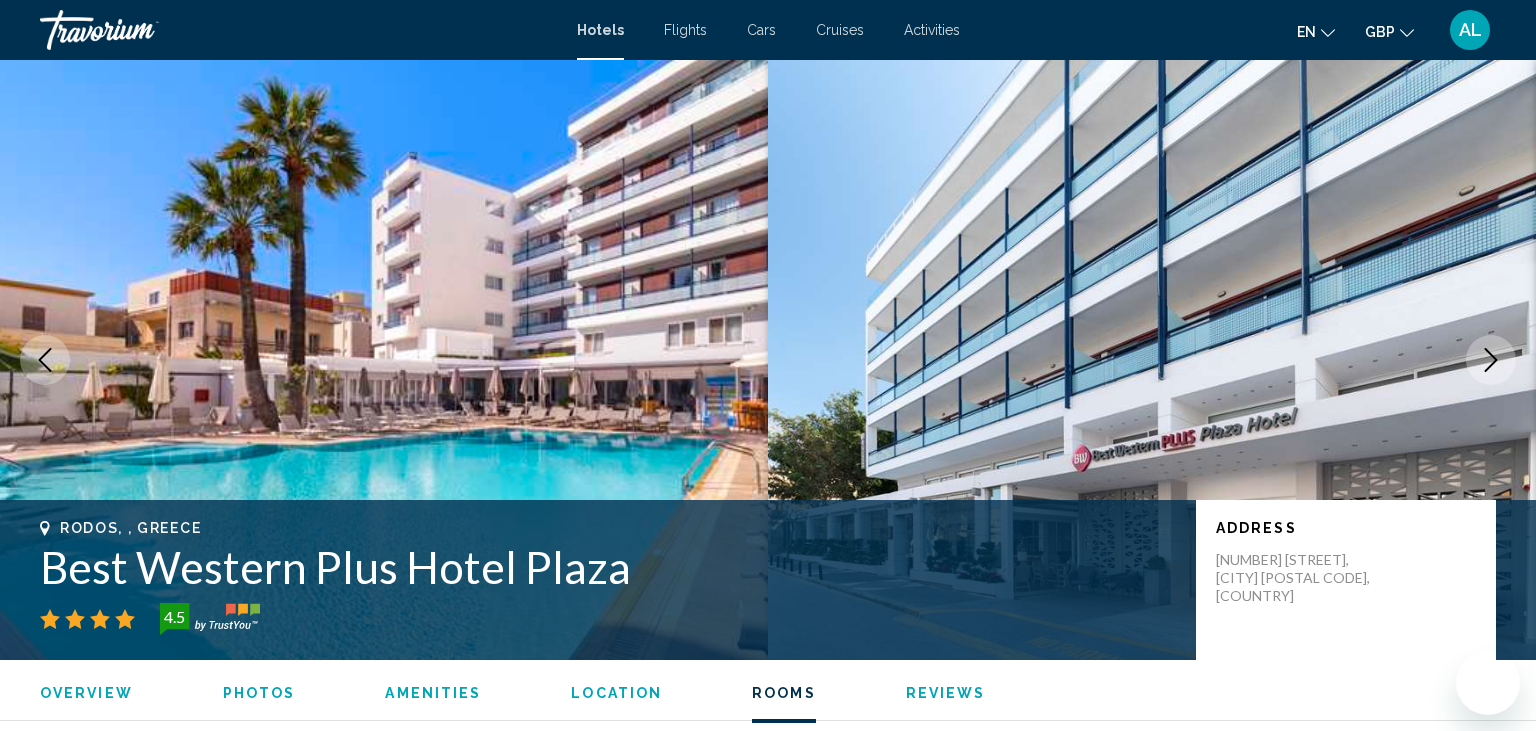 scroll, scrollTop: 2804, scrollLeft: 0, axis: vertical 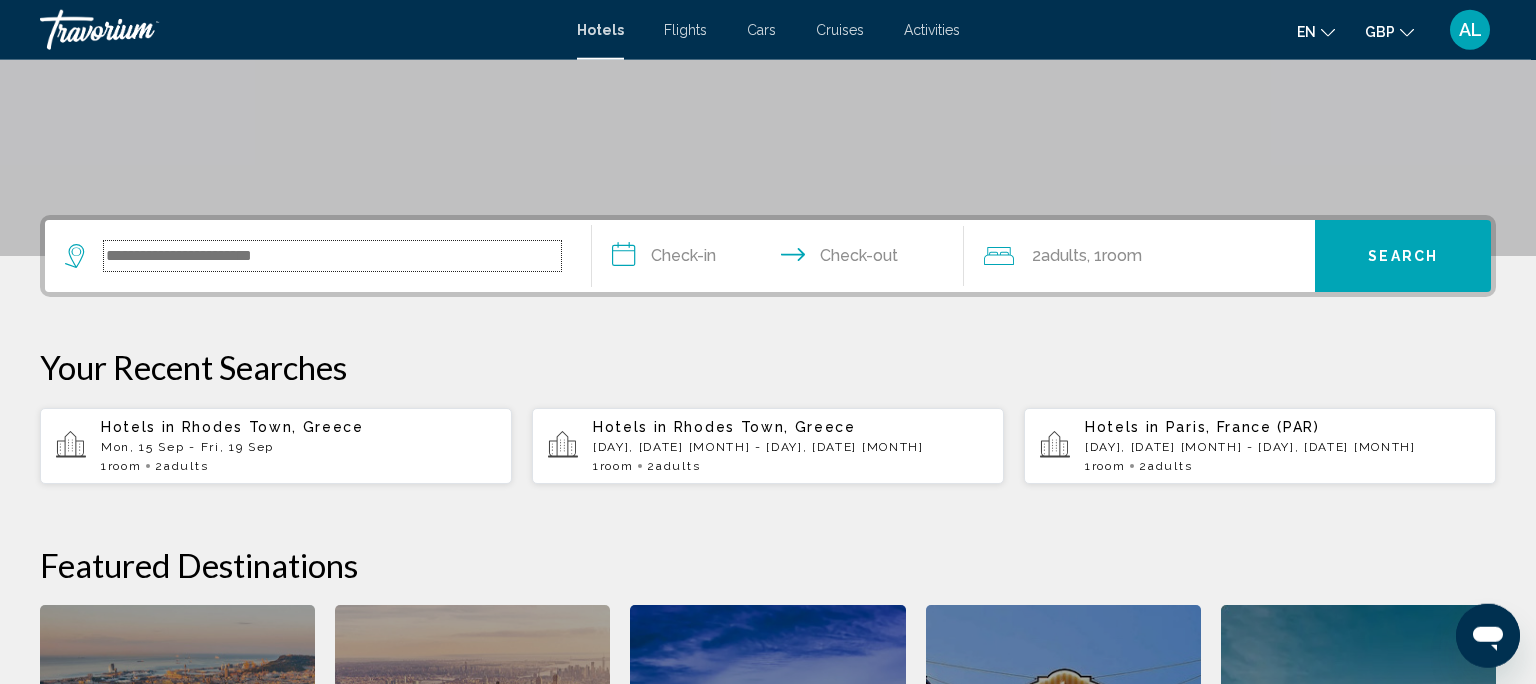 click at bounding box center (332, 256) 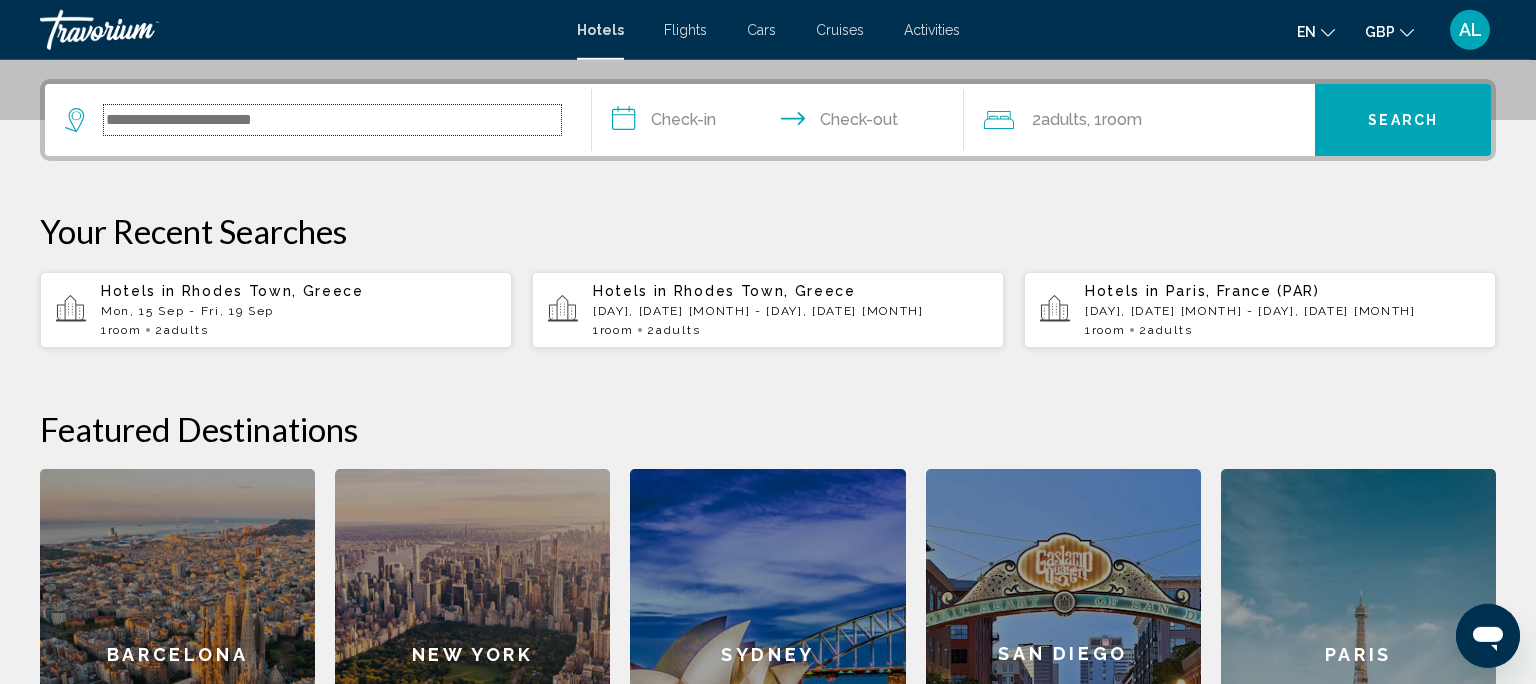 scroll, scrollTop: 493, scrollLeft: 0, axis: vertical 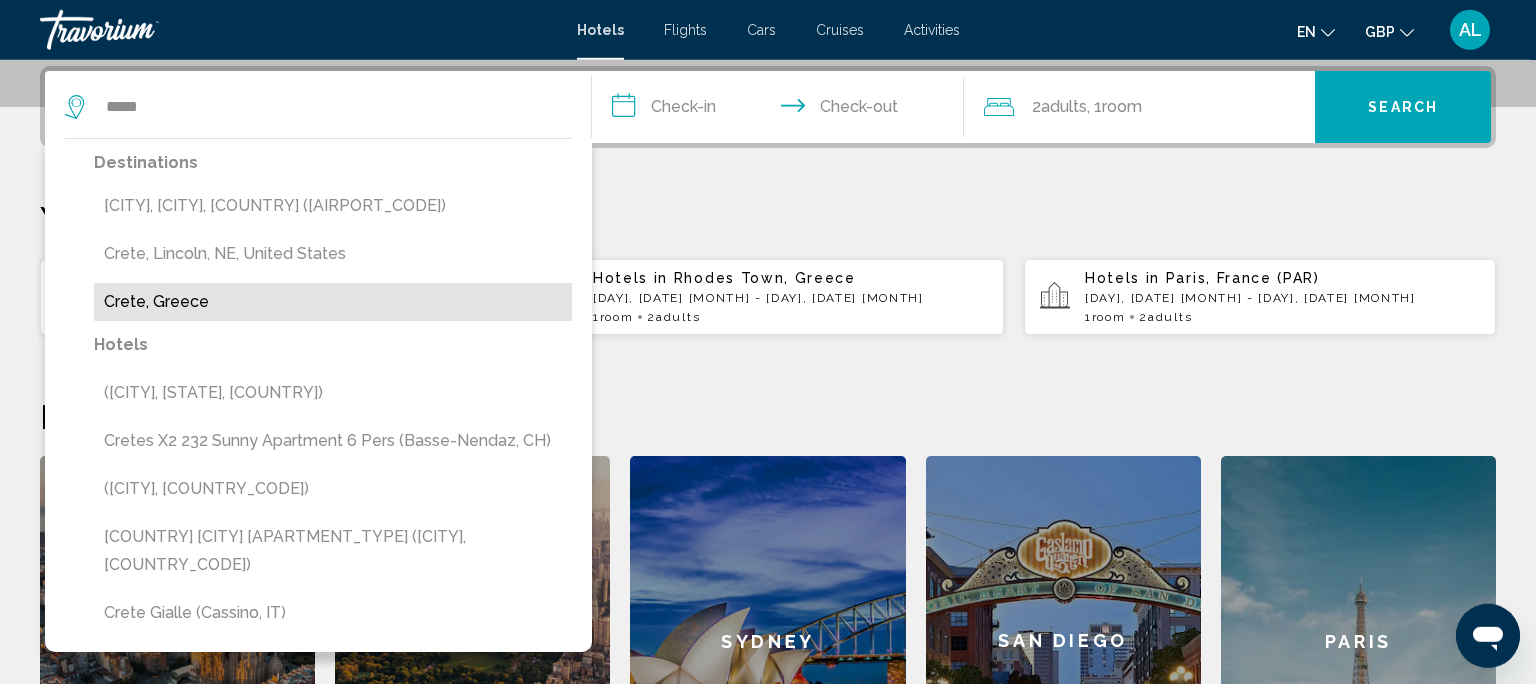 click on "Crete, Greece" at bounding box center [333, 302] 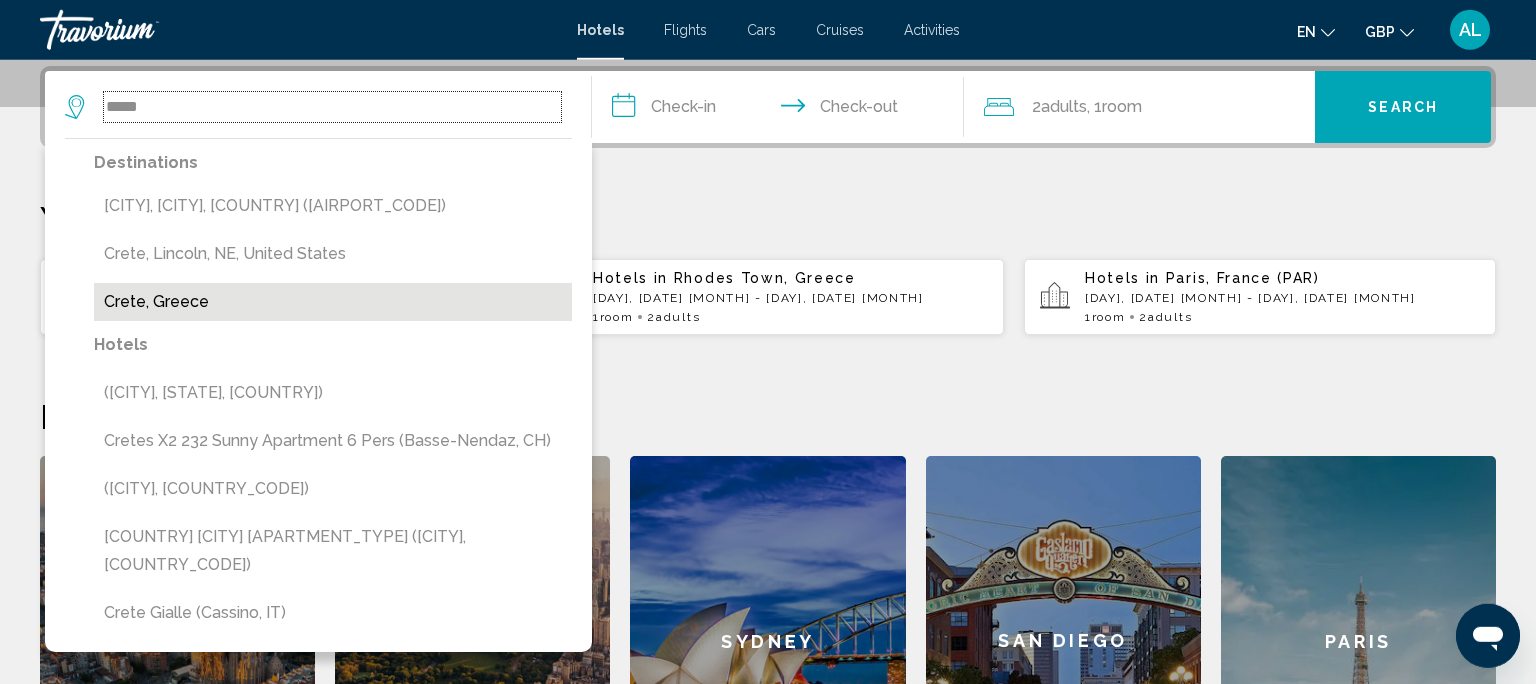 type on "**********" 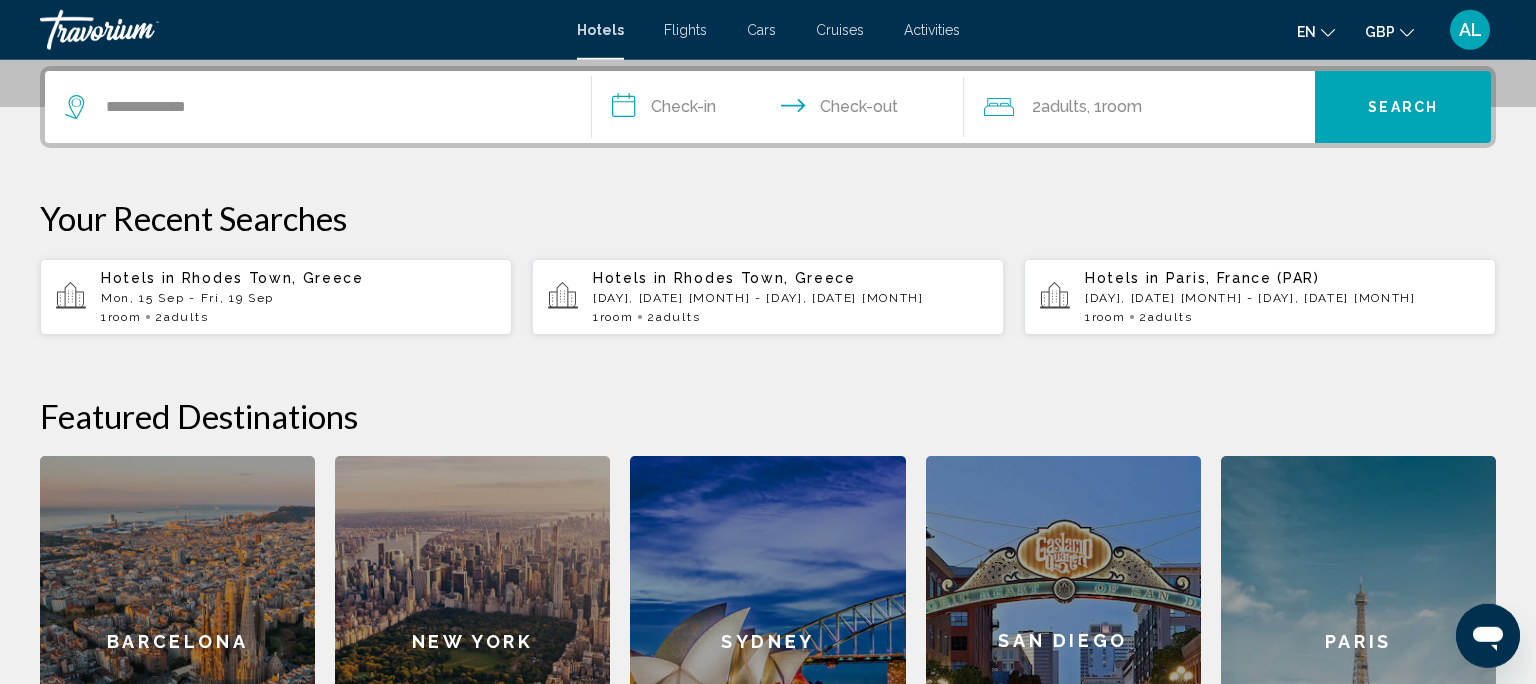 click on "**********" at bounding box center (782, 110) 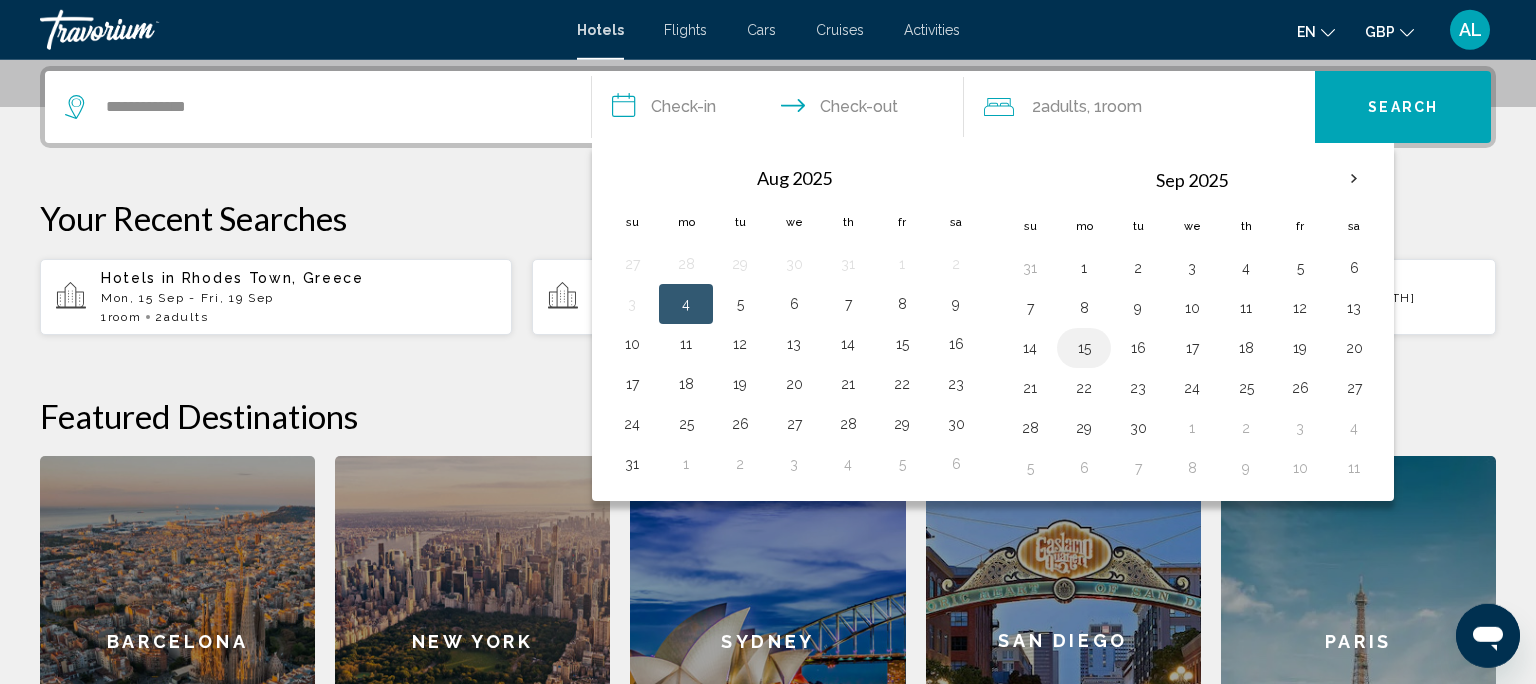 click on "15" at bounding box center (1084, 348) 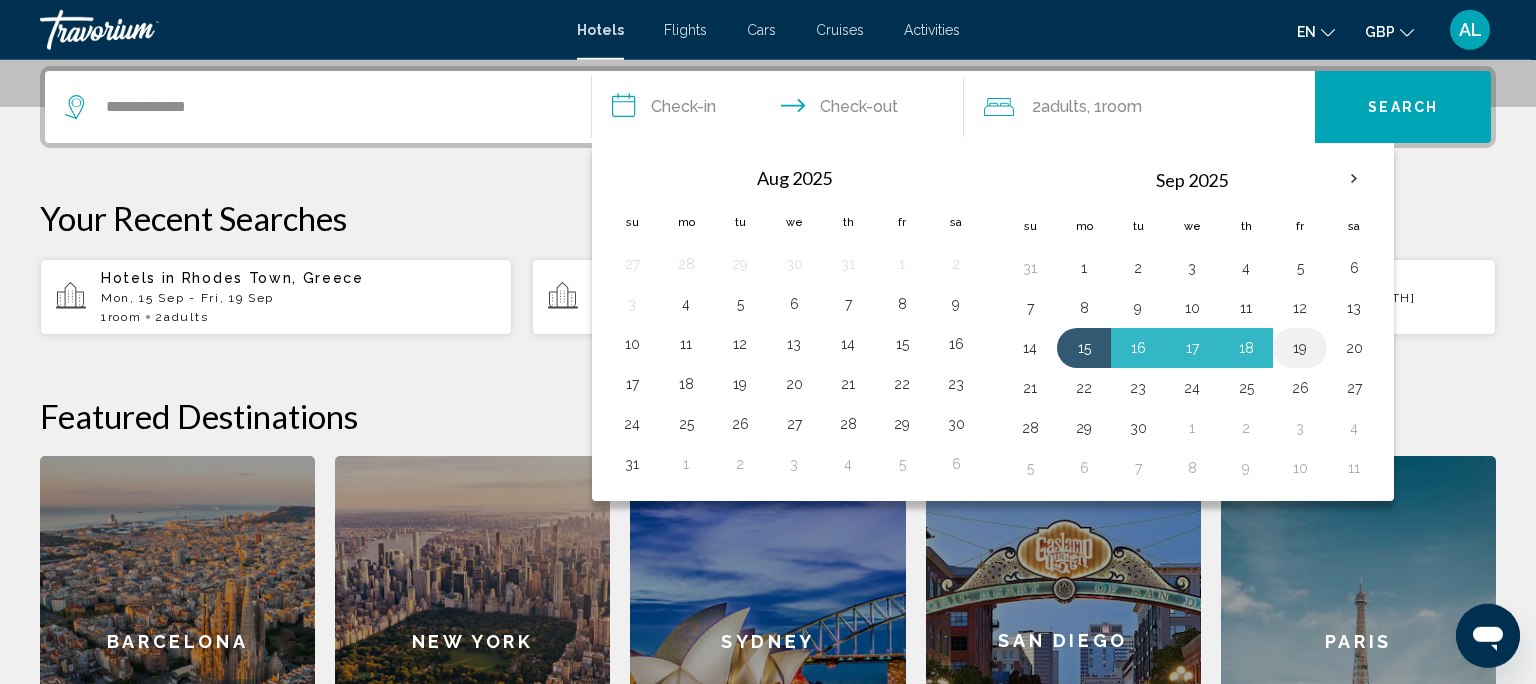 click on "19" at bounding box center (1300, 348) 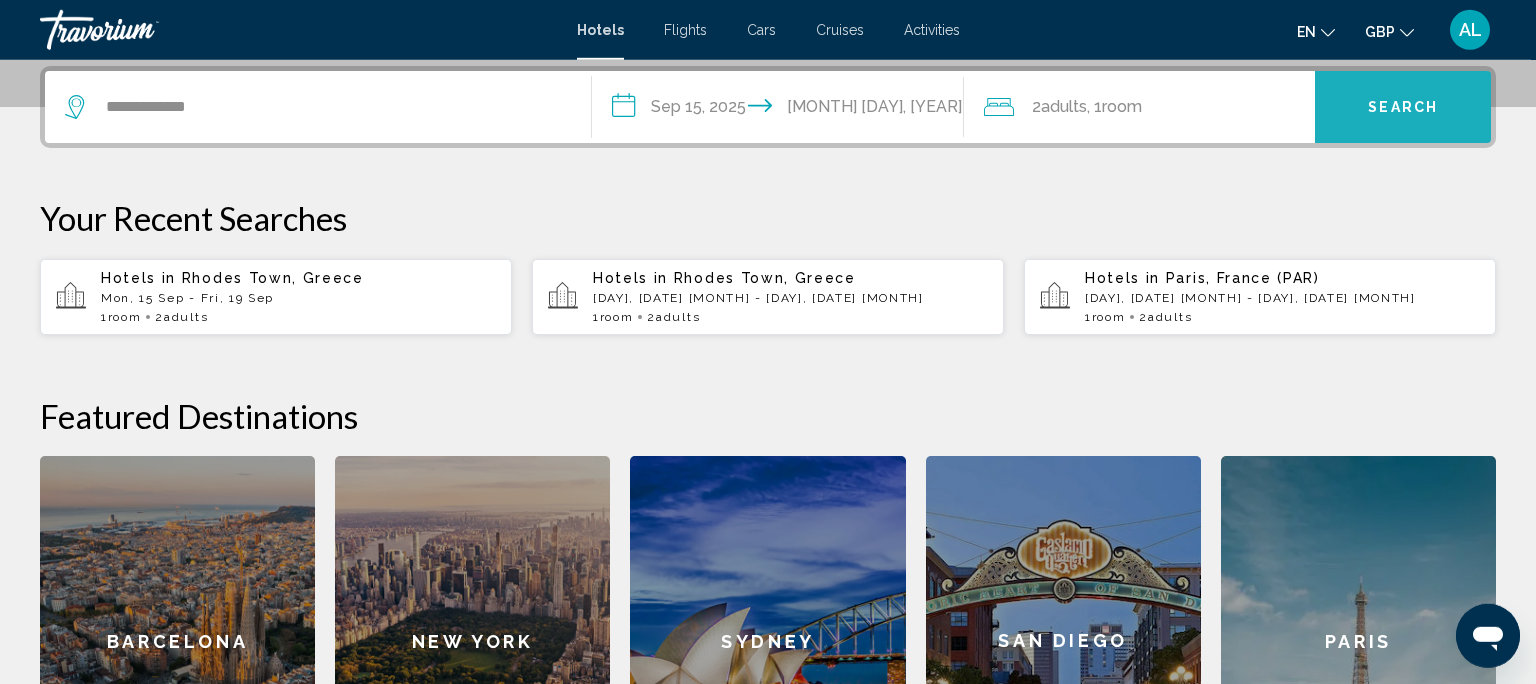 click on "Search" at bounding box center (1403, 107) 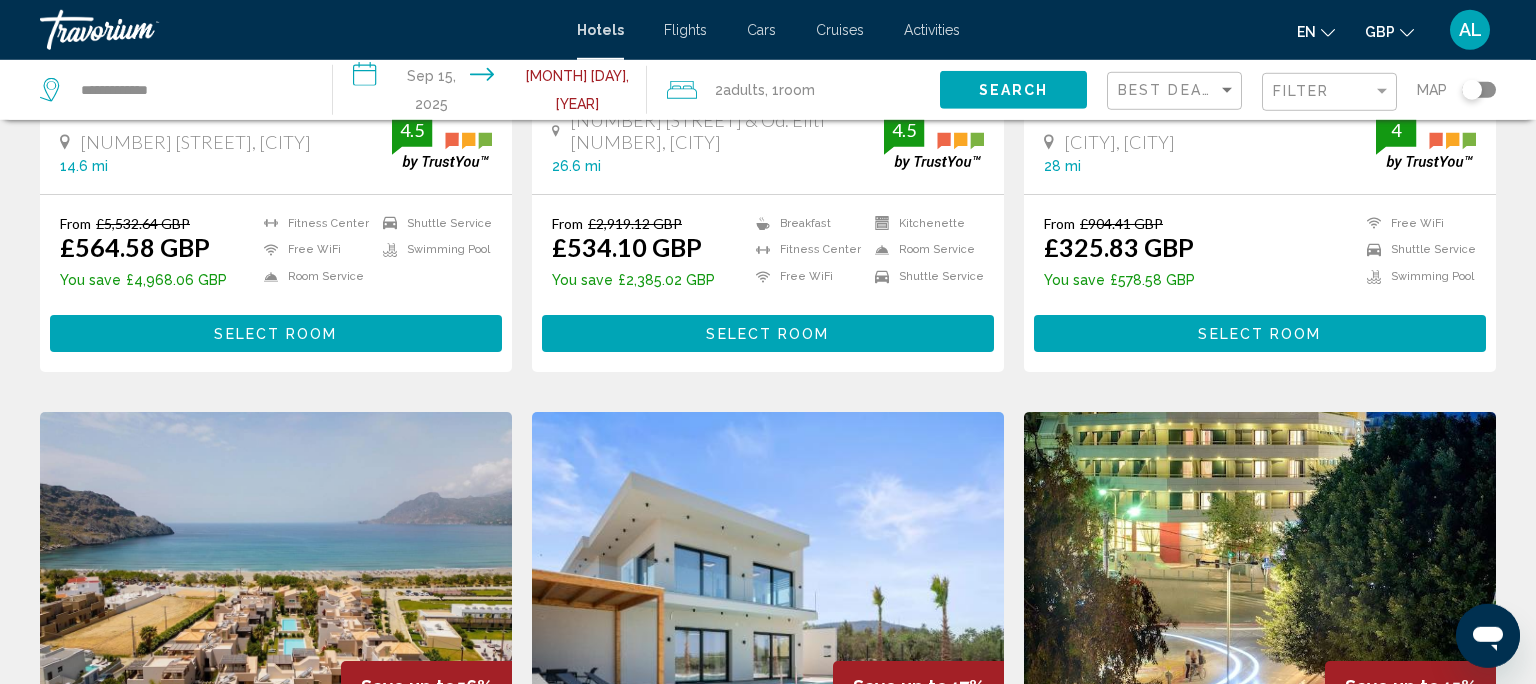 scroll, scrollTop: 0, scrollLeft: 0, axis: both 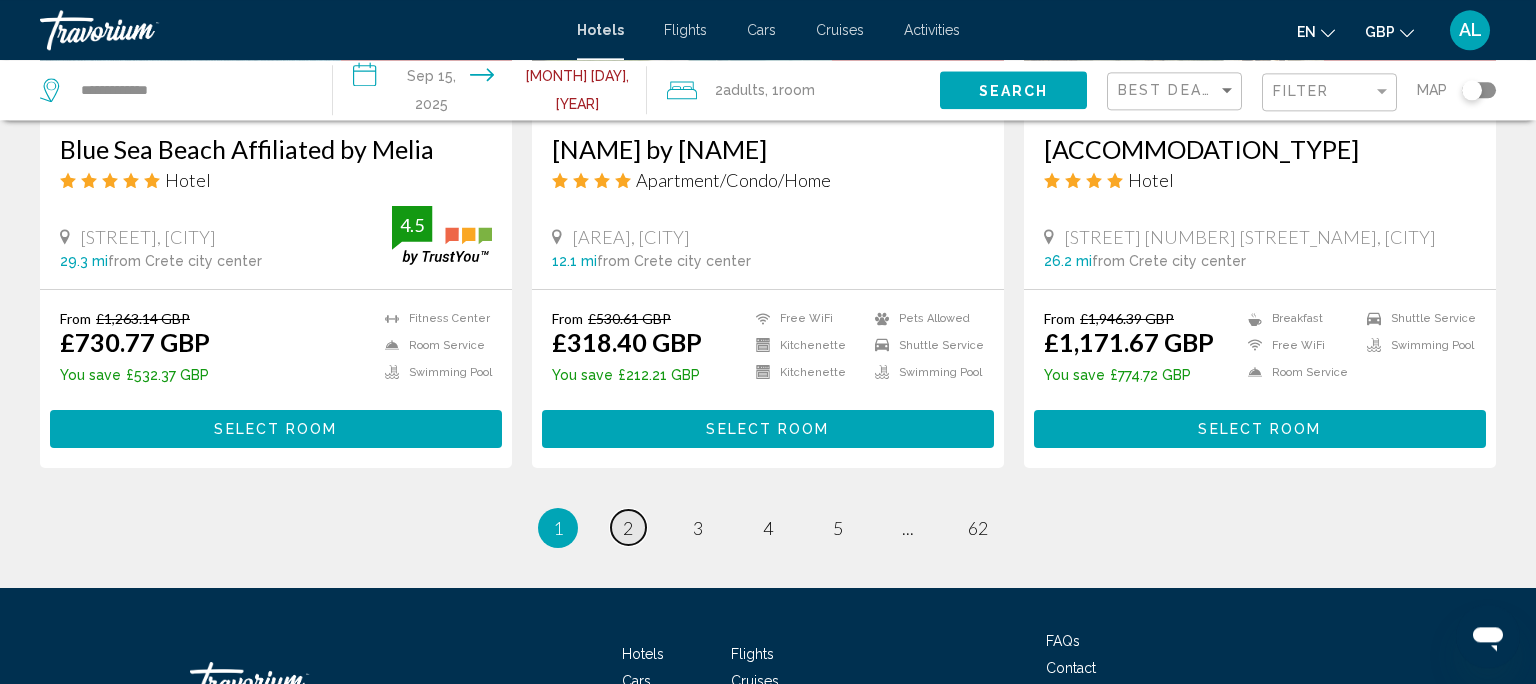 click on "page  2" at bounding box center (628, 527) 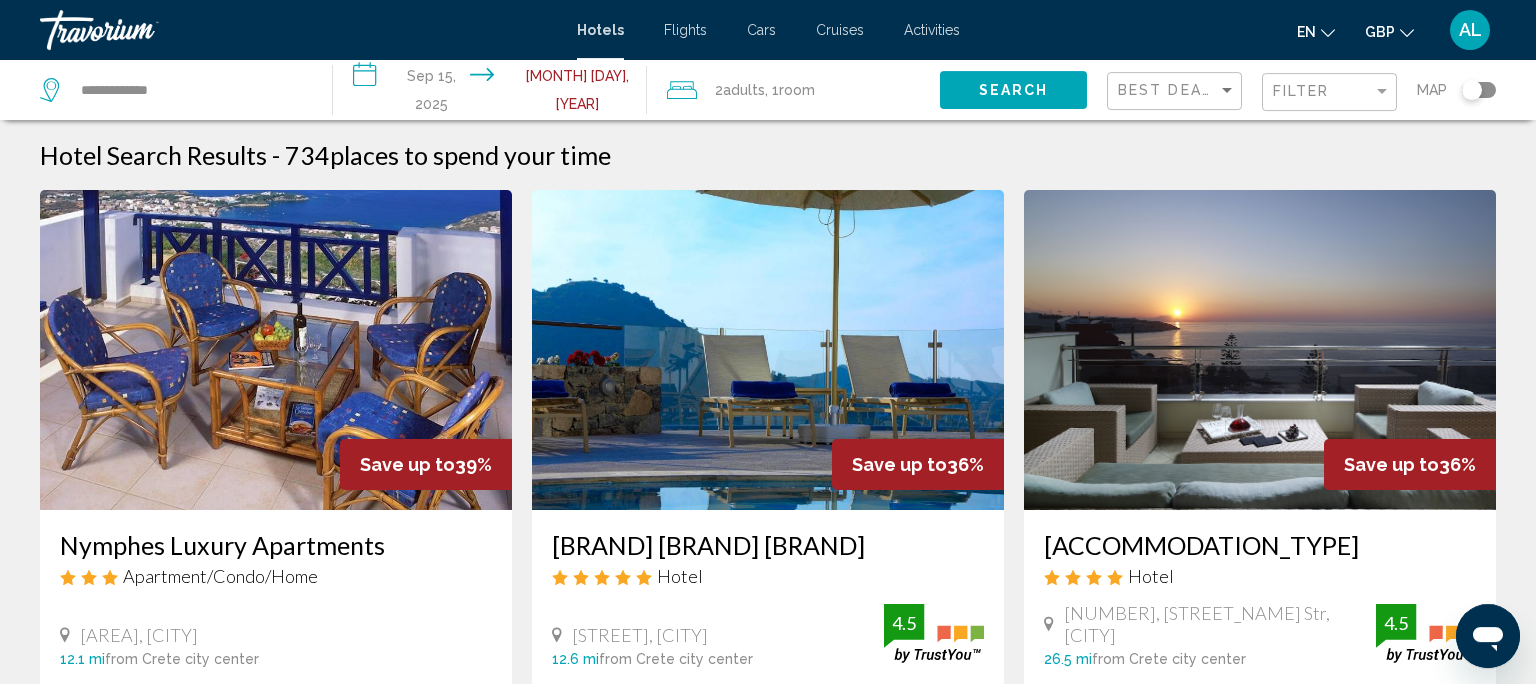 scroll, scrollTop: 0, scrollLeft: 0, axis: both 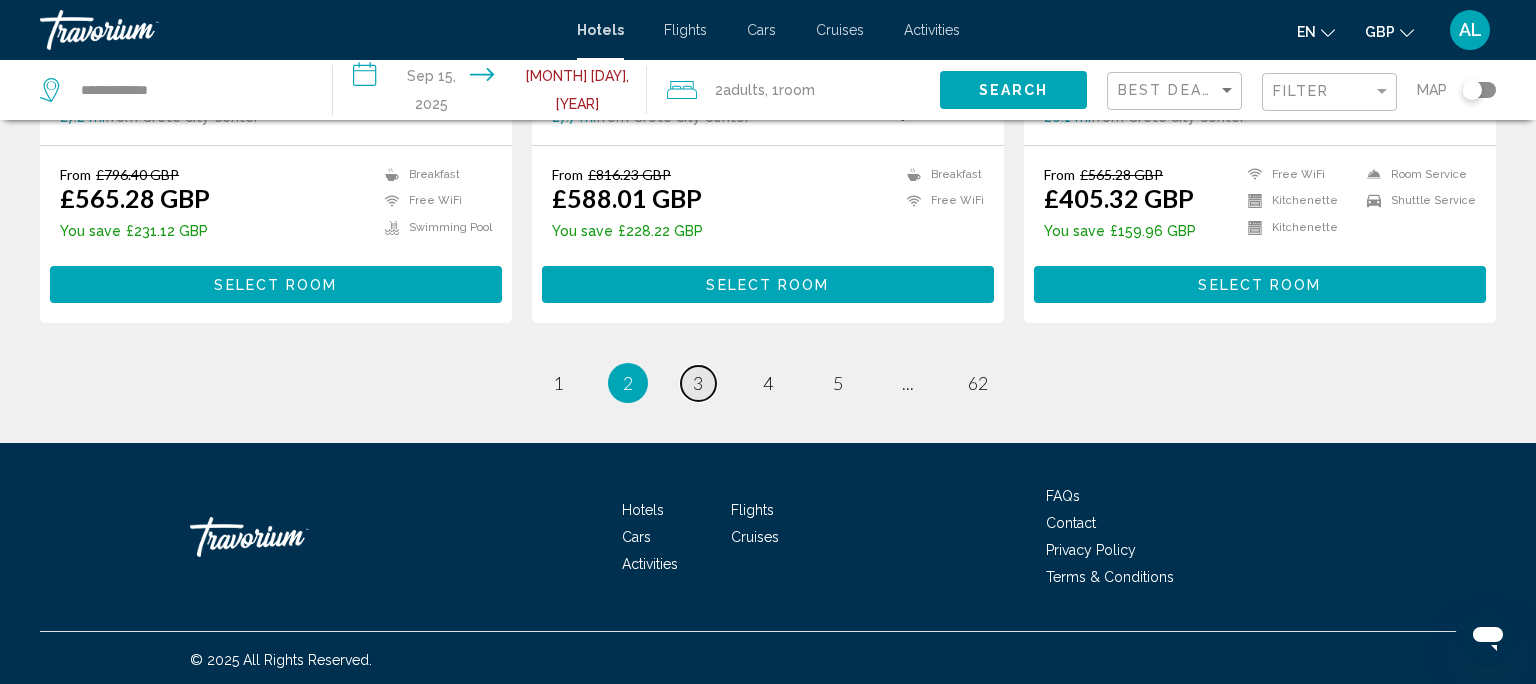 click on "page  3" at bounding box center [698, 383] 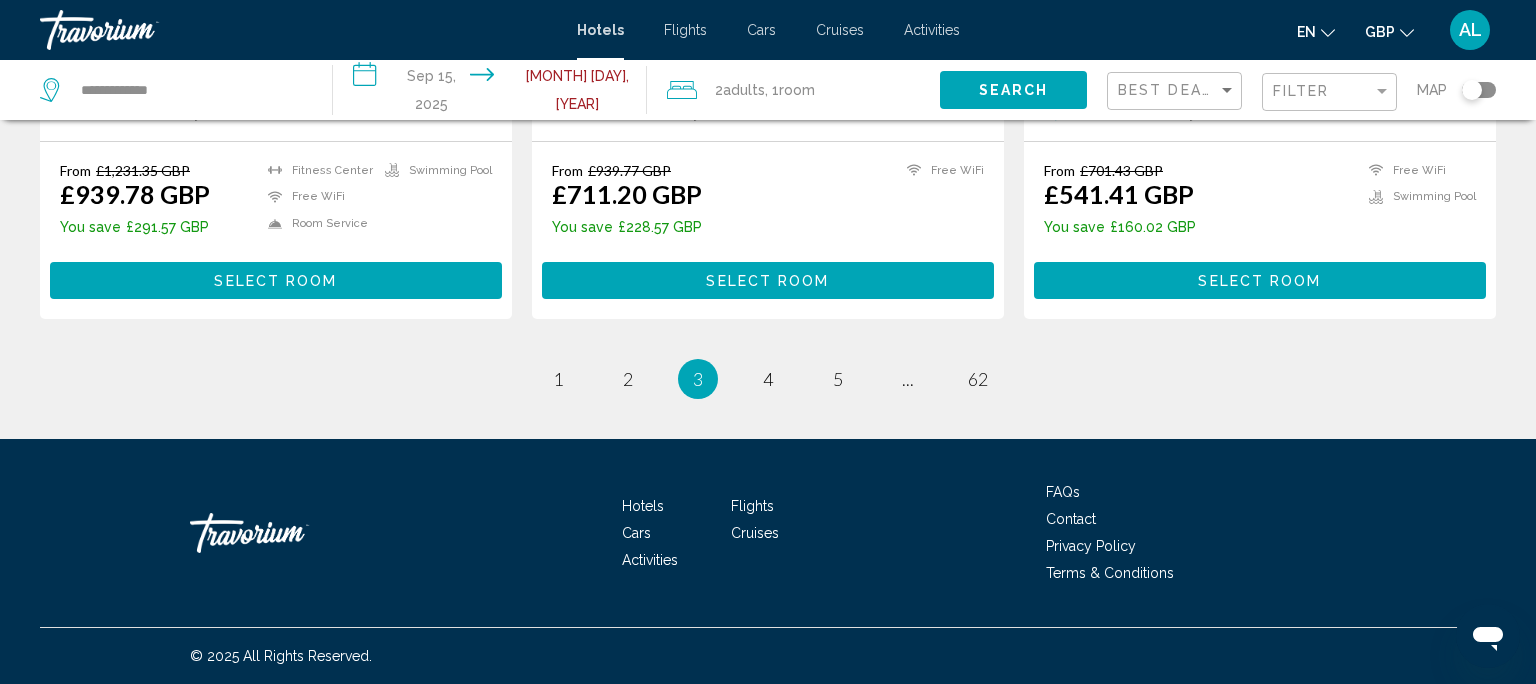 scroll, scrollTop: 2688, scrollLeft: 0, axis: vertical 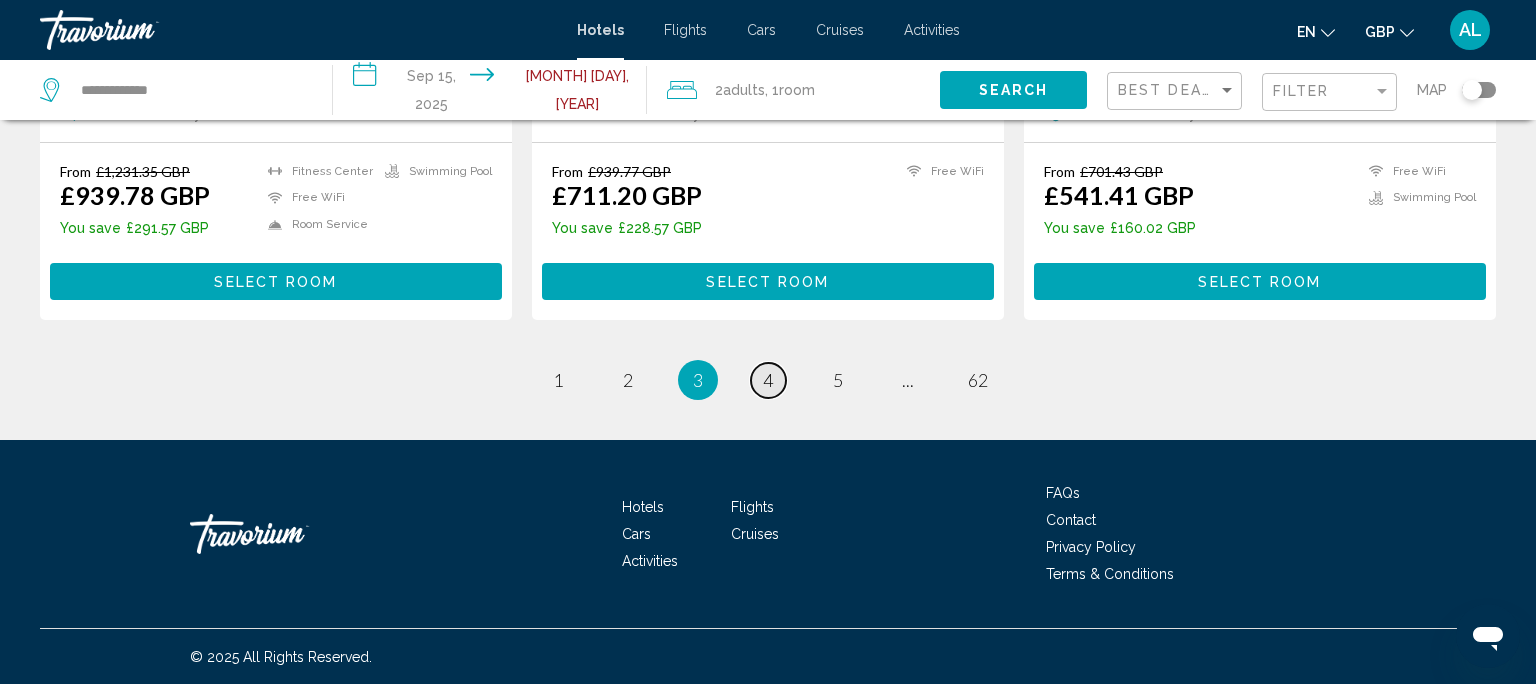 click on "4" at bounding box center [768, 380] 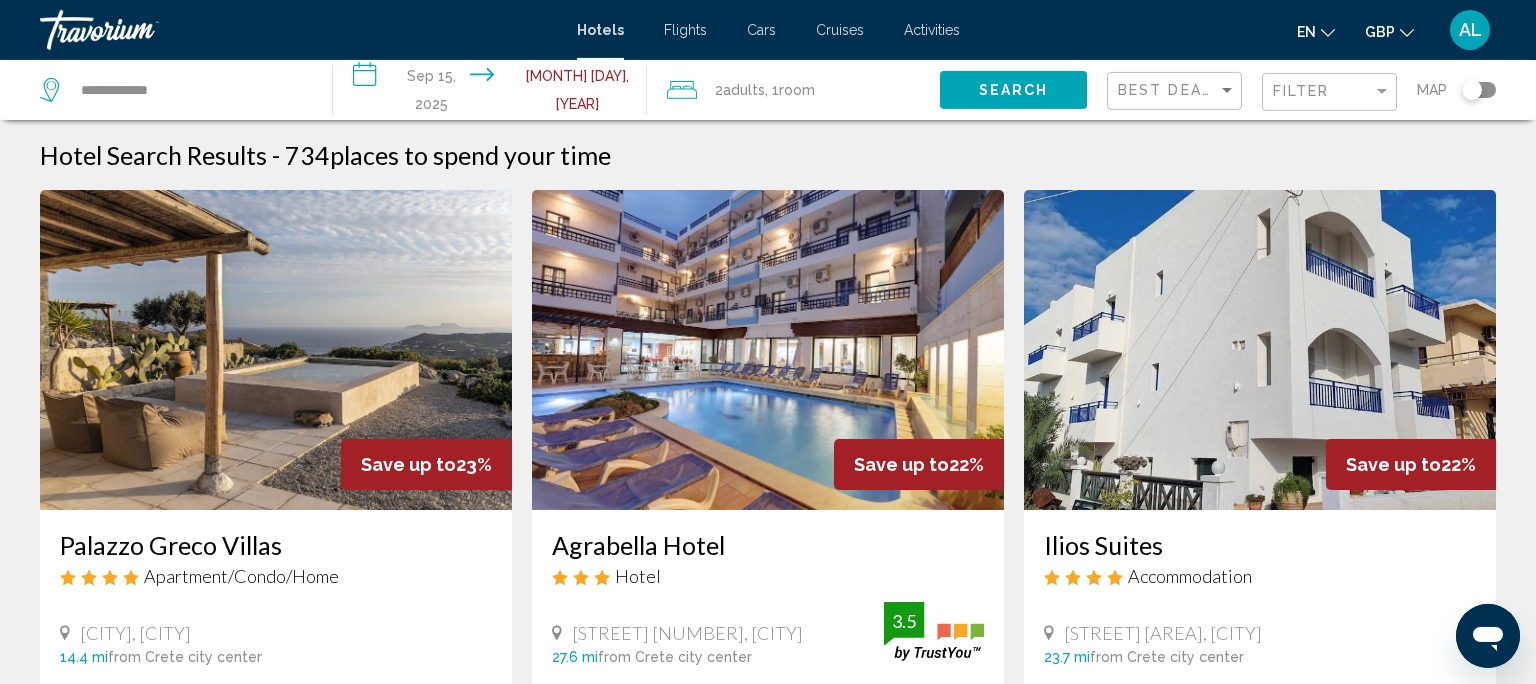 scroll, scrollTop: 0, scrollLeft: 0, axis: both 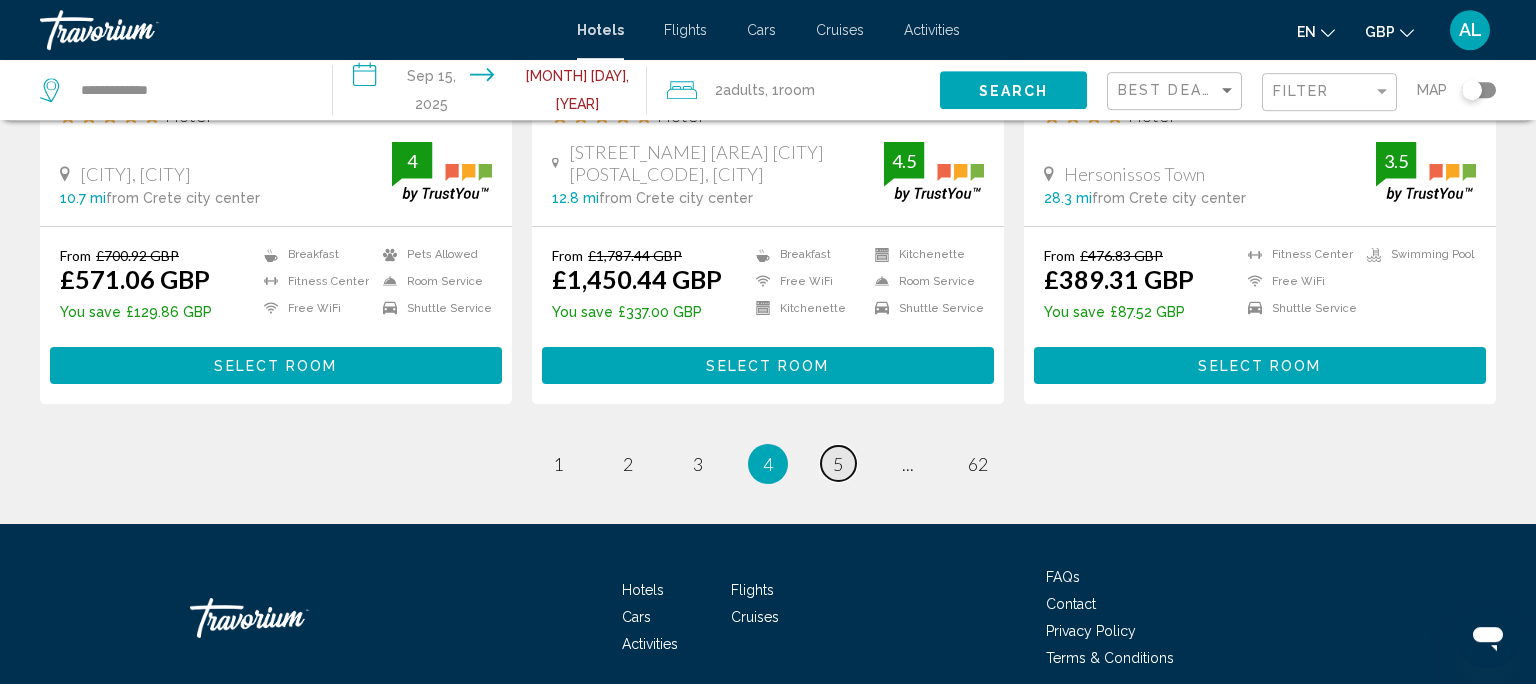click on "page  5" at bounding box center [838, 463] 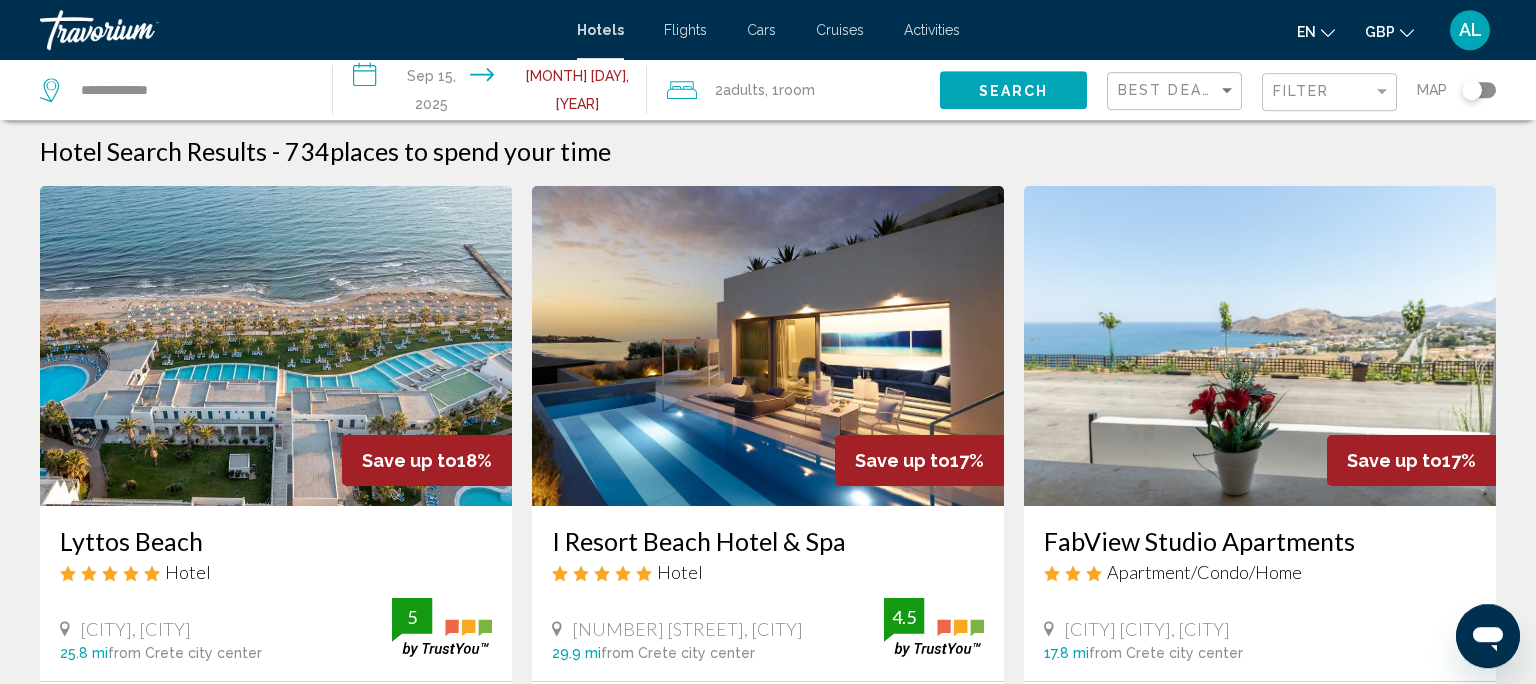 scroll, scrollTop: 0, scrollLeft: 0, axis: both 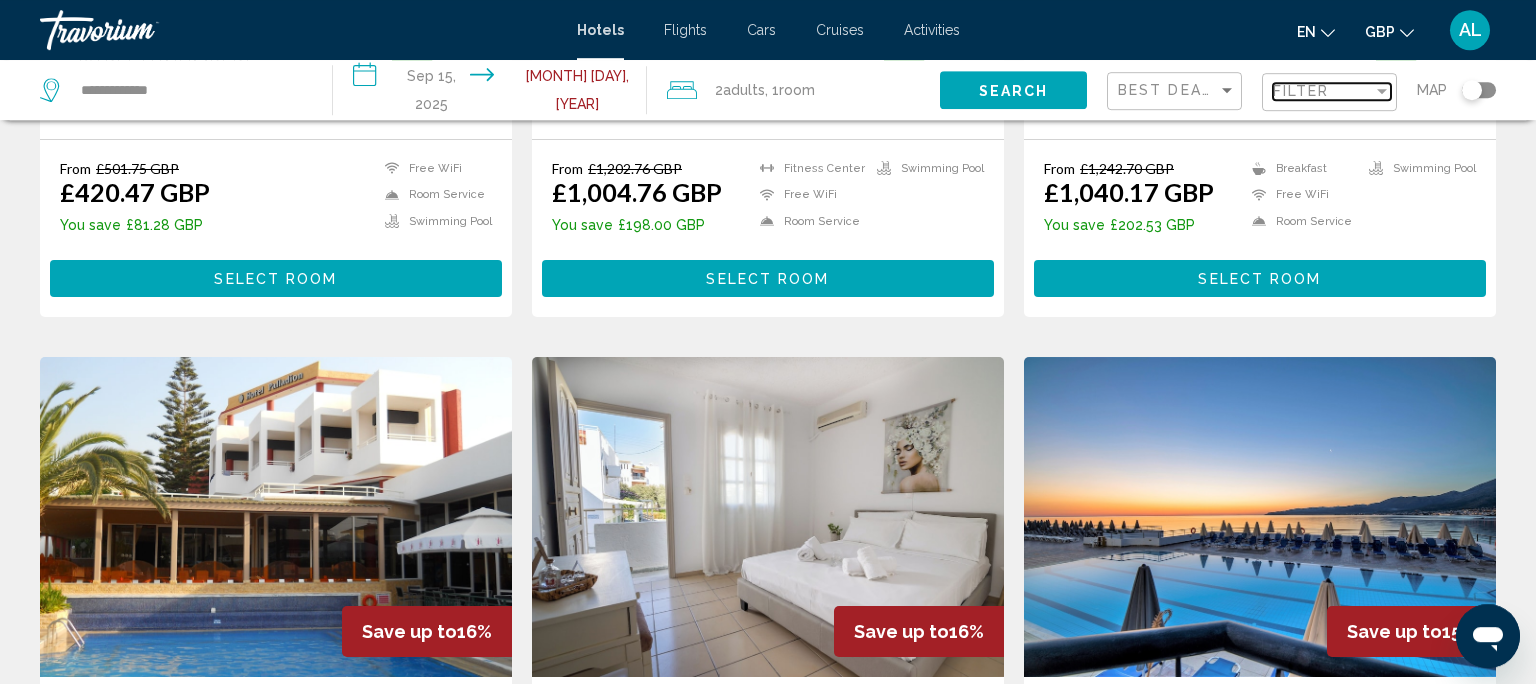 click on "Filter" at bounding box center (1323, 91) 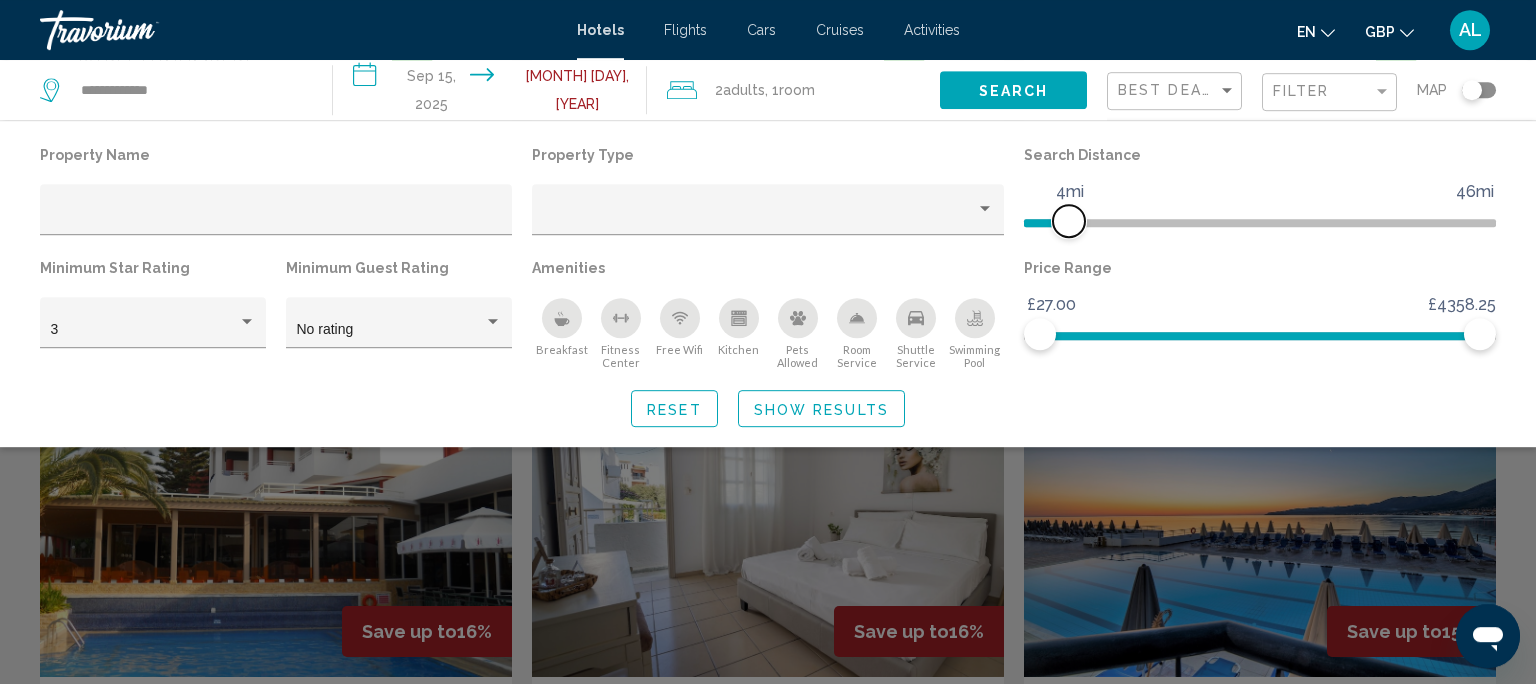 click 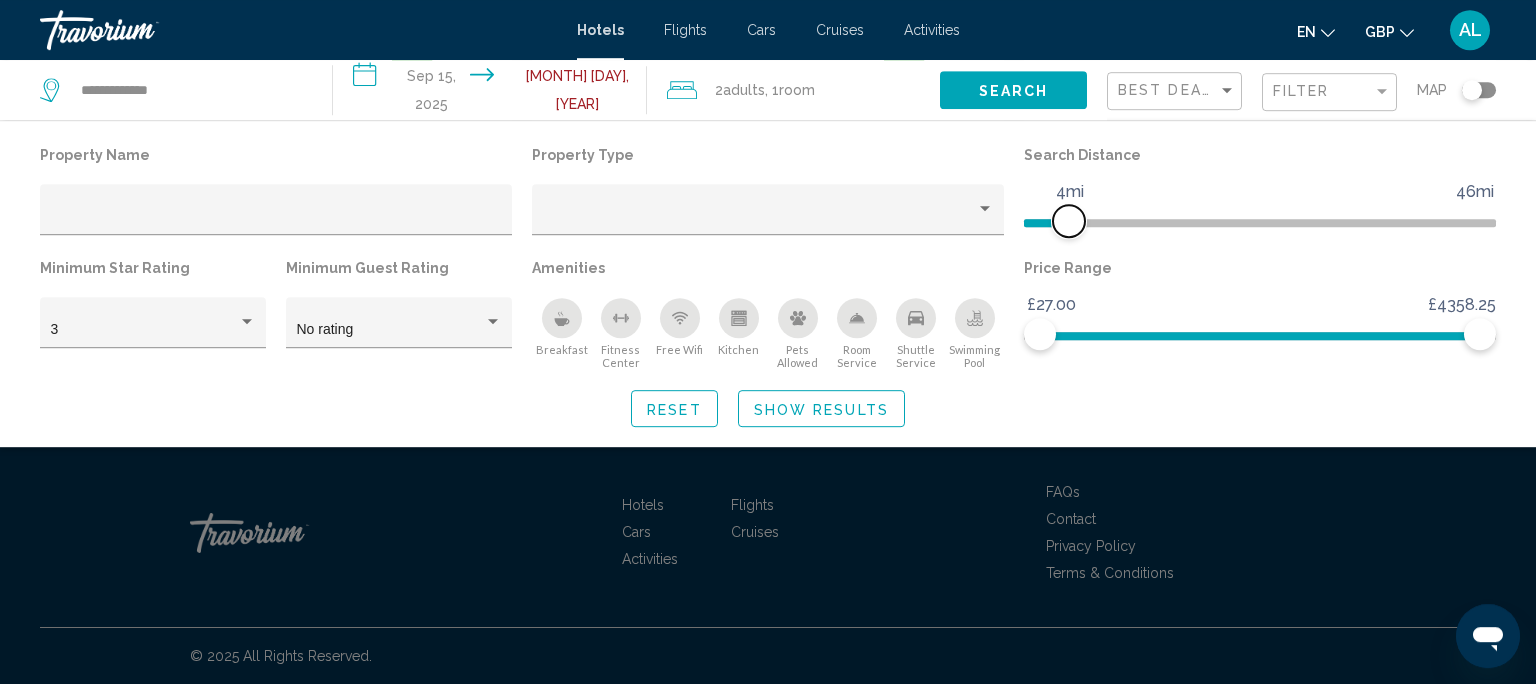 scroll, scrollTop: 544, scrollLeft: 0, axis: vertical 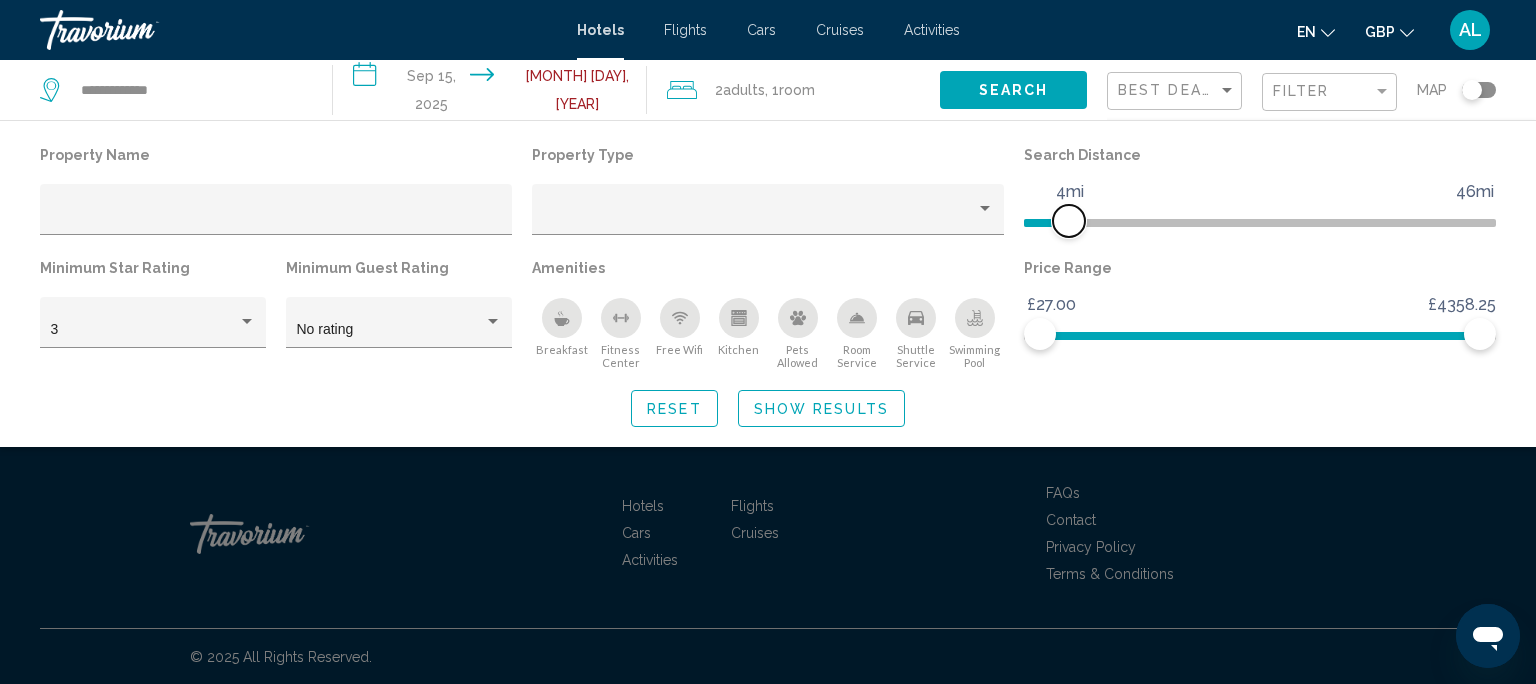 click on "1mi 46mi 4mi" 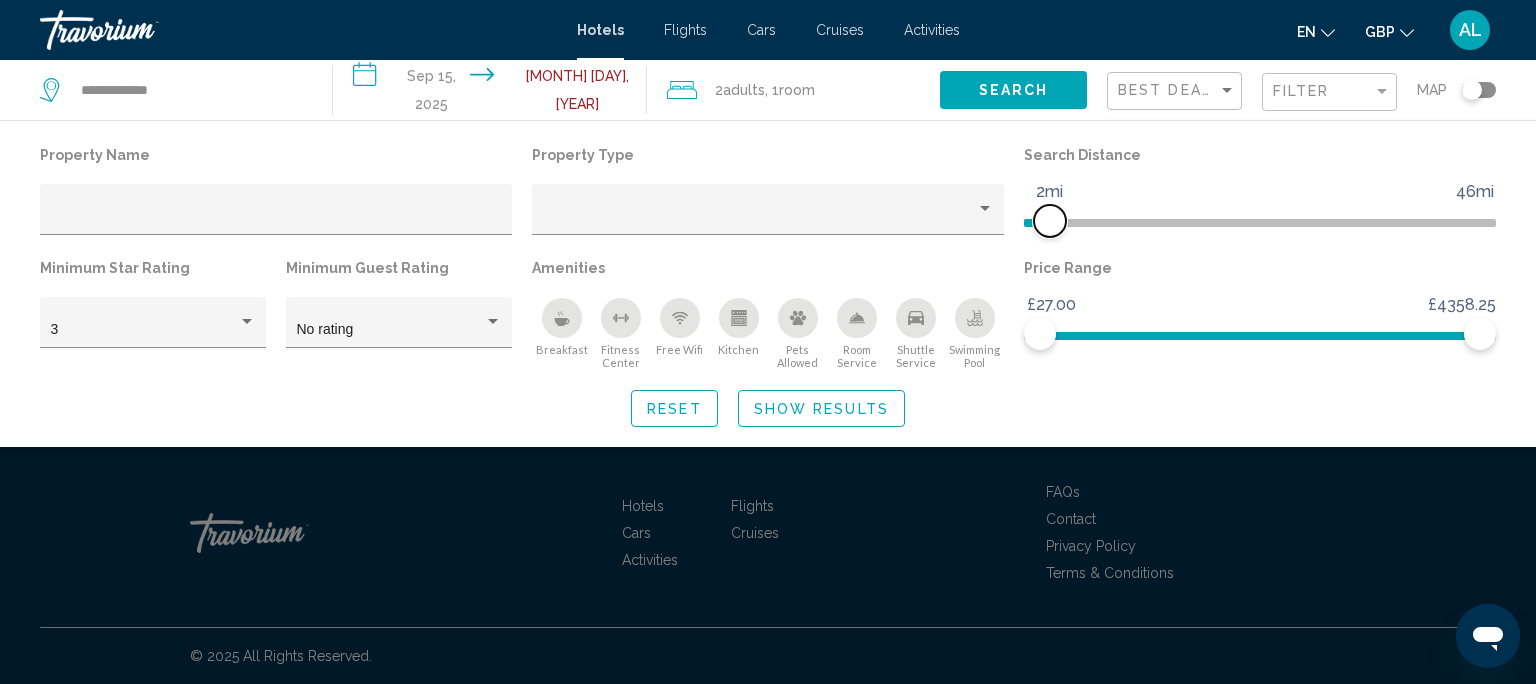 scroll, scrollTop: 524, scrollLeft: 0, axis: vertical 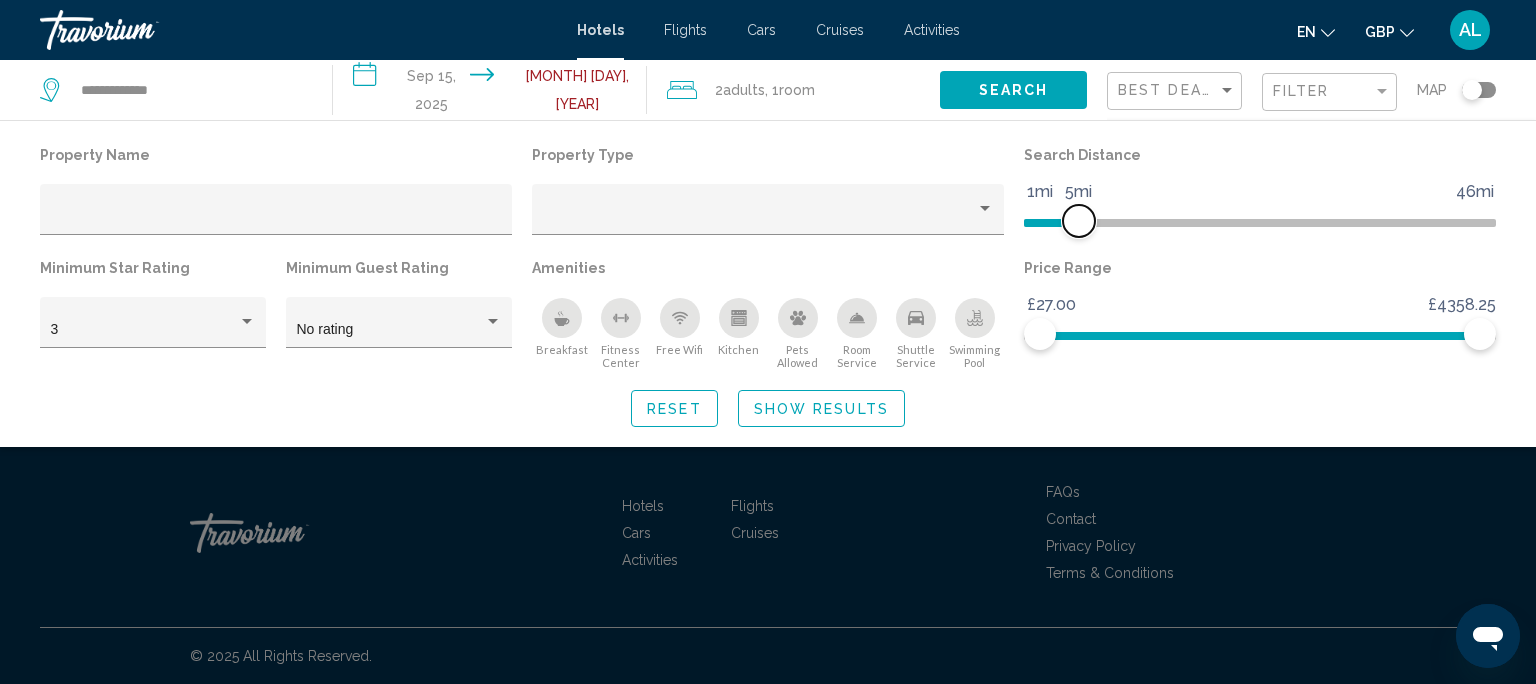drag, startPoint x: 1064, startPoint y: 226, endPoint x: 1074, endPoint y: 223, distance: 10.440307 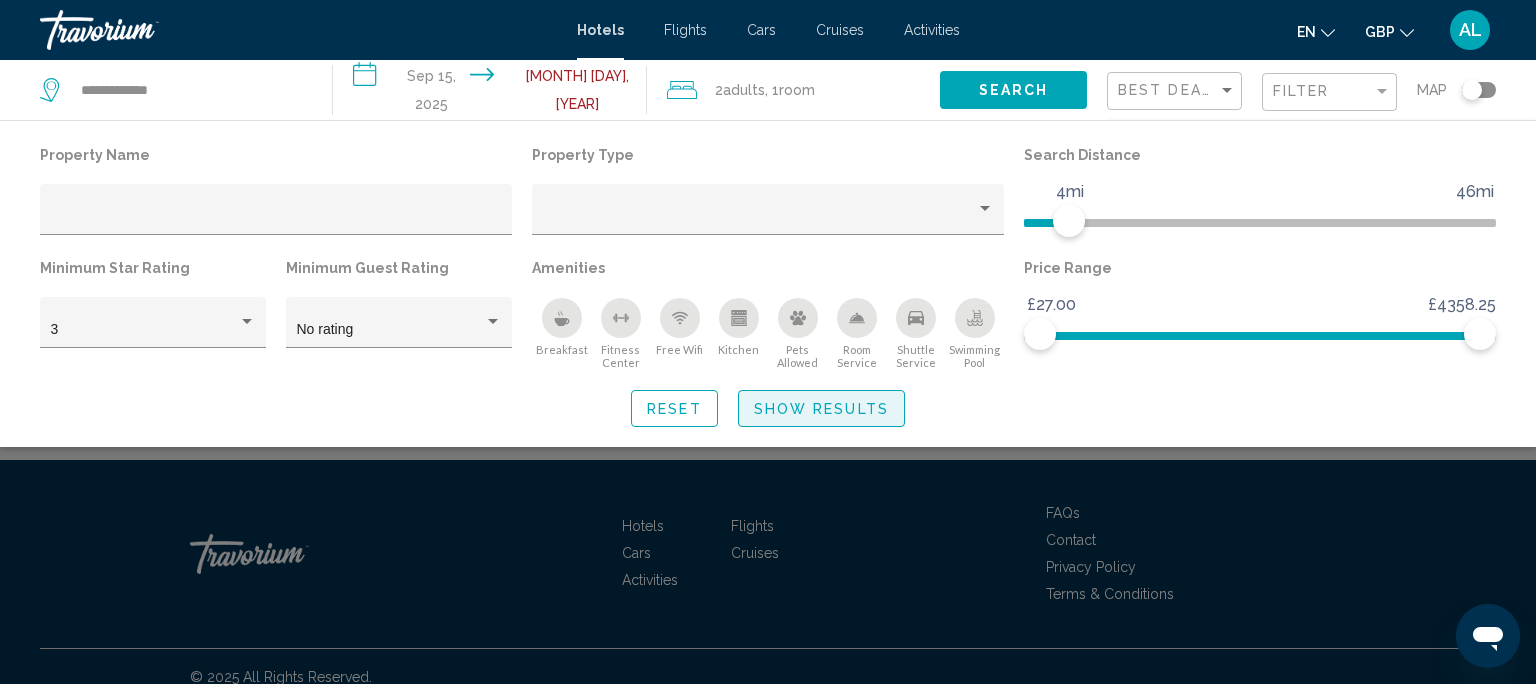 click on "Show Results" 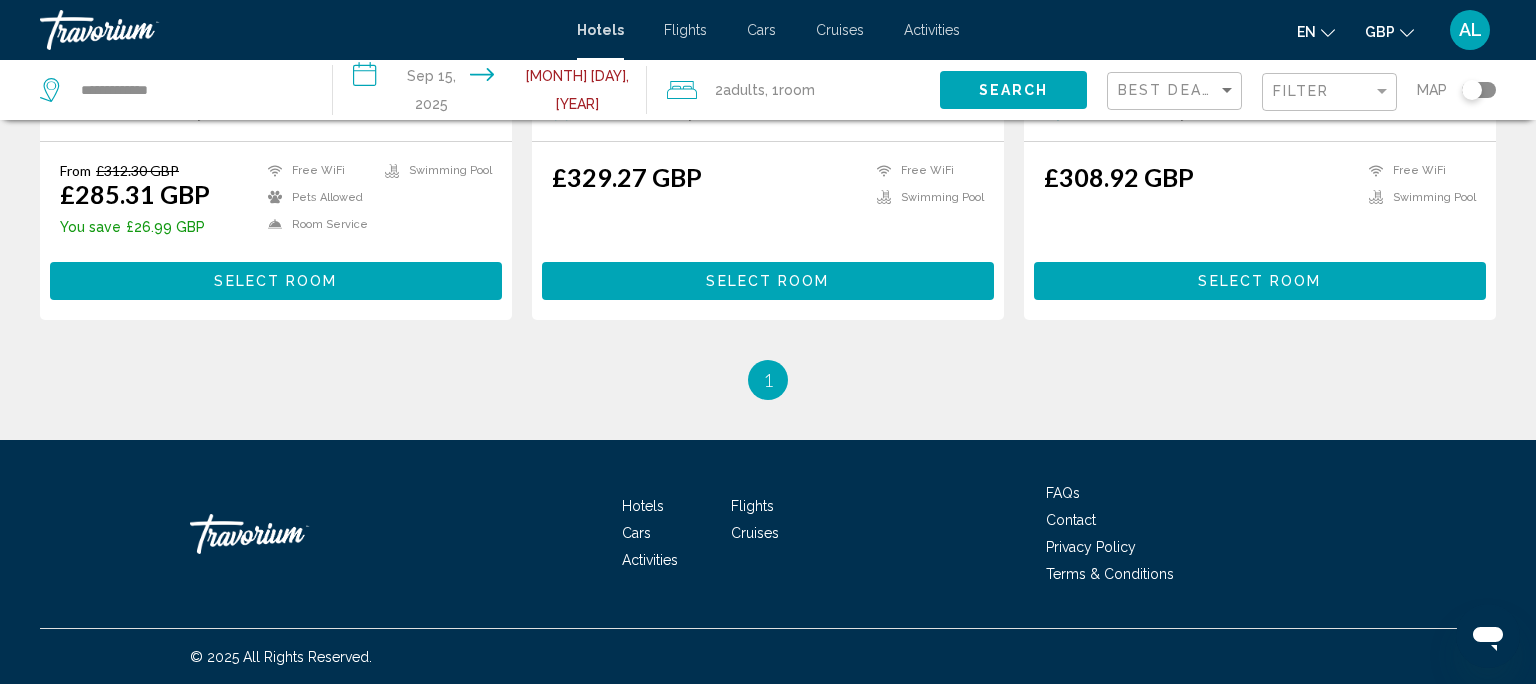 scroll, scrollTop: 0, scrollLeft: 0, axis: both 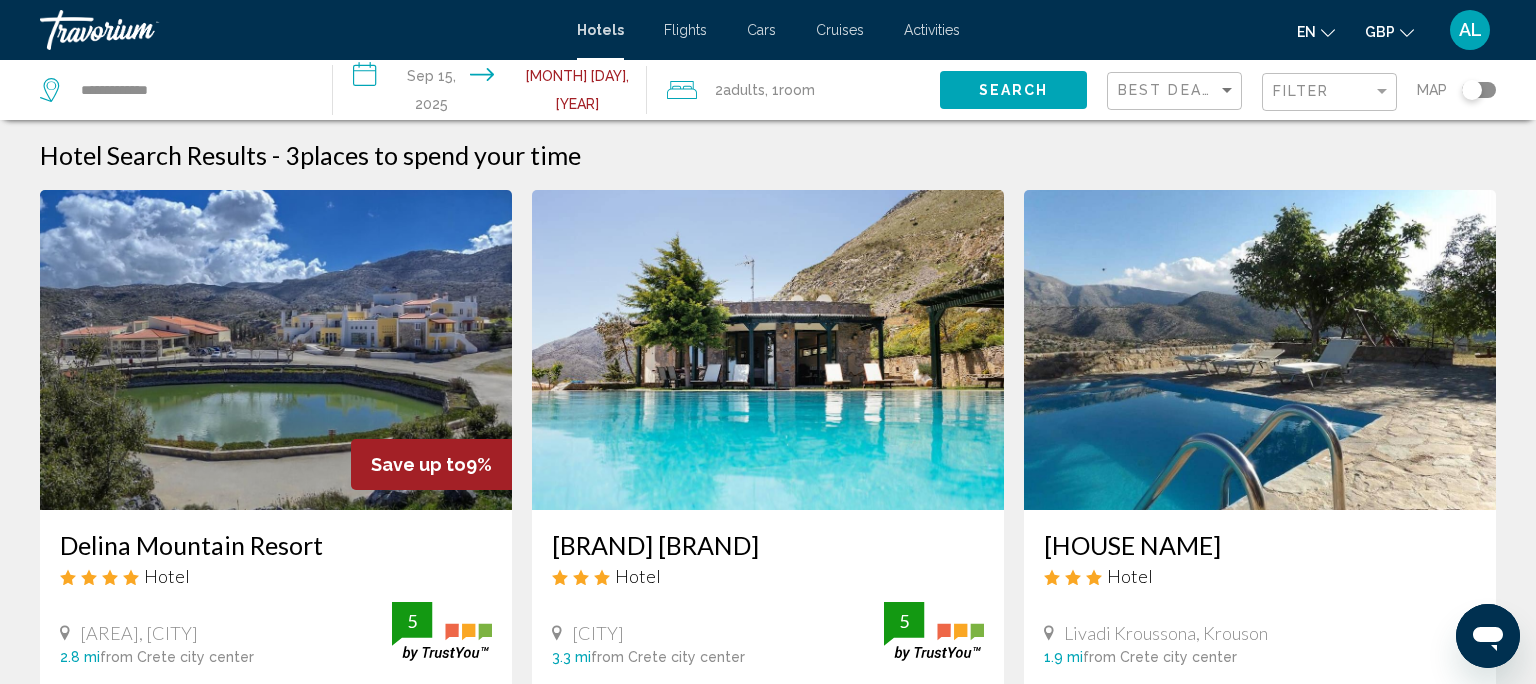 click on "Filter" 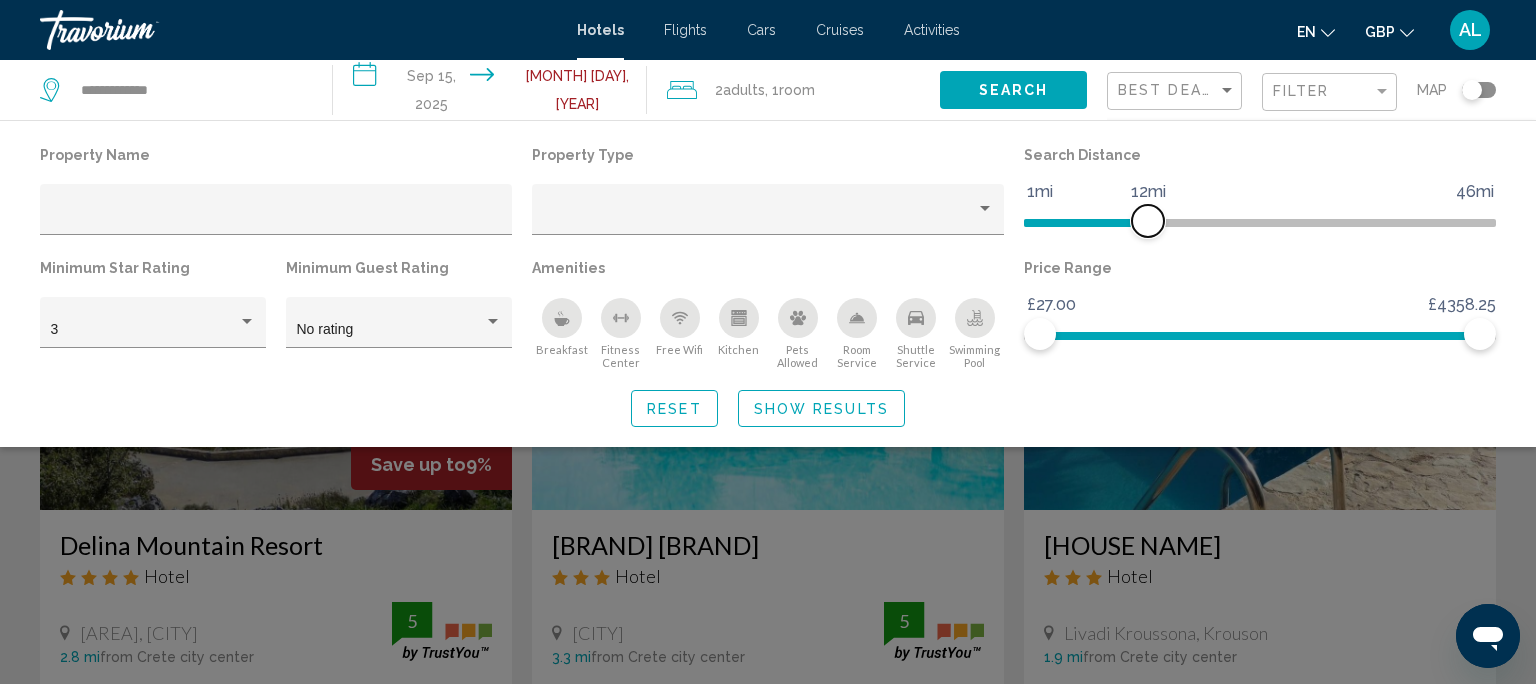 drag, startPoint x: 1078, startPoint y: 224, endPoint x: 1166, endPoint y: 224, distance: 88 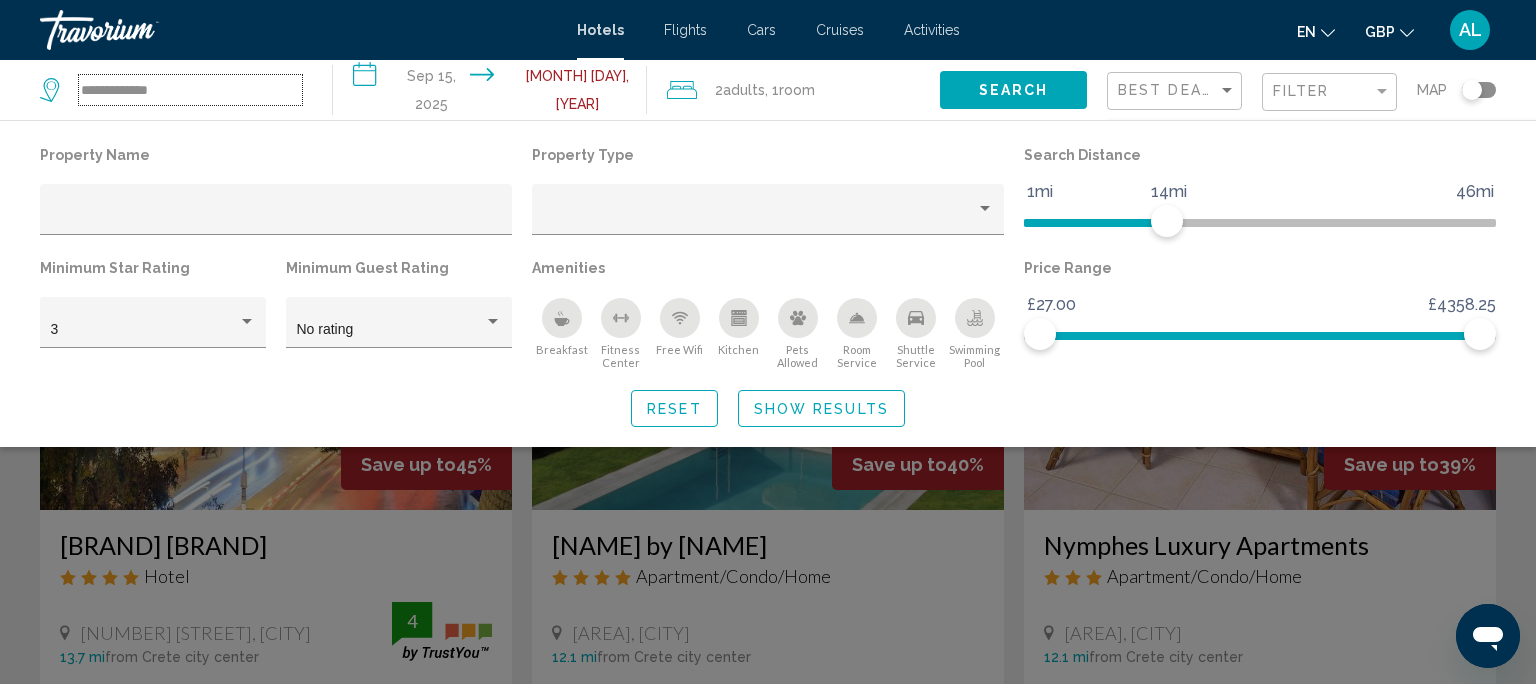click on "**********" at bounding box center (190, 90) 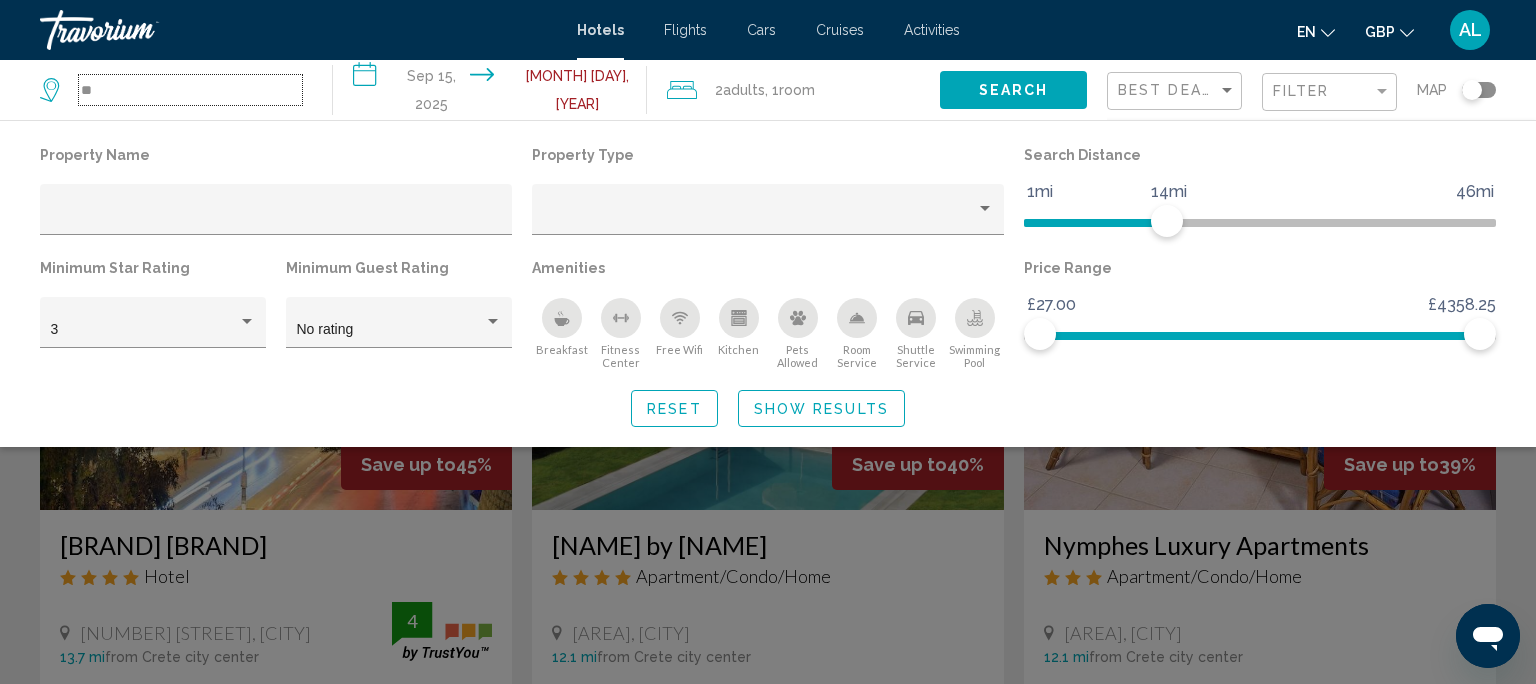 type on "*" 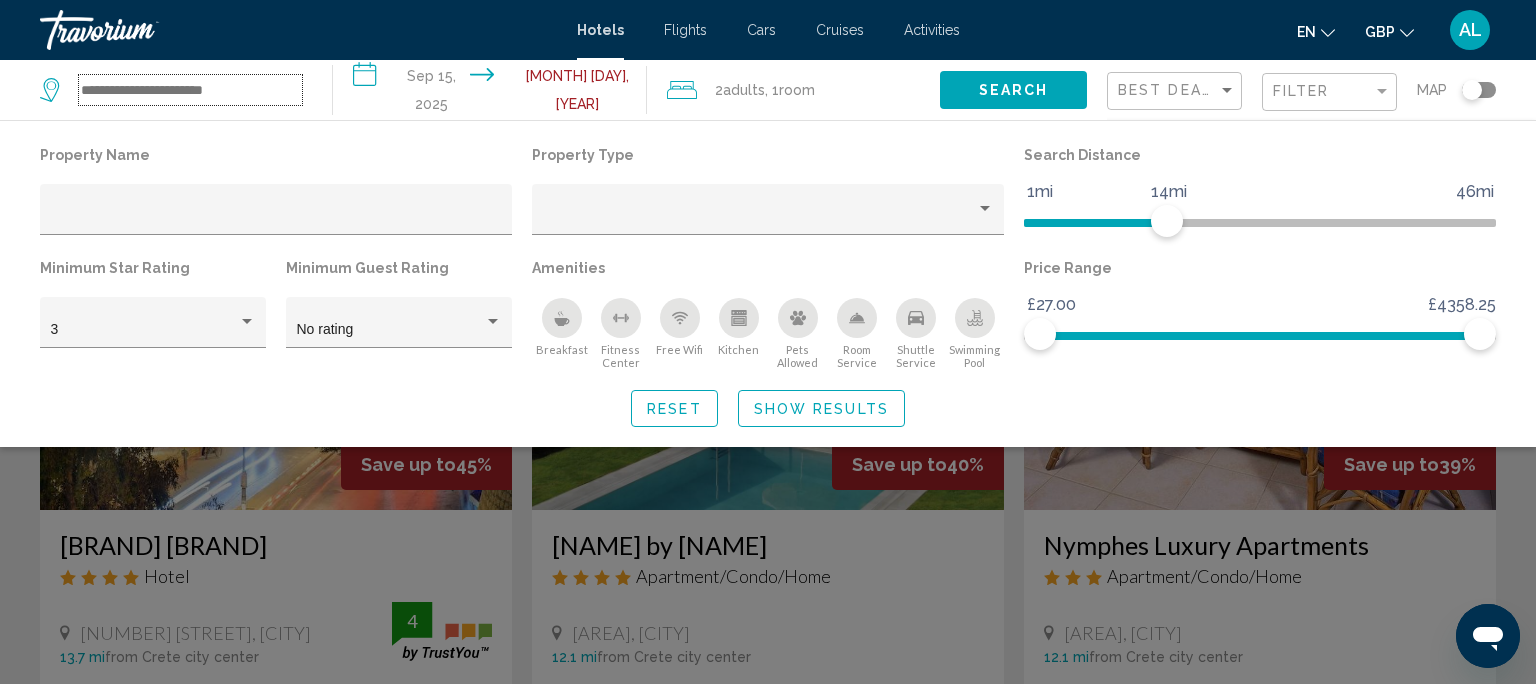type on "*" 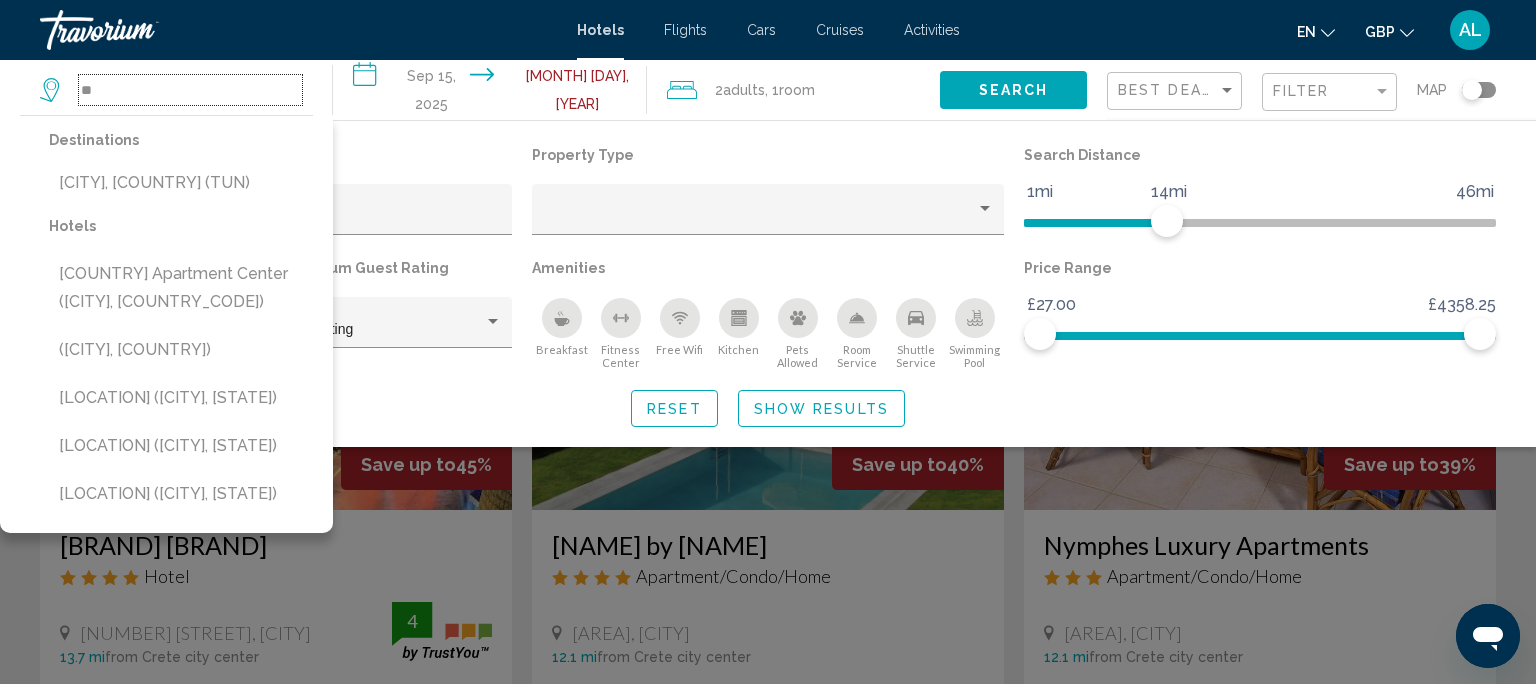 type on "*" 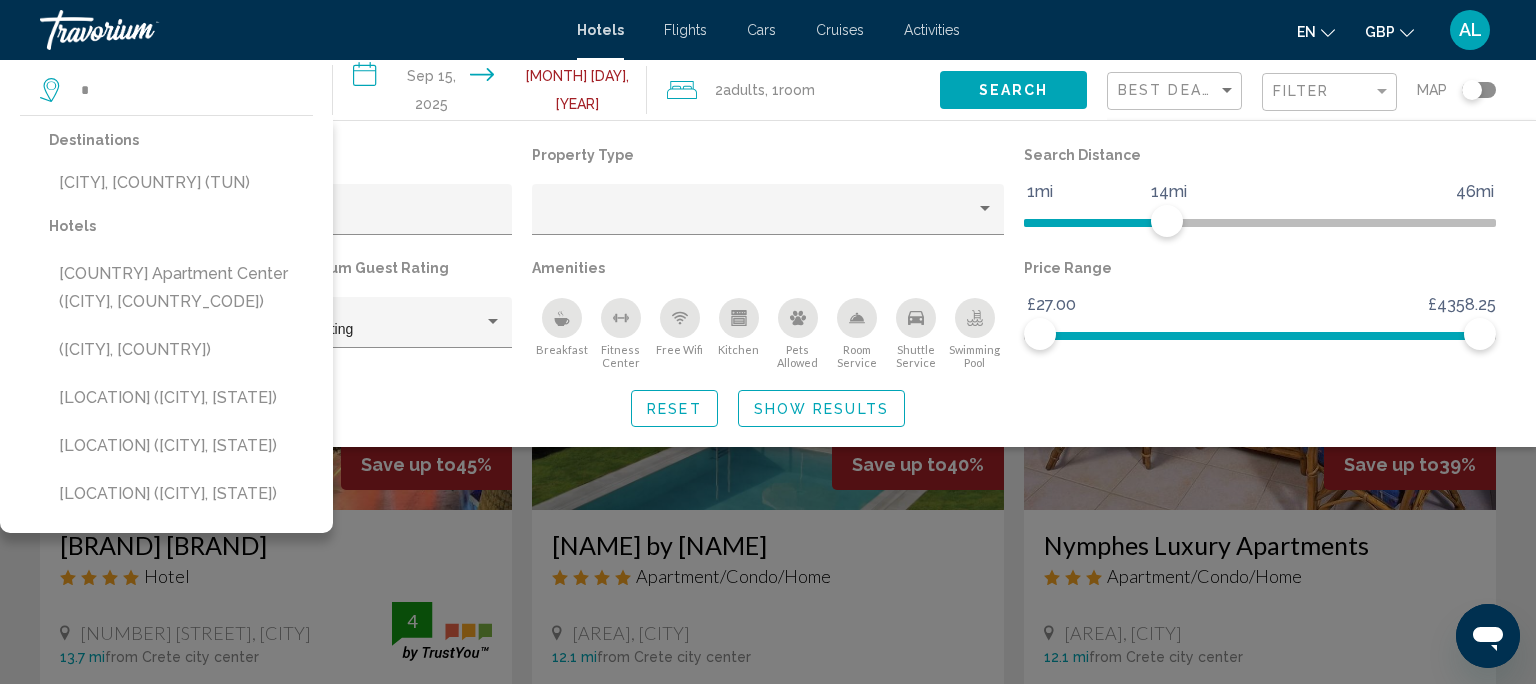 click on "Destinations  [CITY], [COUNTRY] ([COUNTRY_CODE])  Hotels  [COUNTRY] apartment center ([CITY], [COUNTRY_CODE])   [COUNTRY] Palace ([CITY], [COUNTRY_CODE])   [COUNTRY] la Goulette ([CITY], [COUNTRY_CODE])   [COUNTRY] Village ([CITY], [COUNTRY_CODE])   [COUNTRY] Queen Appartement ([CITY], [COUNTRY_CODE])" at bounding box center (166, 319) 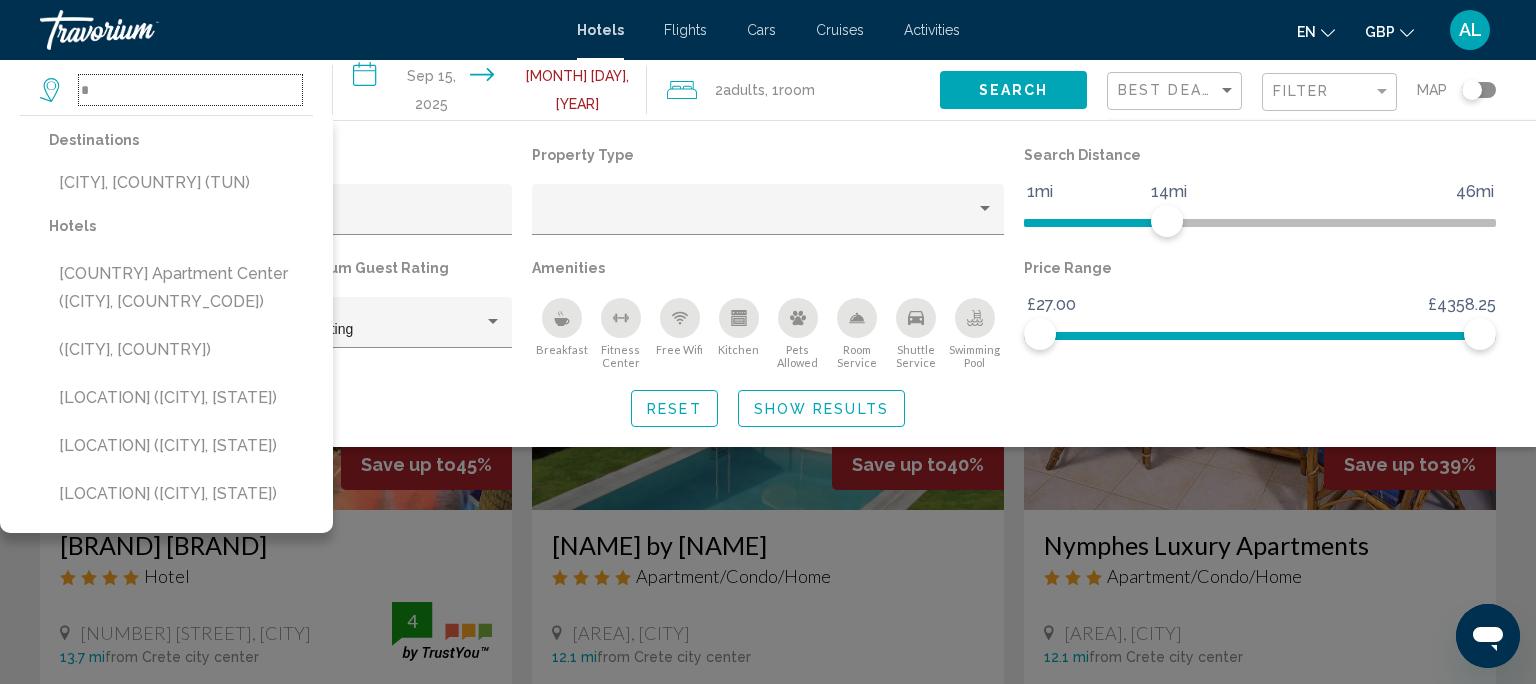 click on "*" at bounding box center [190, 90] 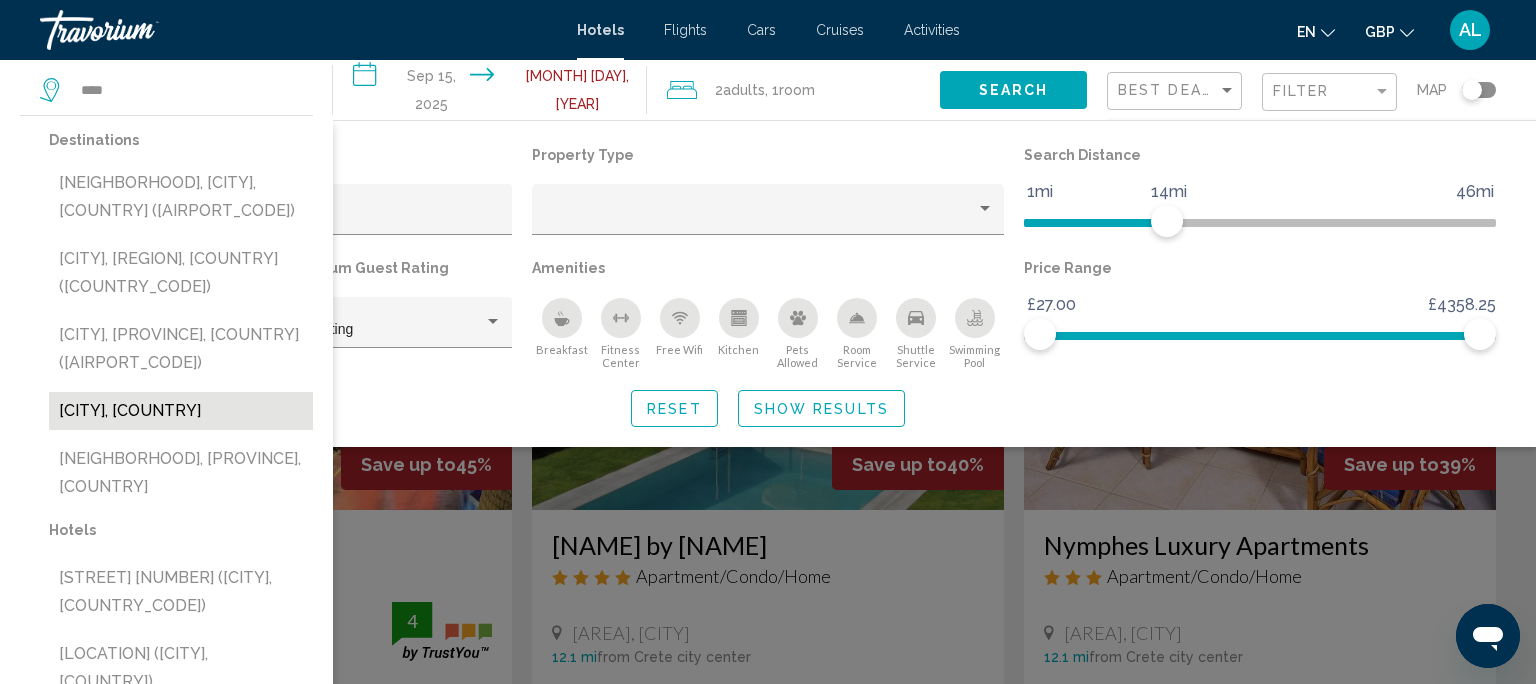 click on "[CITY], [COUNTRY]" at bounding box center (181, 411) 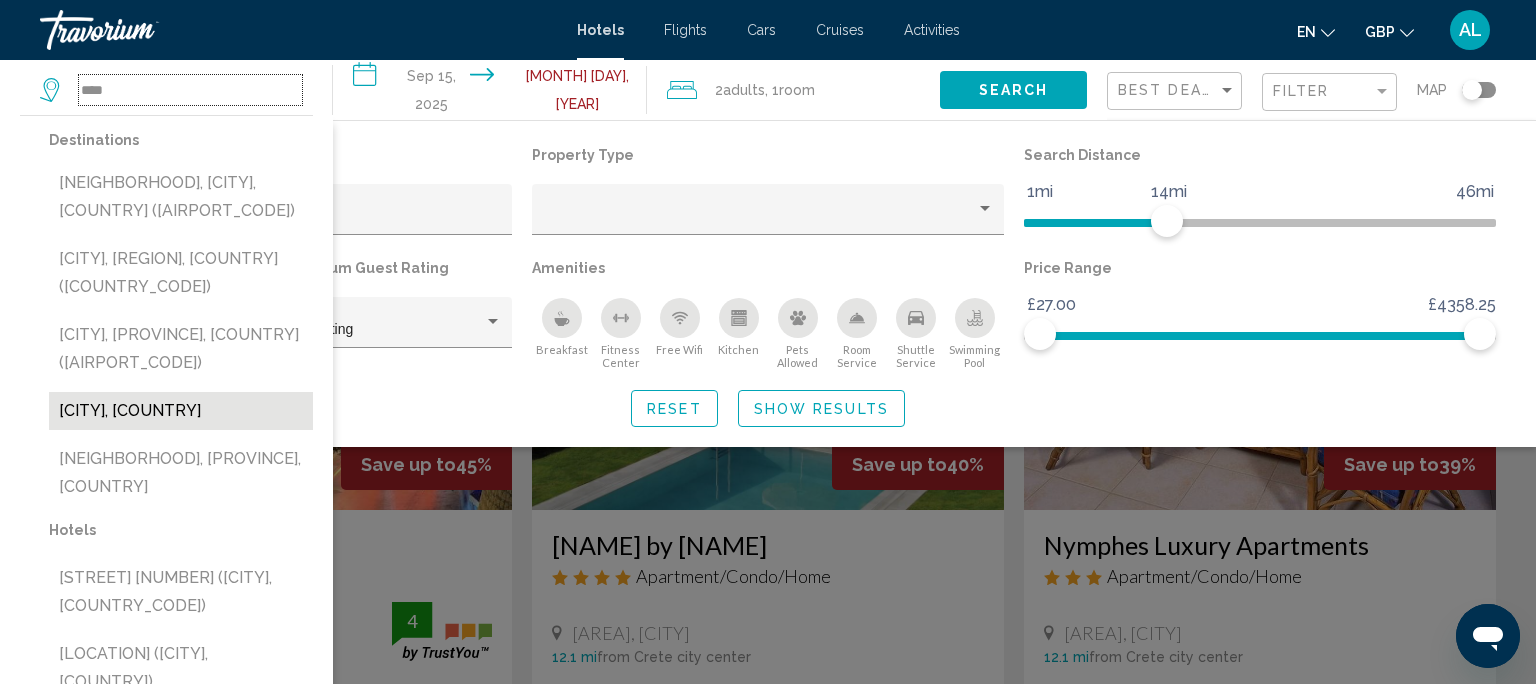 type on "**********" 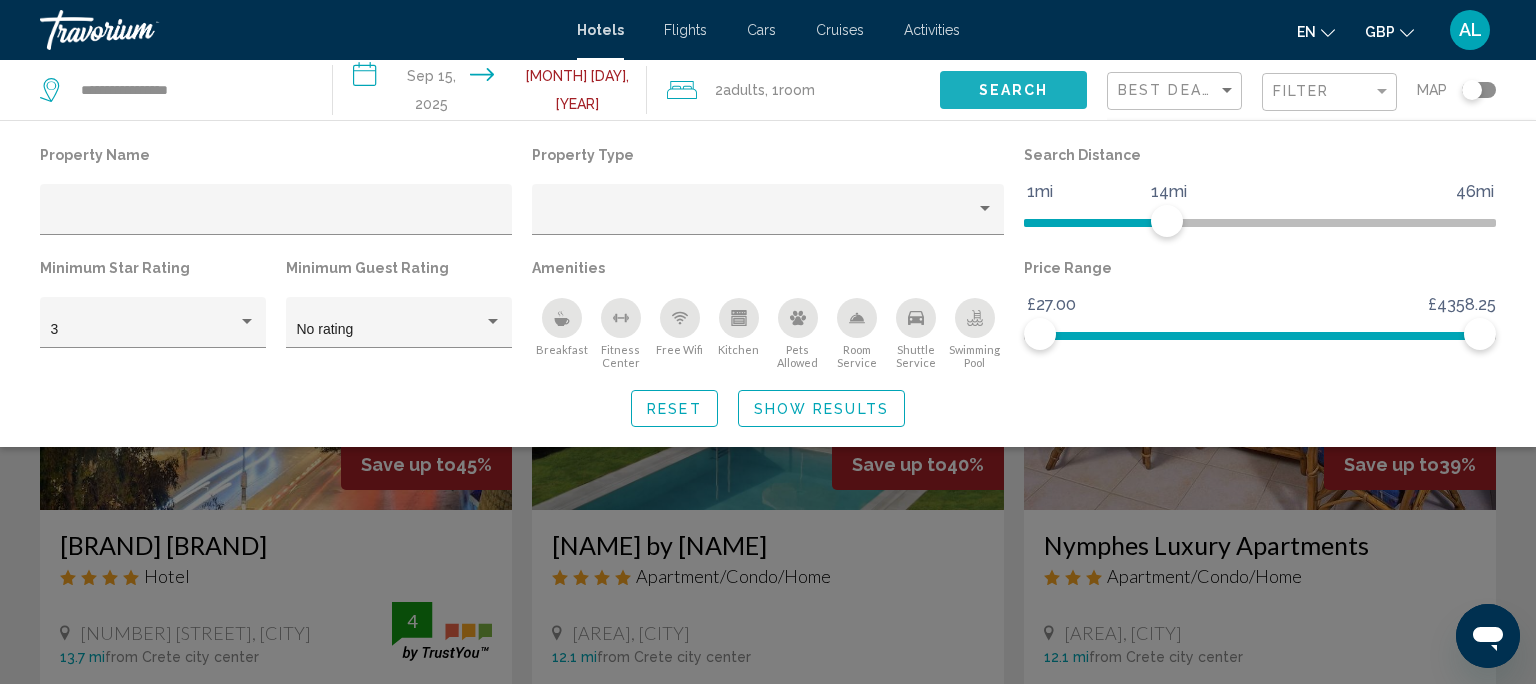 click on "Search" 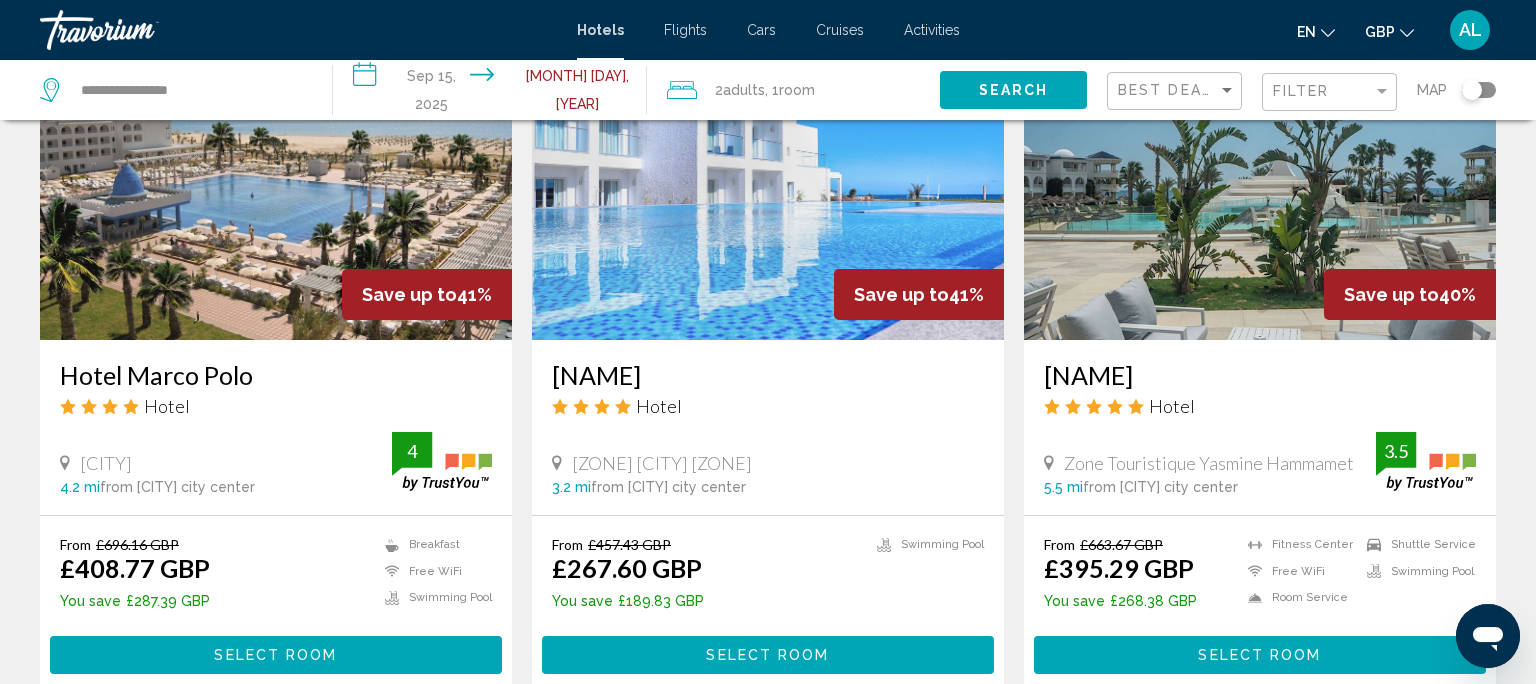 scroll, scrollTop: 888, scrollLeft: 0, axis: vertical 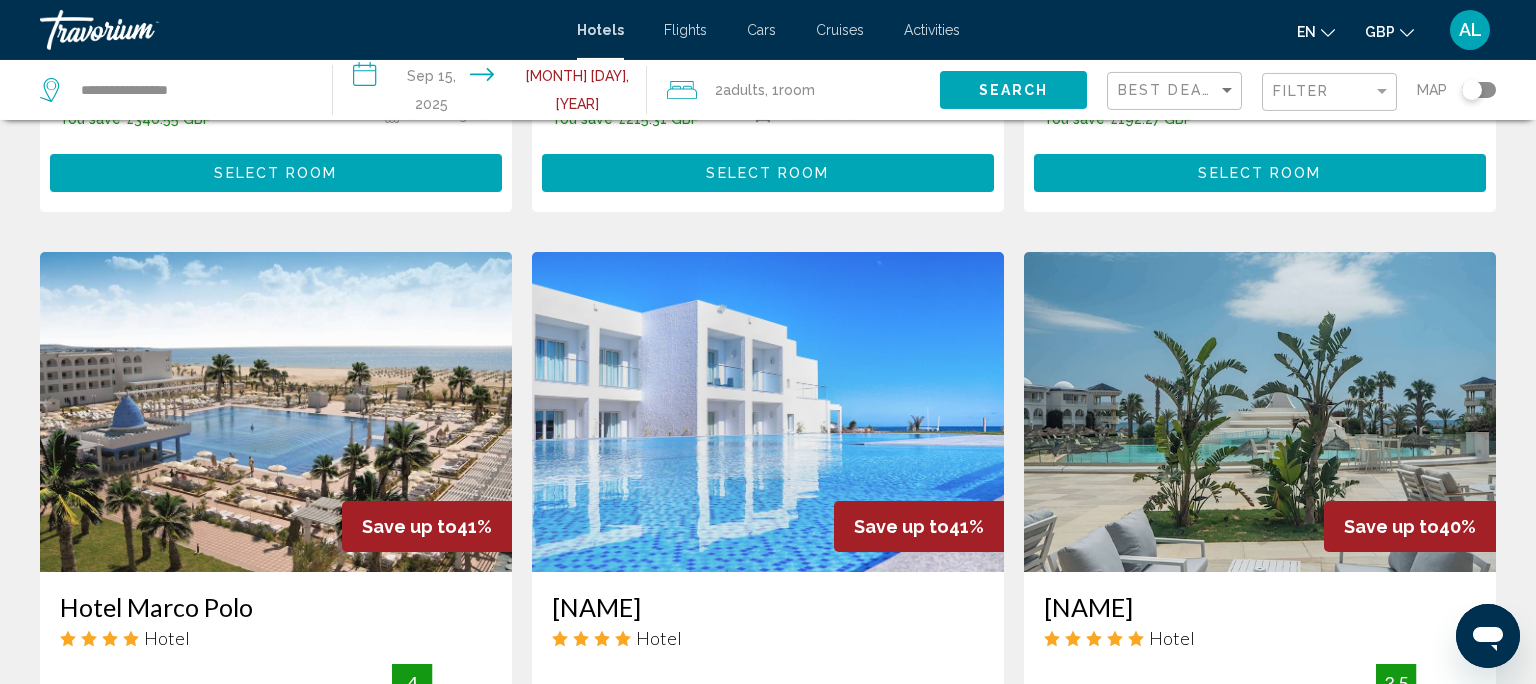 click on "Filter" 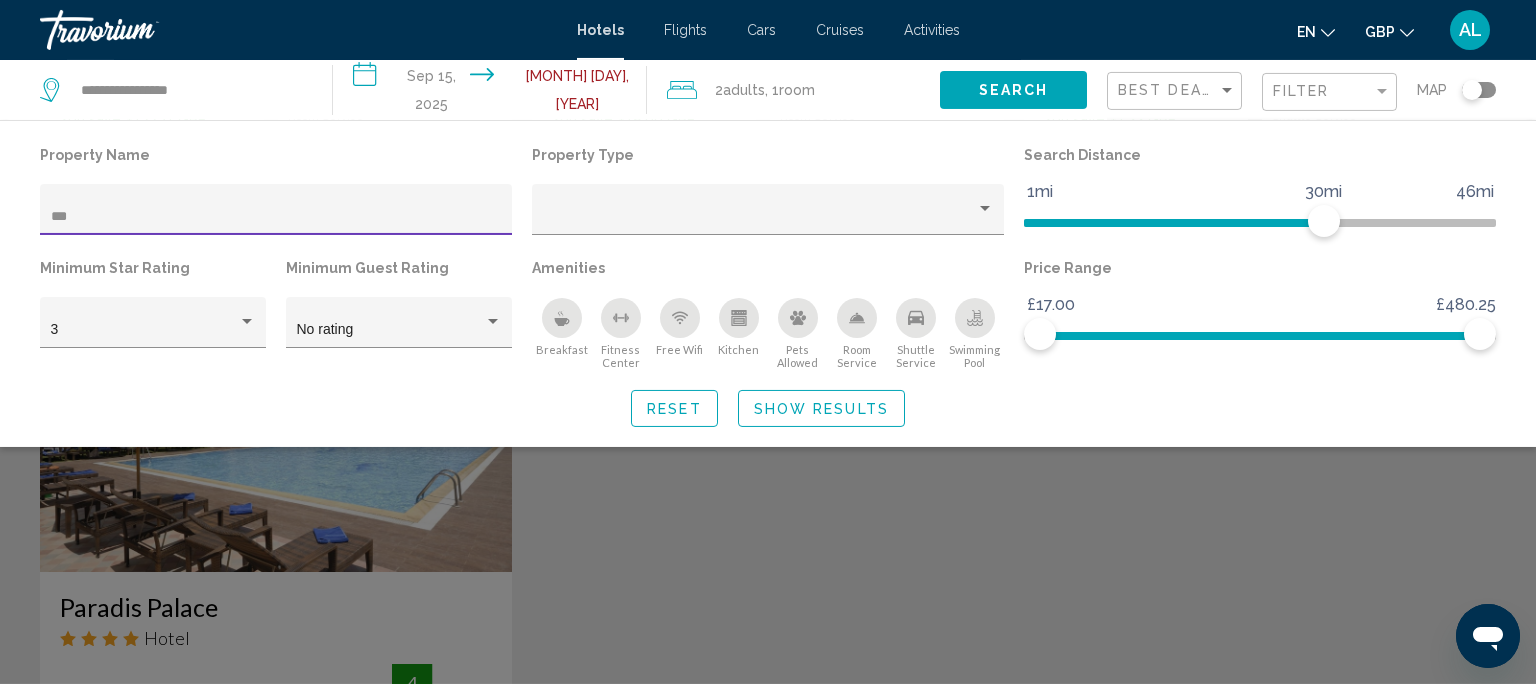 type on "***" 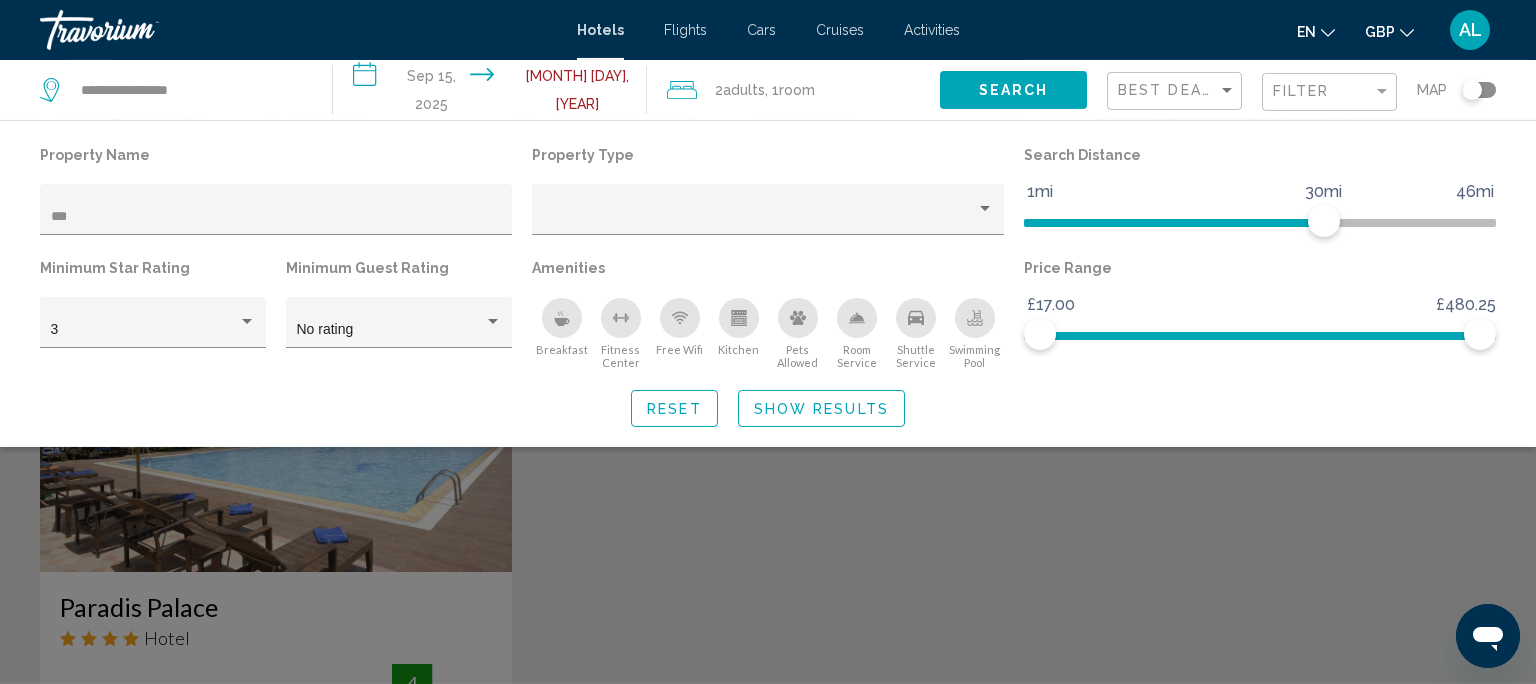 click 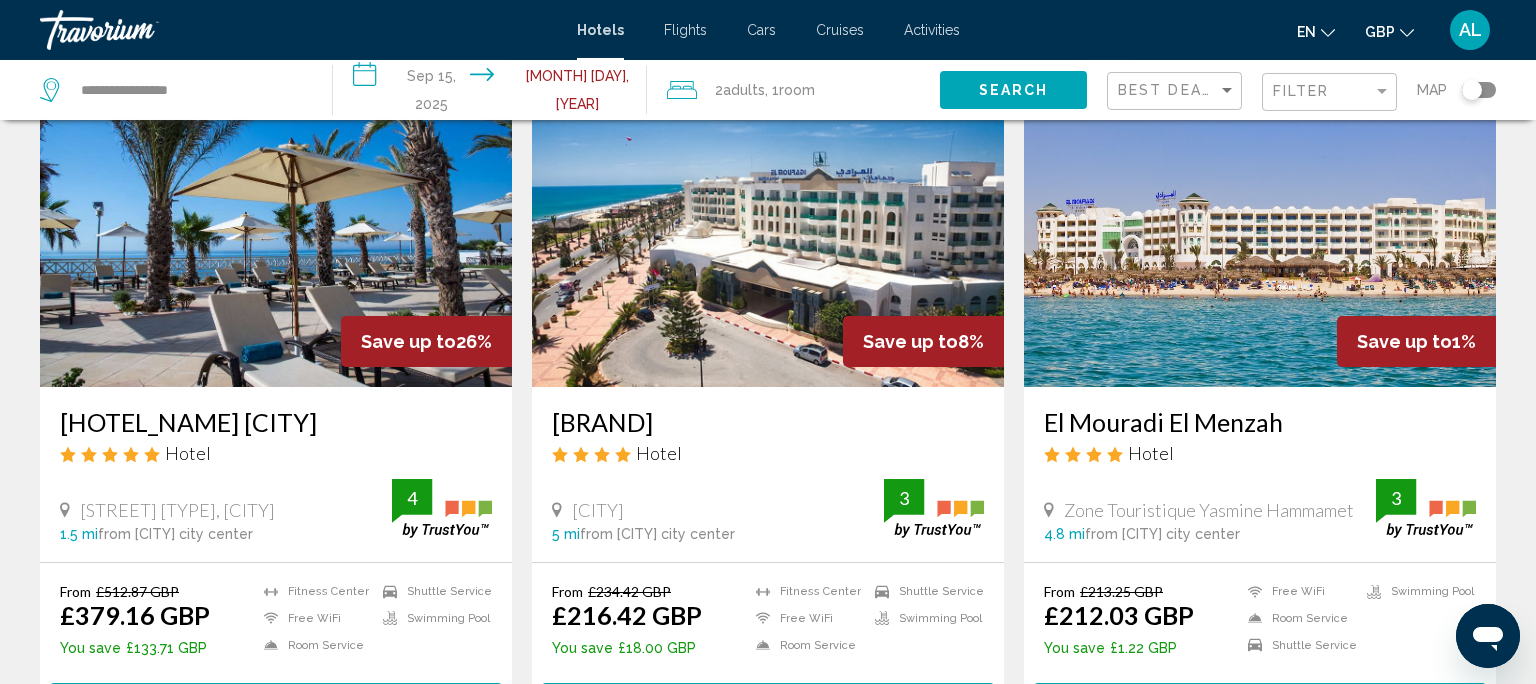 scroll, scrollTop: 128, scrollLeft: 0, axis: vertical 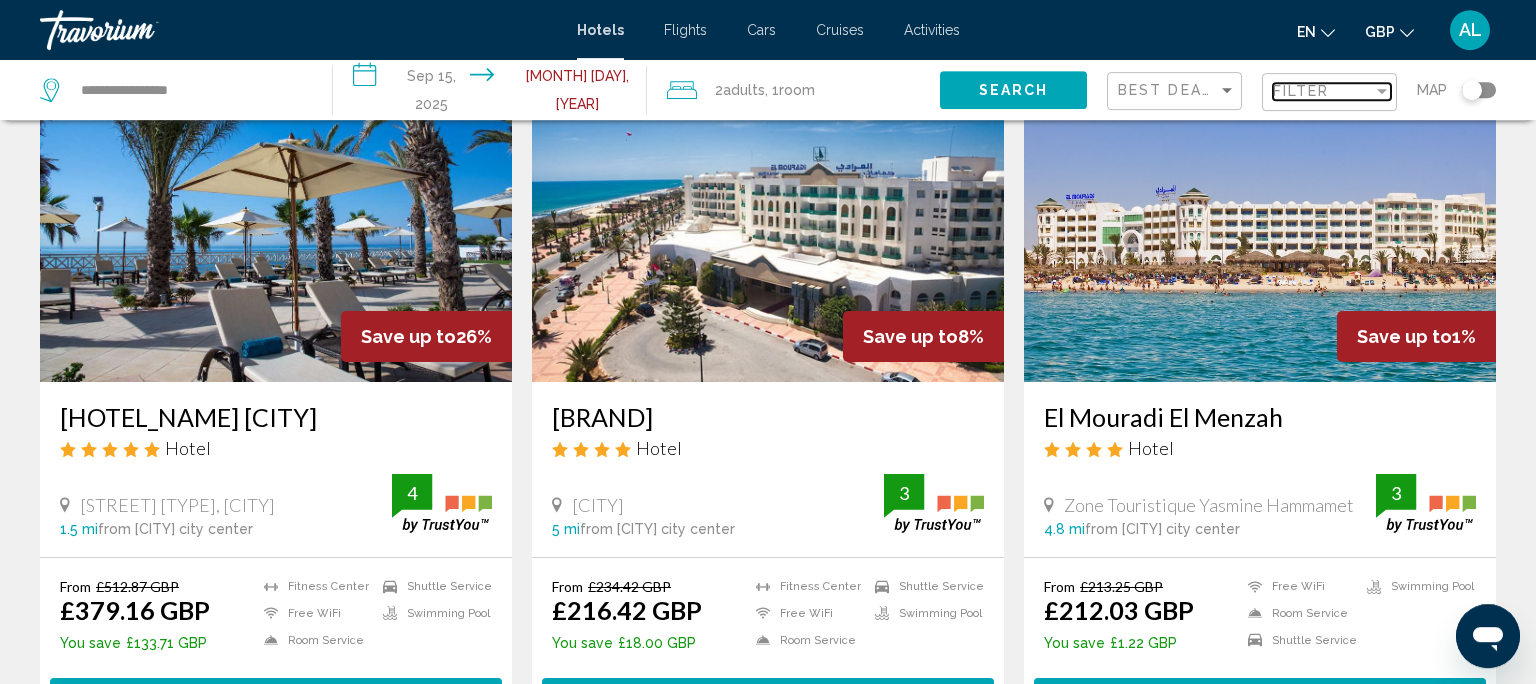 click on "Filter" at bounding box center (1323, 91) 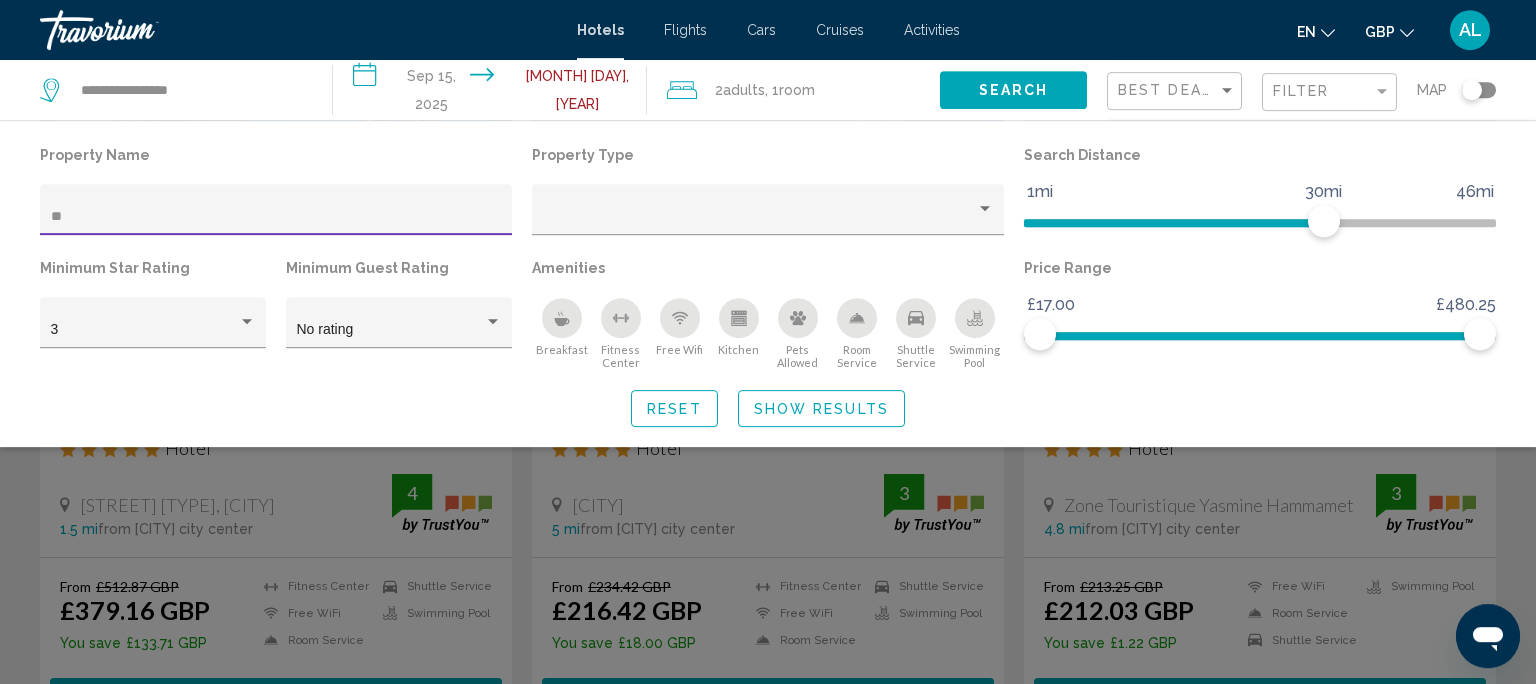 type on "*" 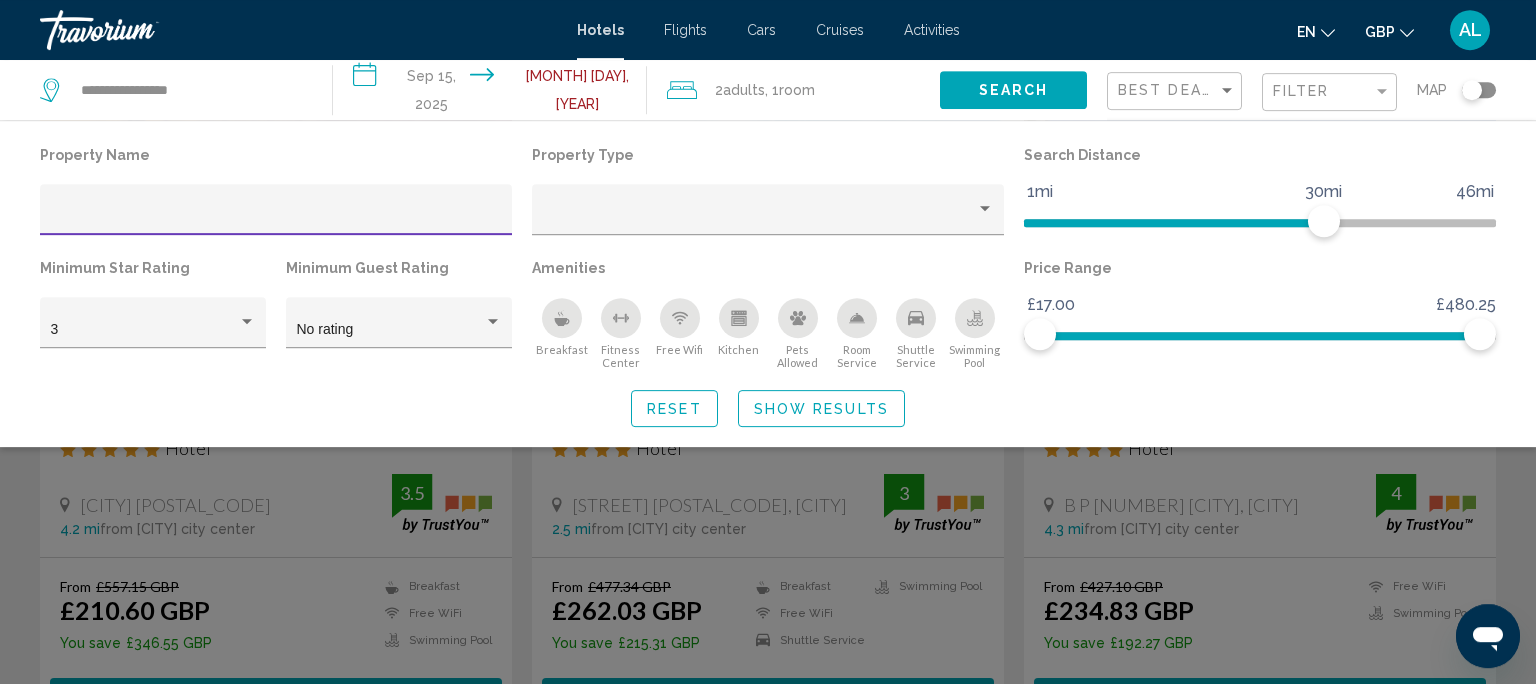type 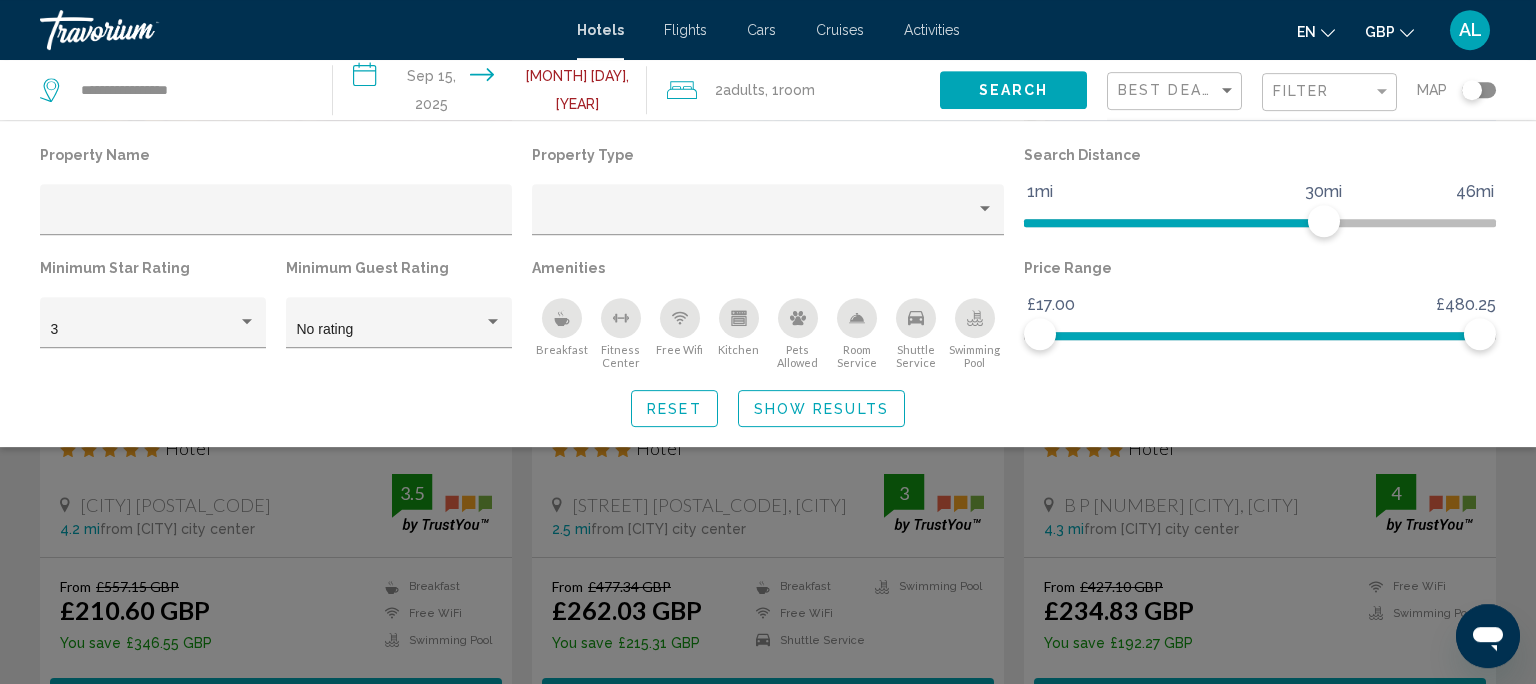 click 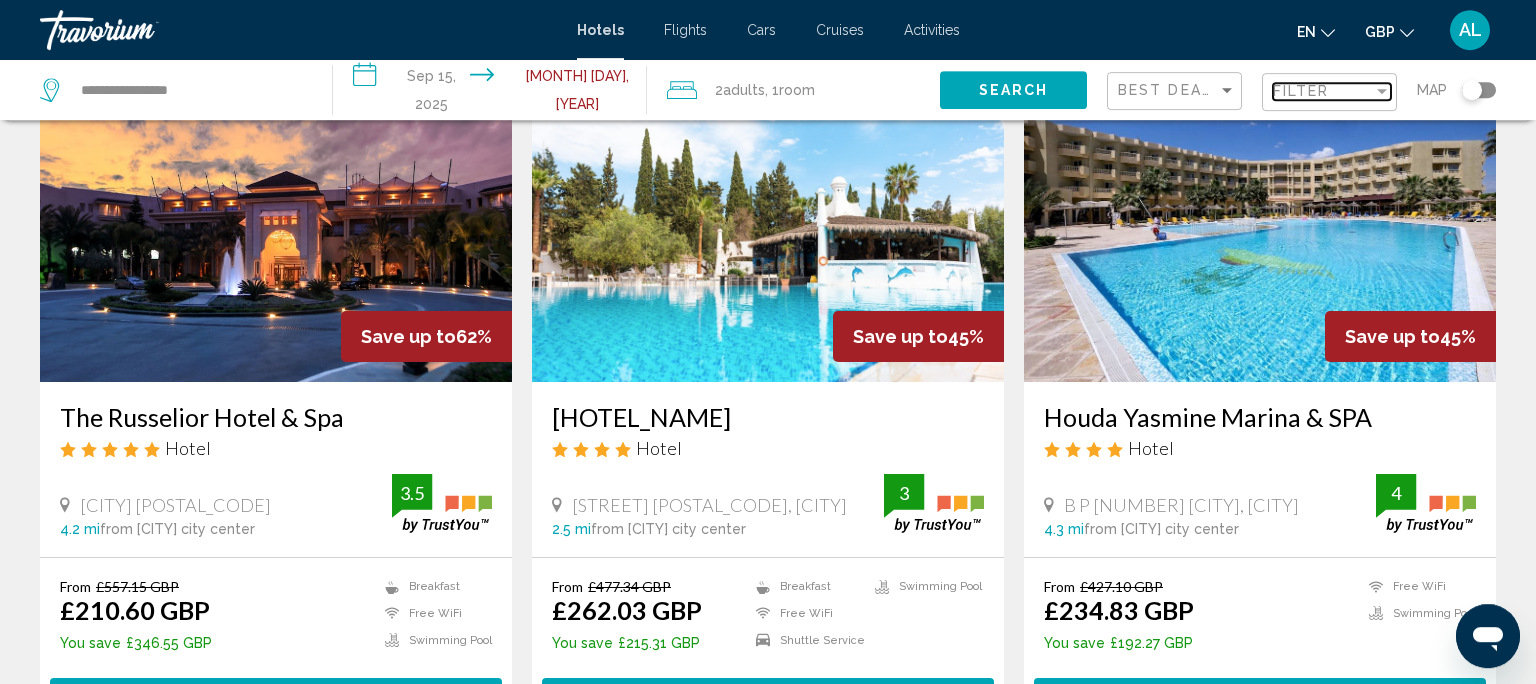click on "Filter" at bounding box center [1301, 91] 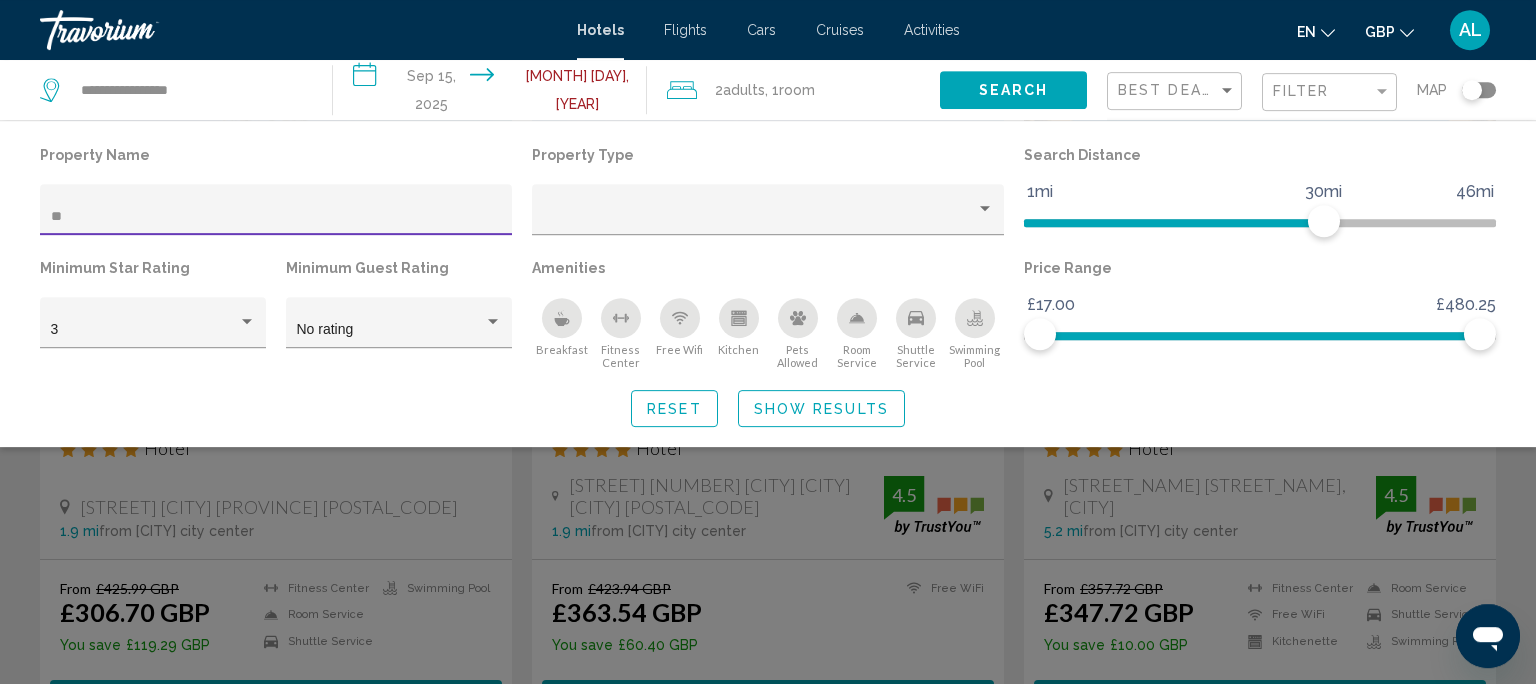type on "**" 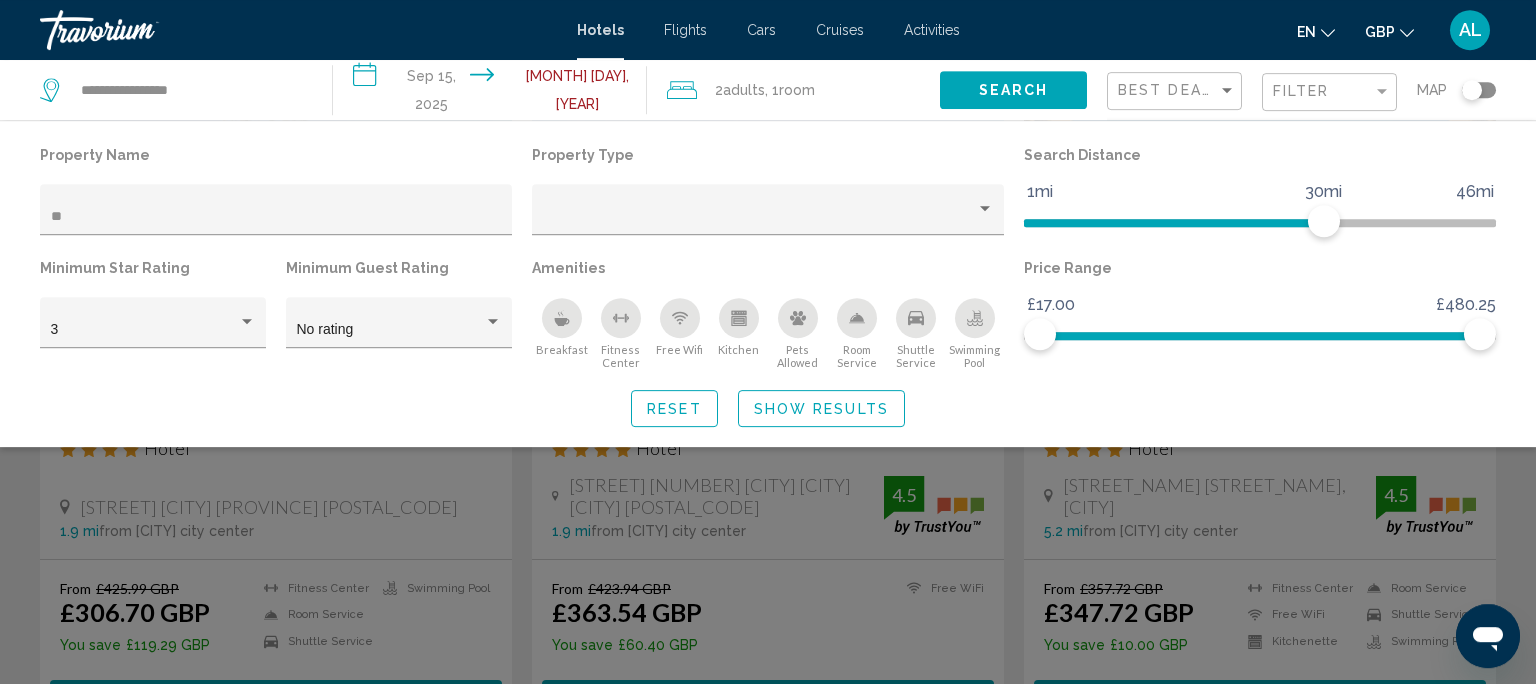 click 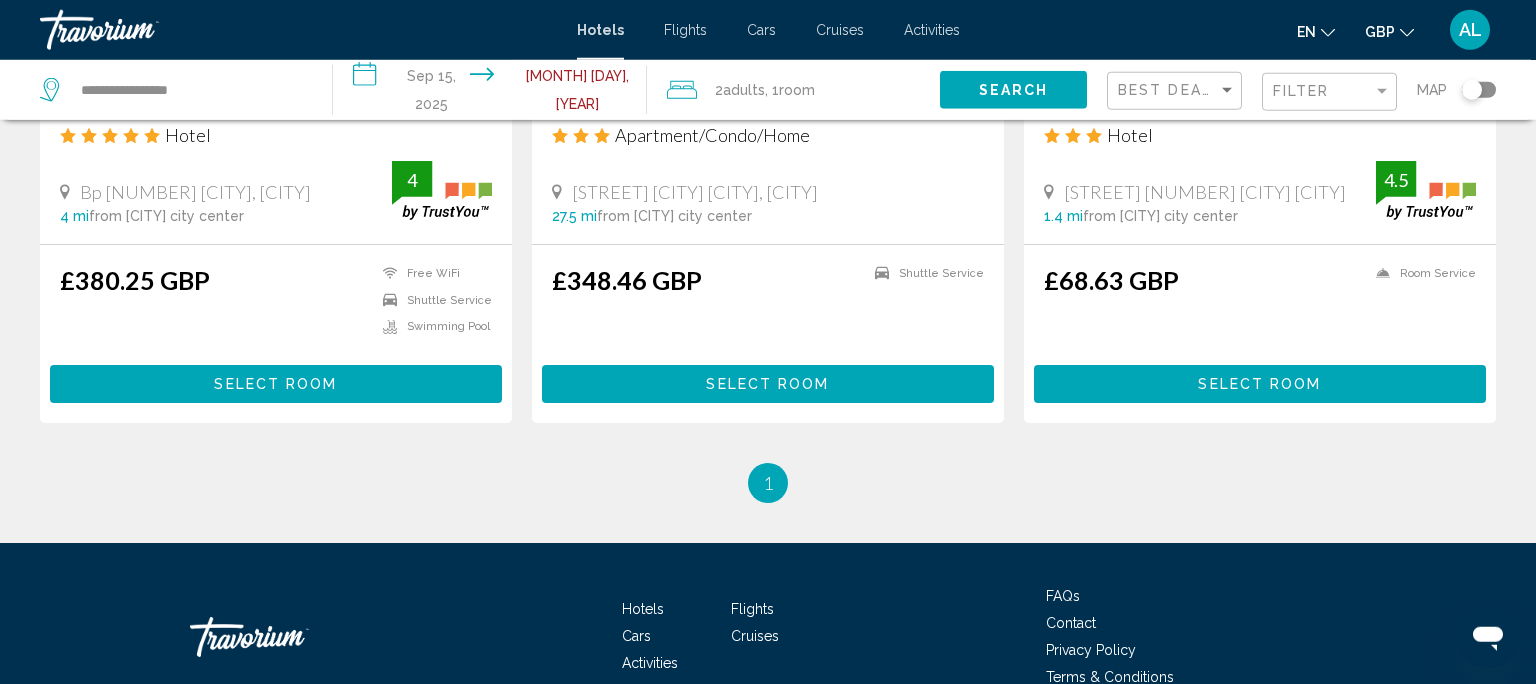 scroll, scrollTop: 1914, scrollLeft: 0, axis: vertical 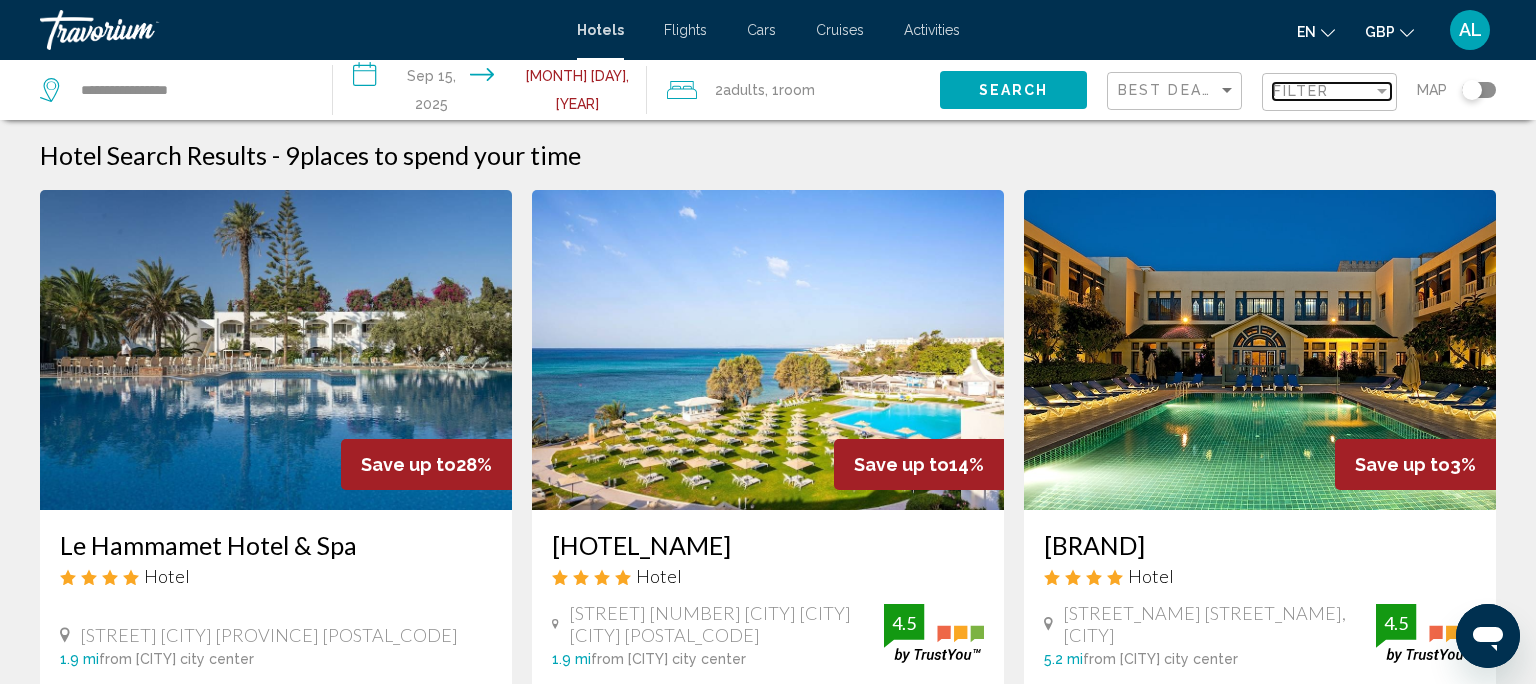 click on "Filter" at bounding box center [1301, 91] 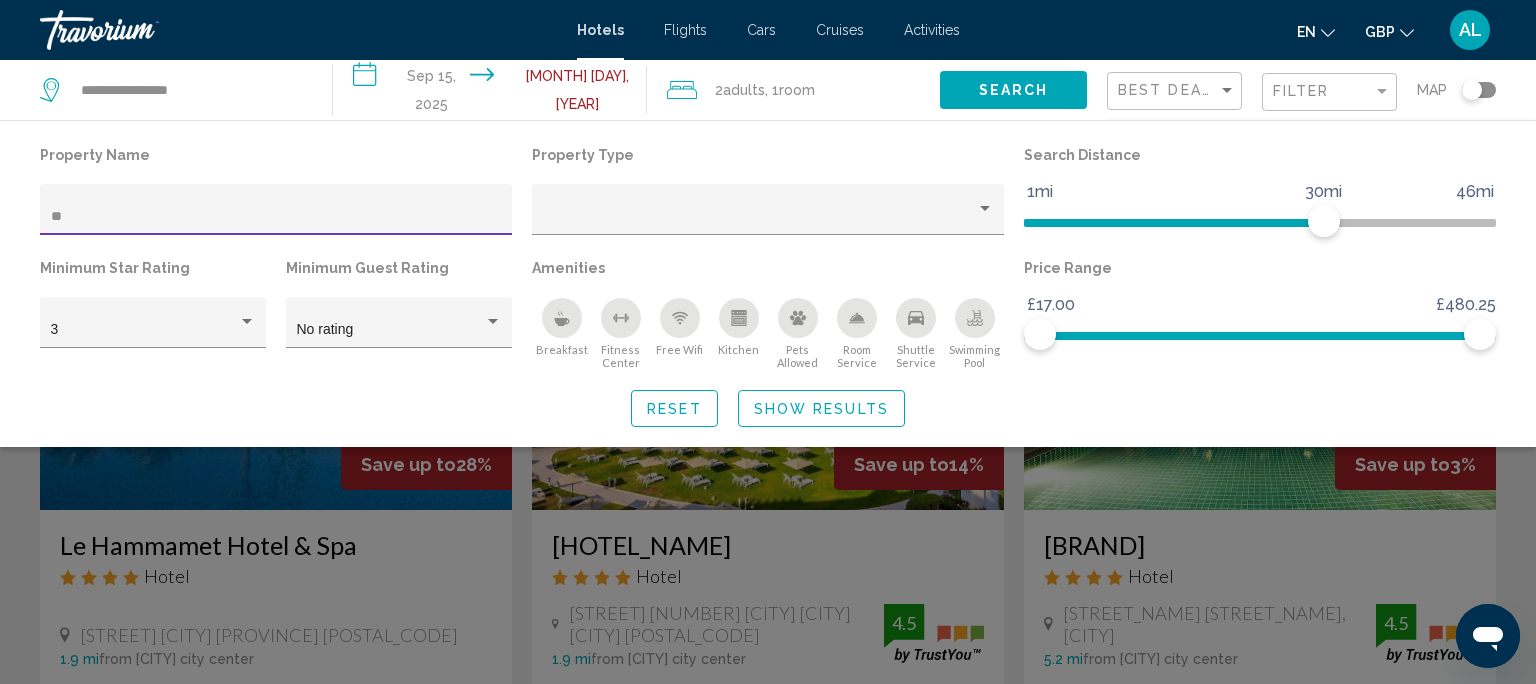 type on "*" 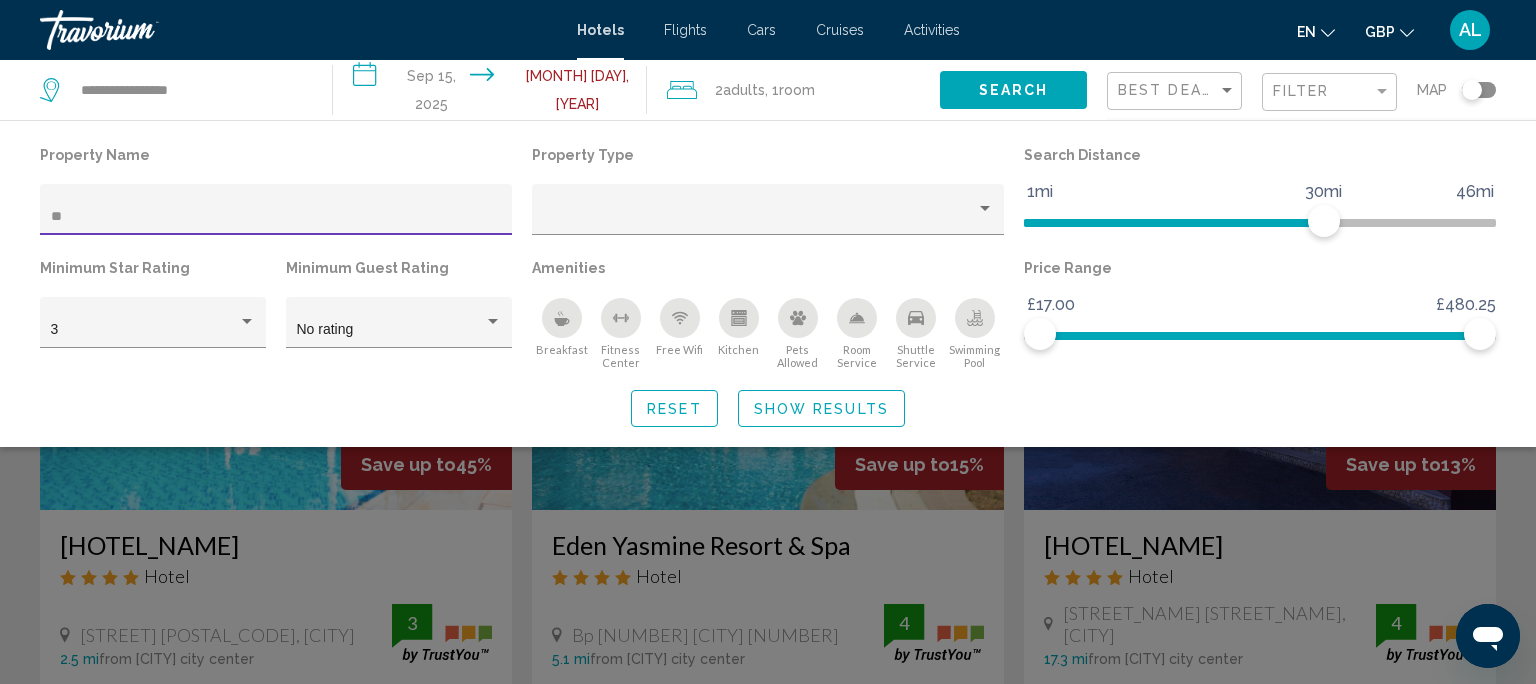 type on "**" 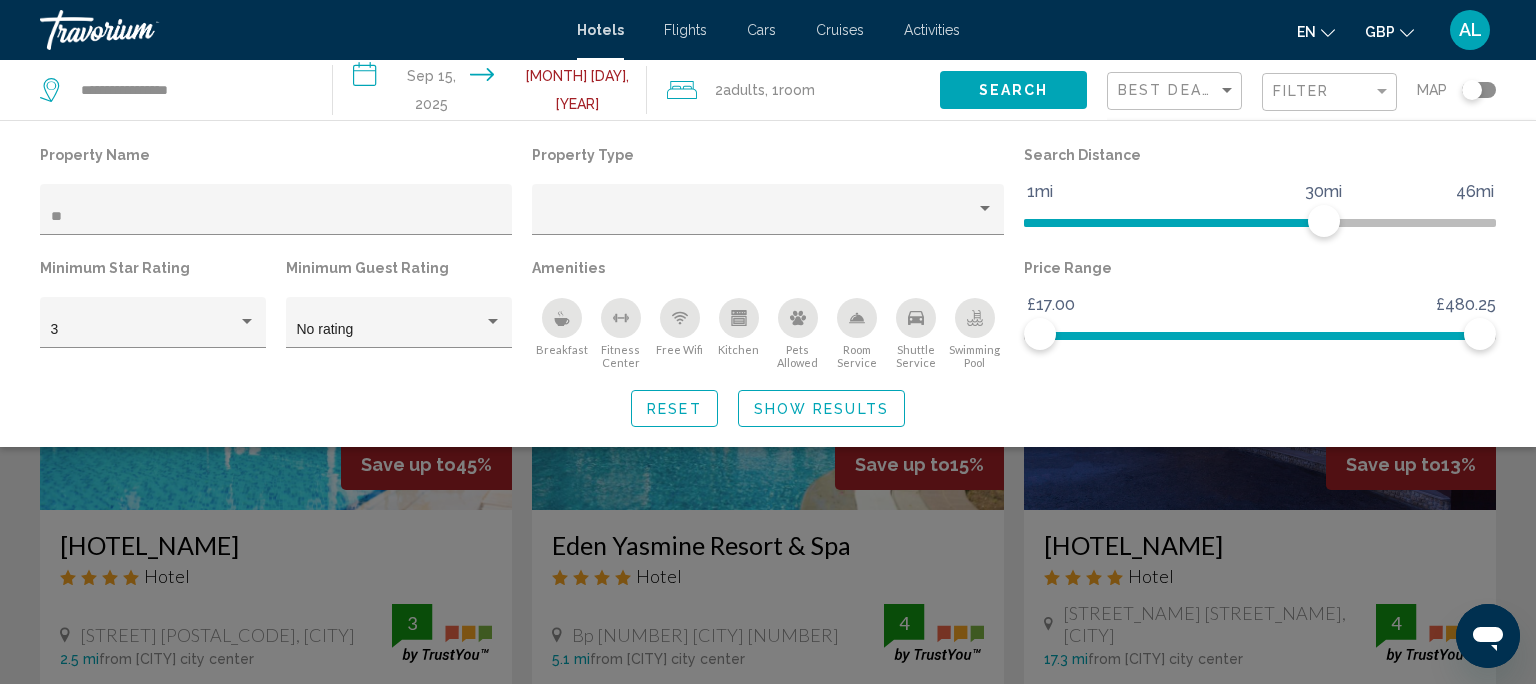 click 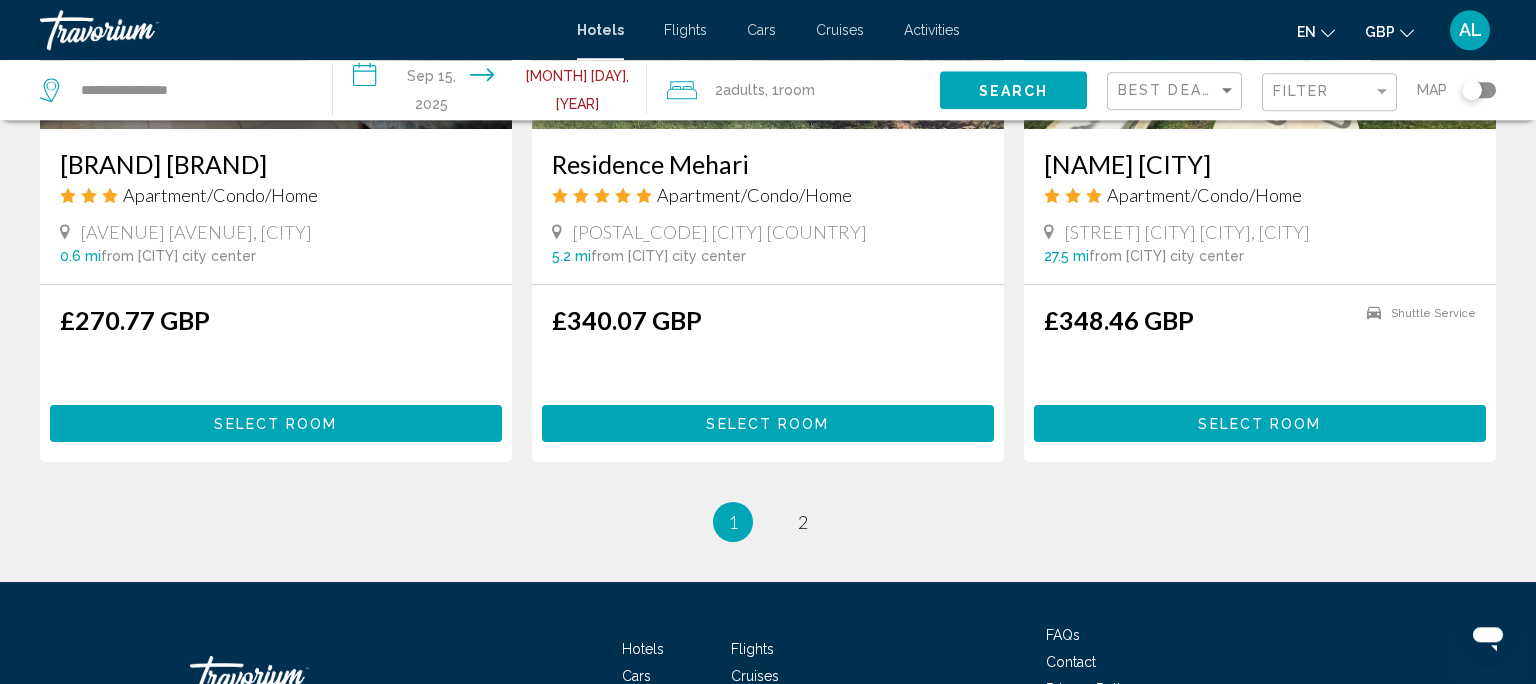 scroll, scrollTop: 2528, scrollLeft: 0, axis: vertical 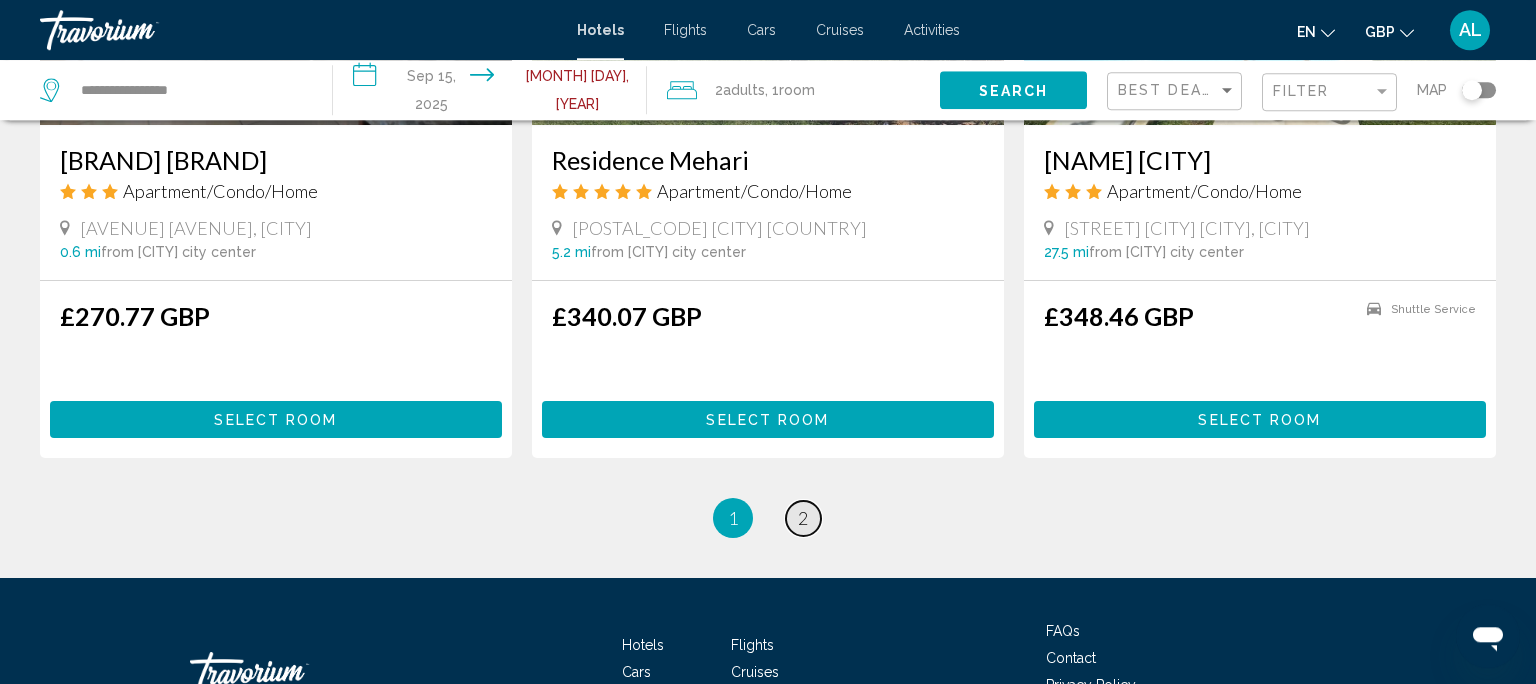 click on "page  2" at bounding box center [803, 518] 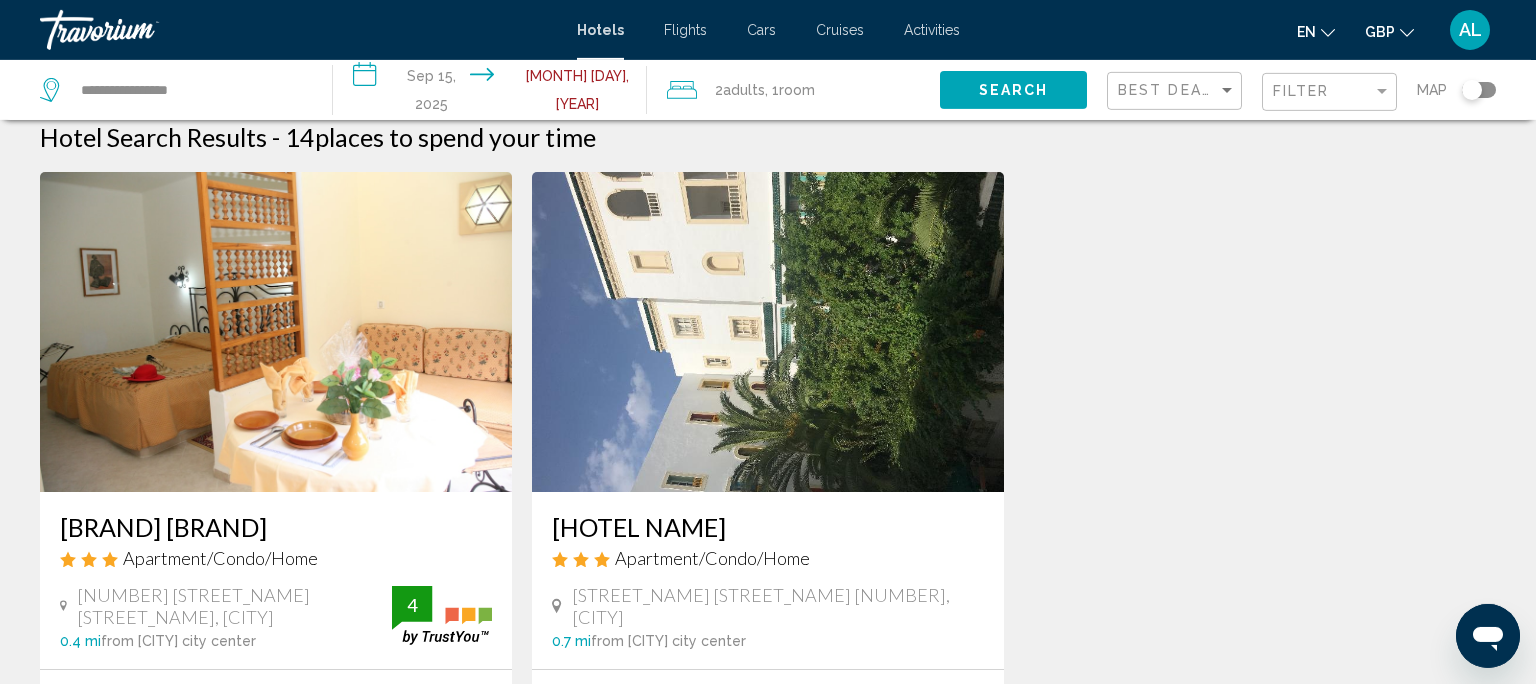 scroll, scrollTop: 0, scrollLeft: 0, axis: both 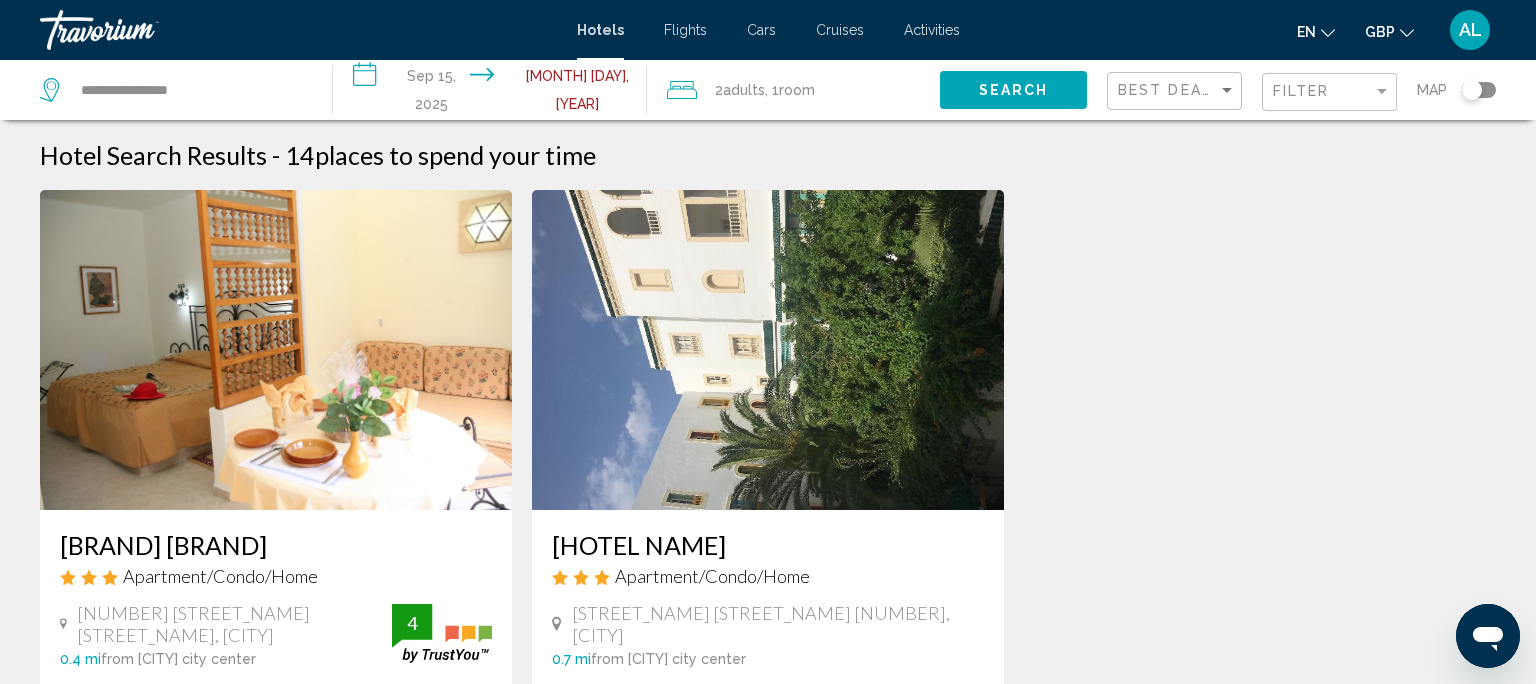 click on "Filter" 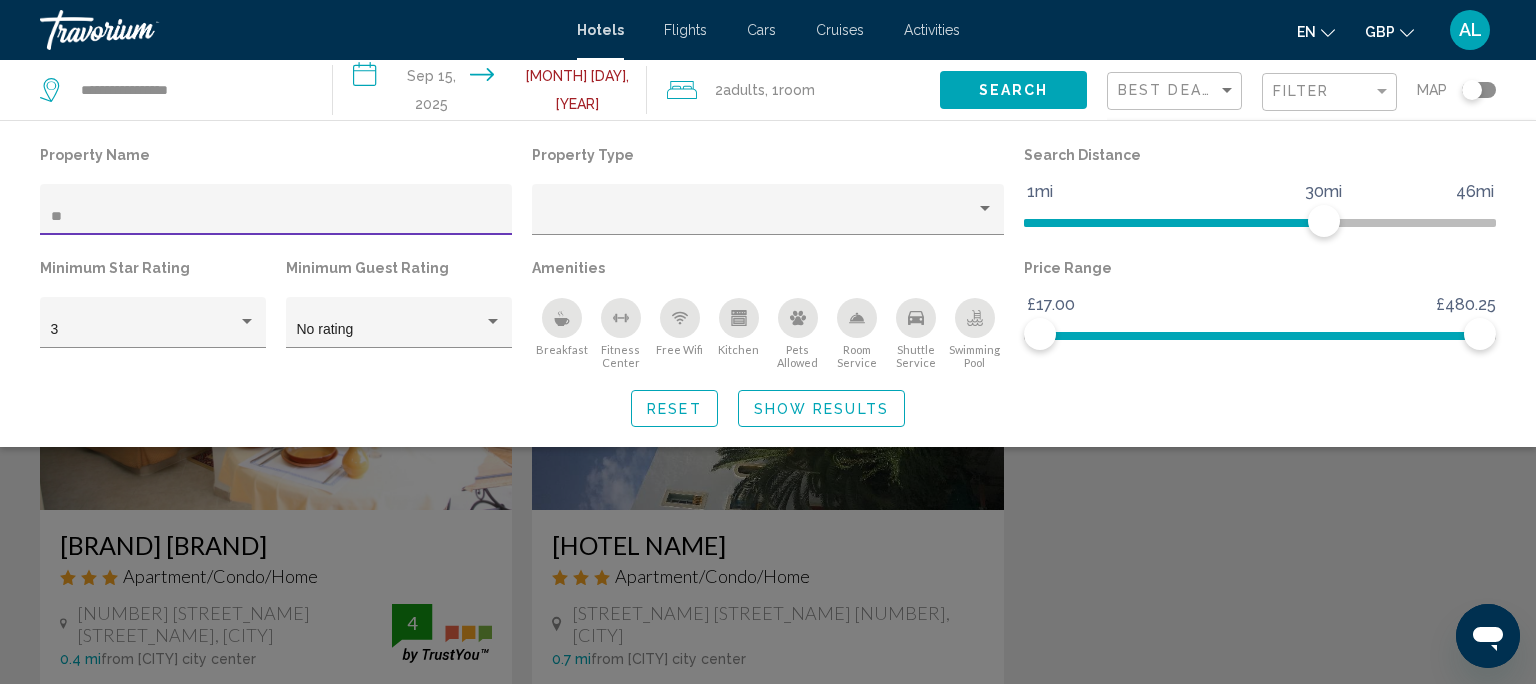 type on "*" 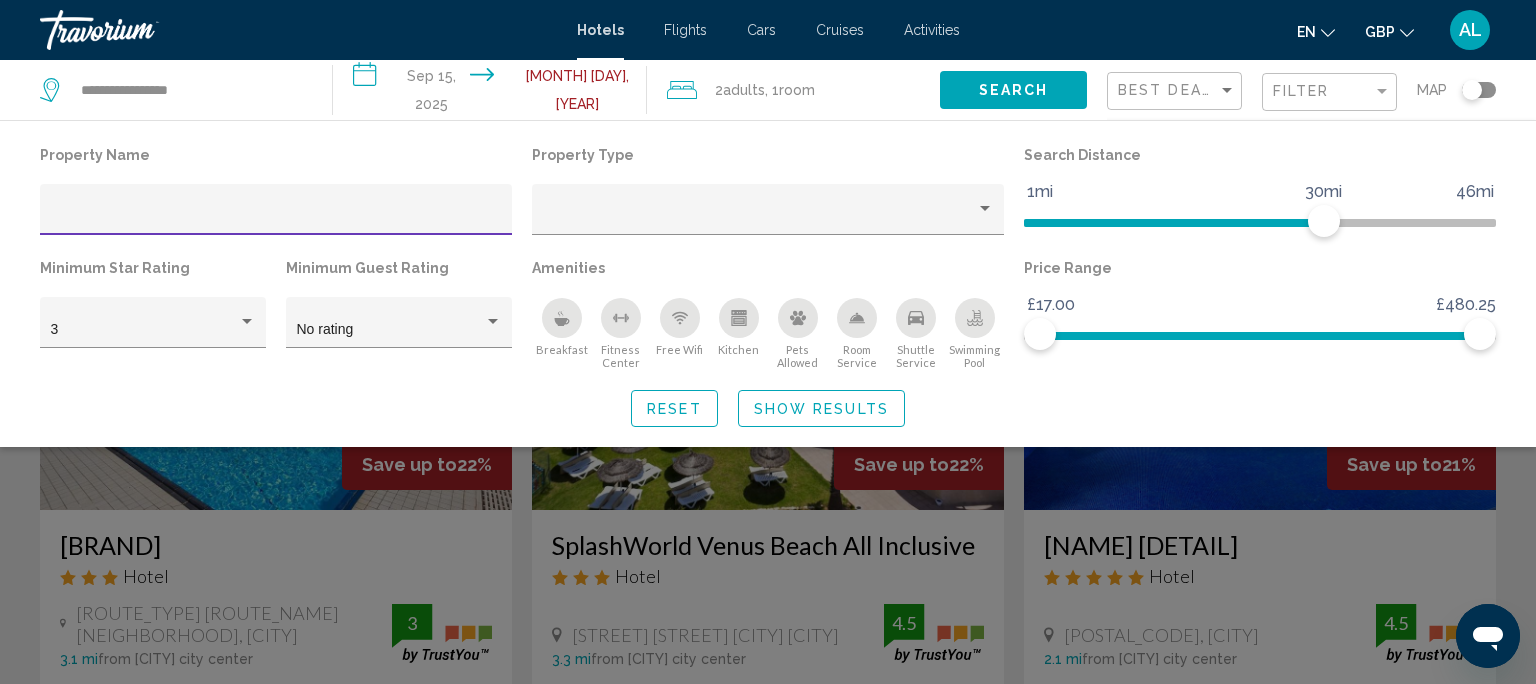 type 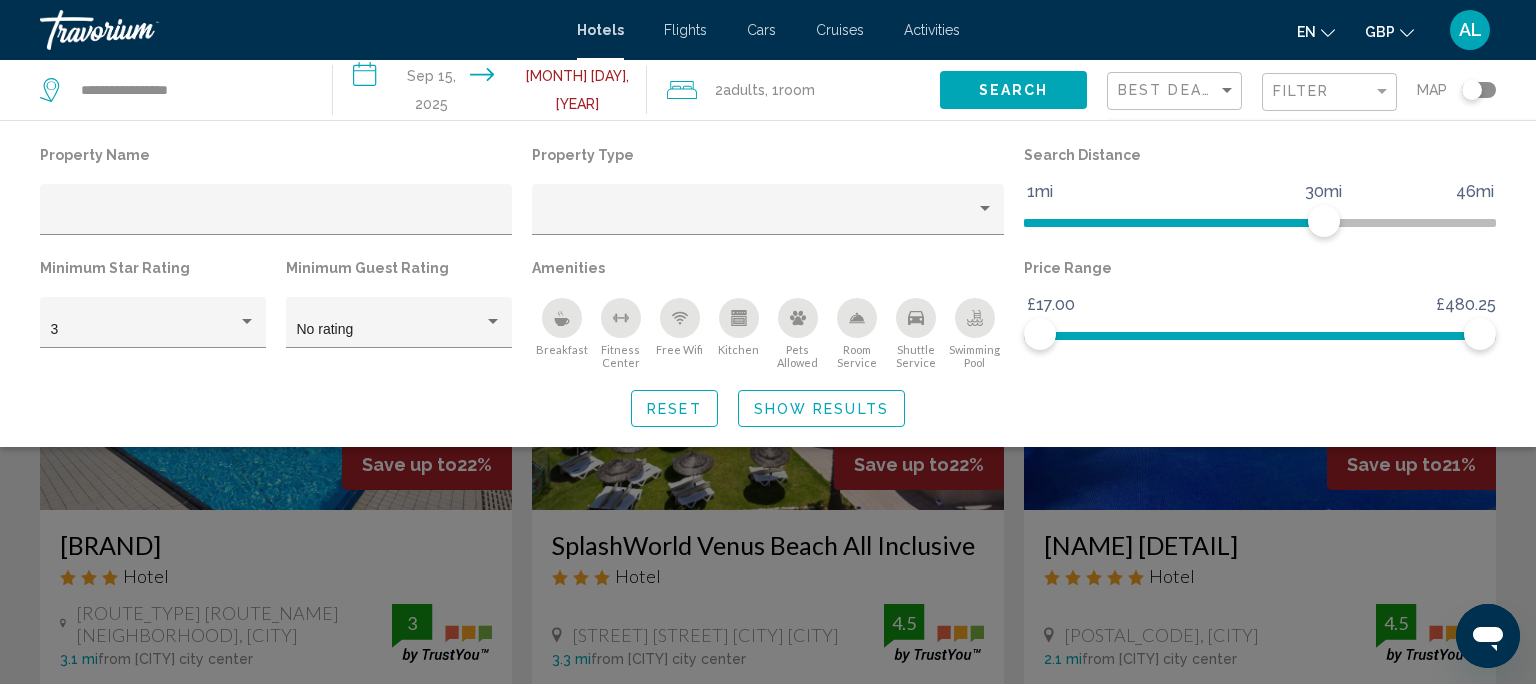 click 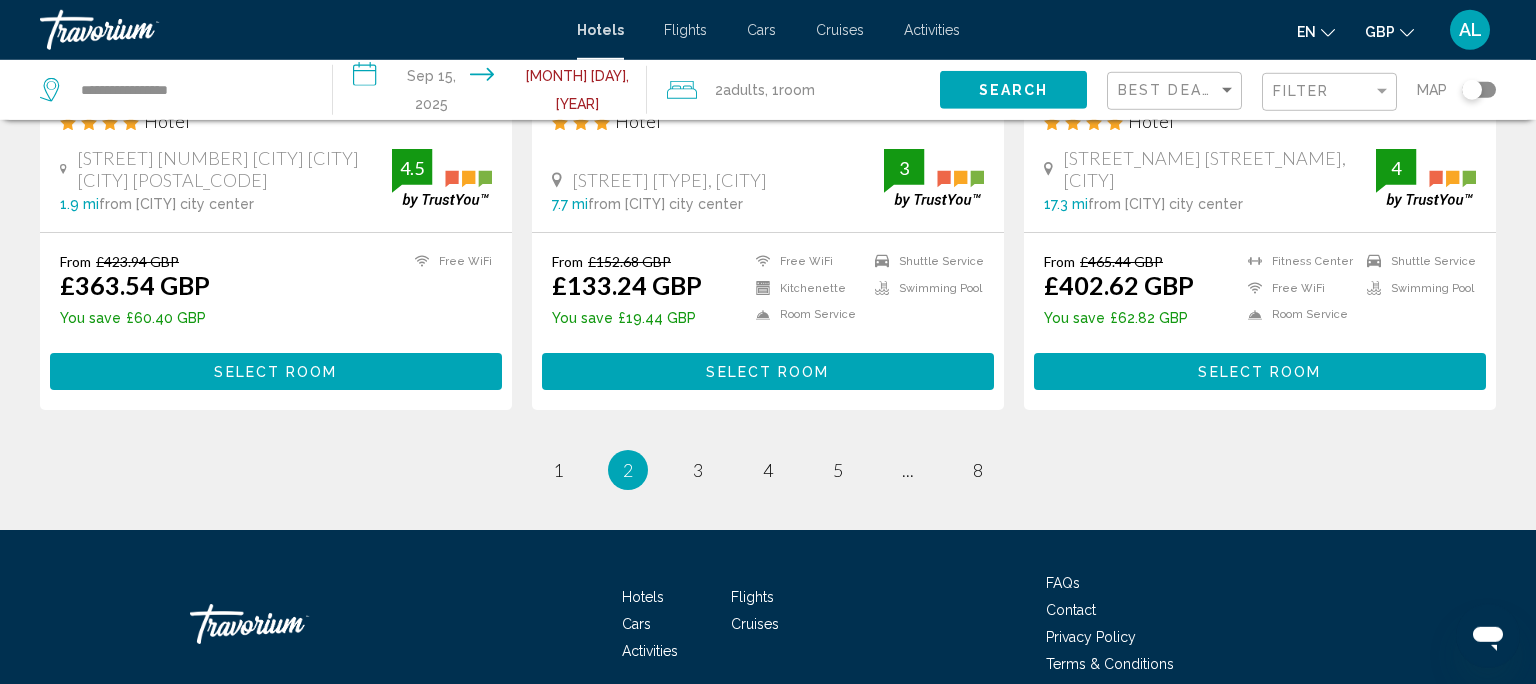 scroll, scrollTop: 2690, scrollLeft: 0, axis: vertical 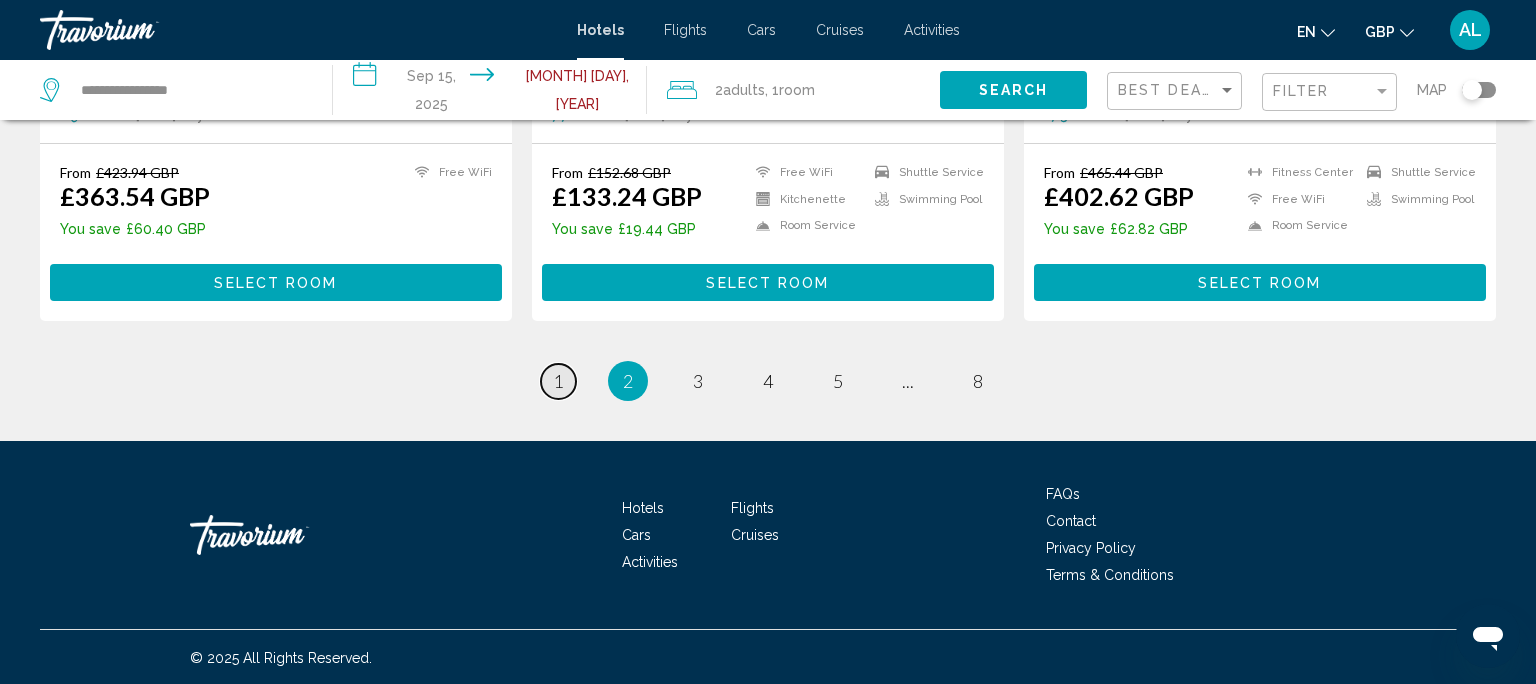 click on "page  1" at bounding box center (558, 381) 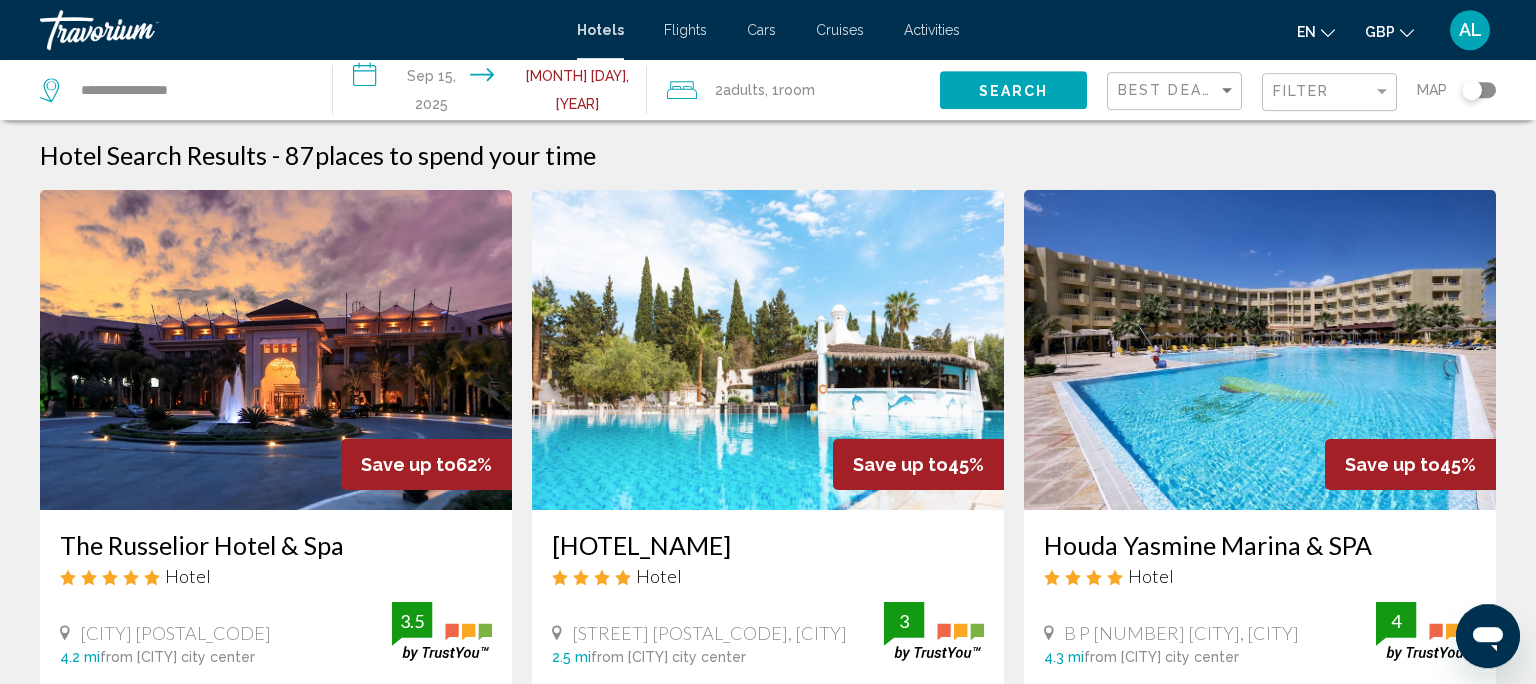 scroll, scrollTop: 0, scrollLeft: 0, axis: both 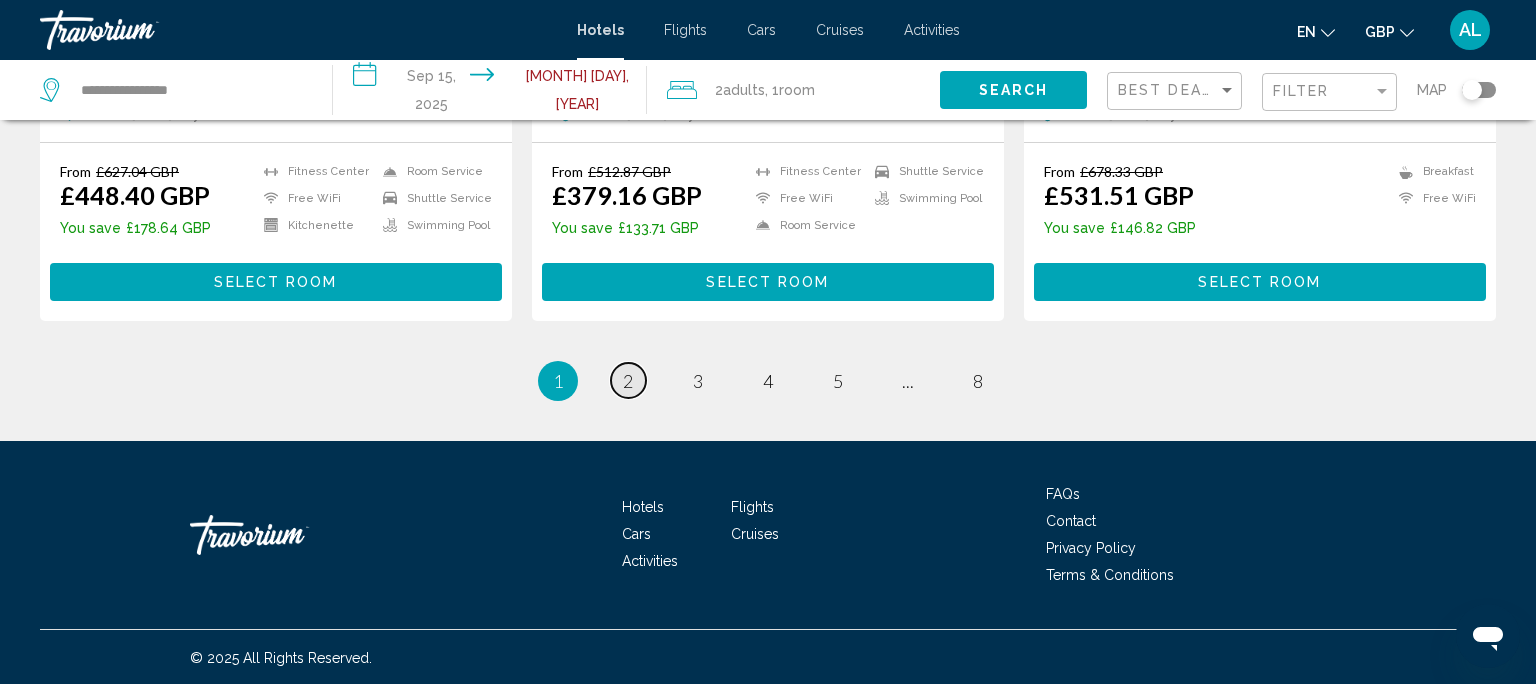 click on "2" at bounding box center [628, 381] 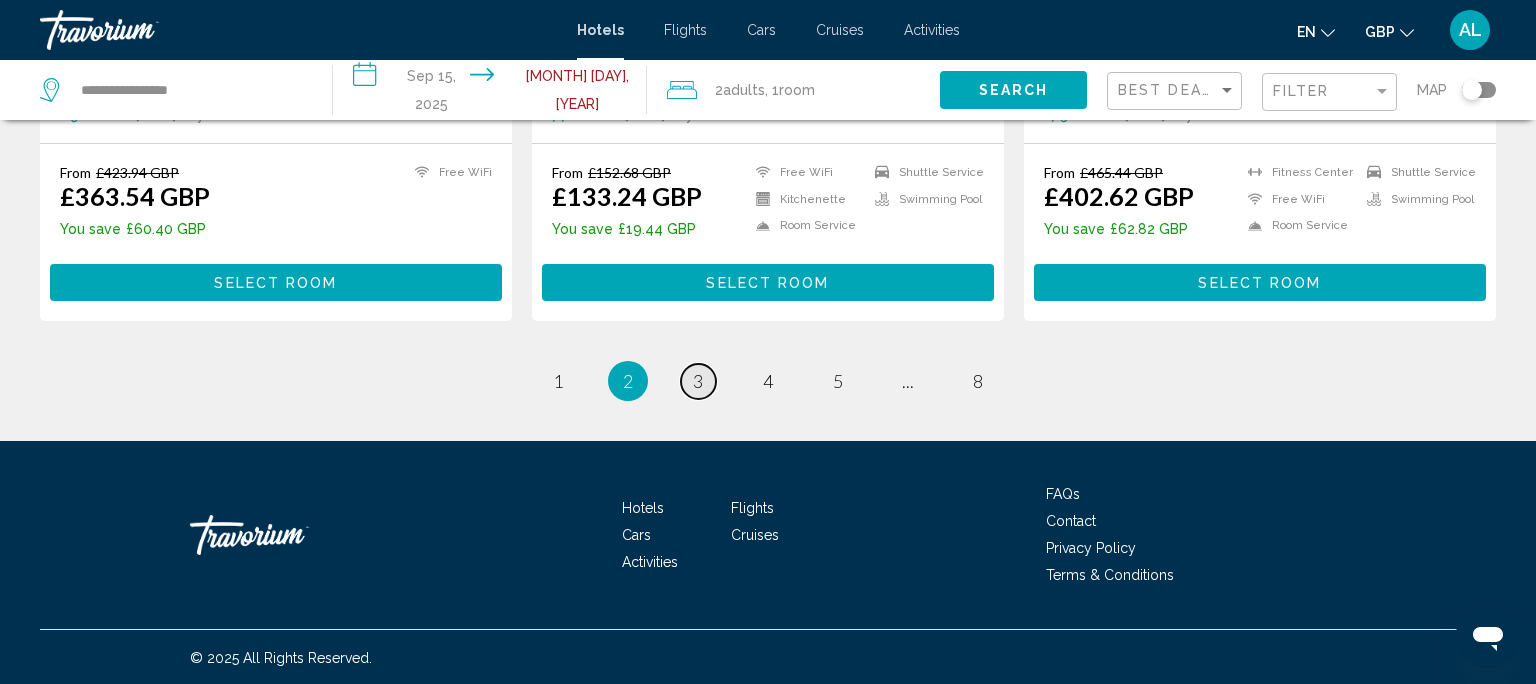 click on "page  3" at bounding box center [698, 381] 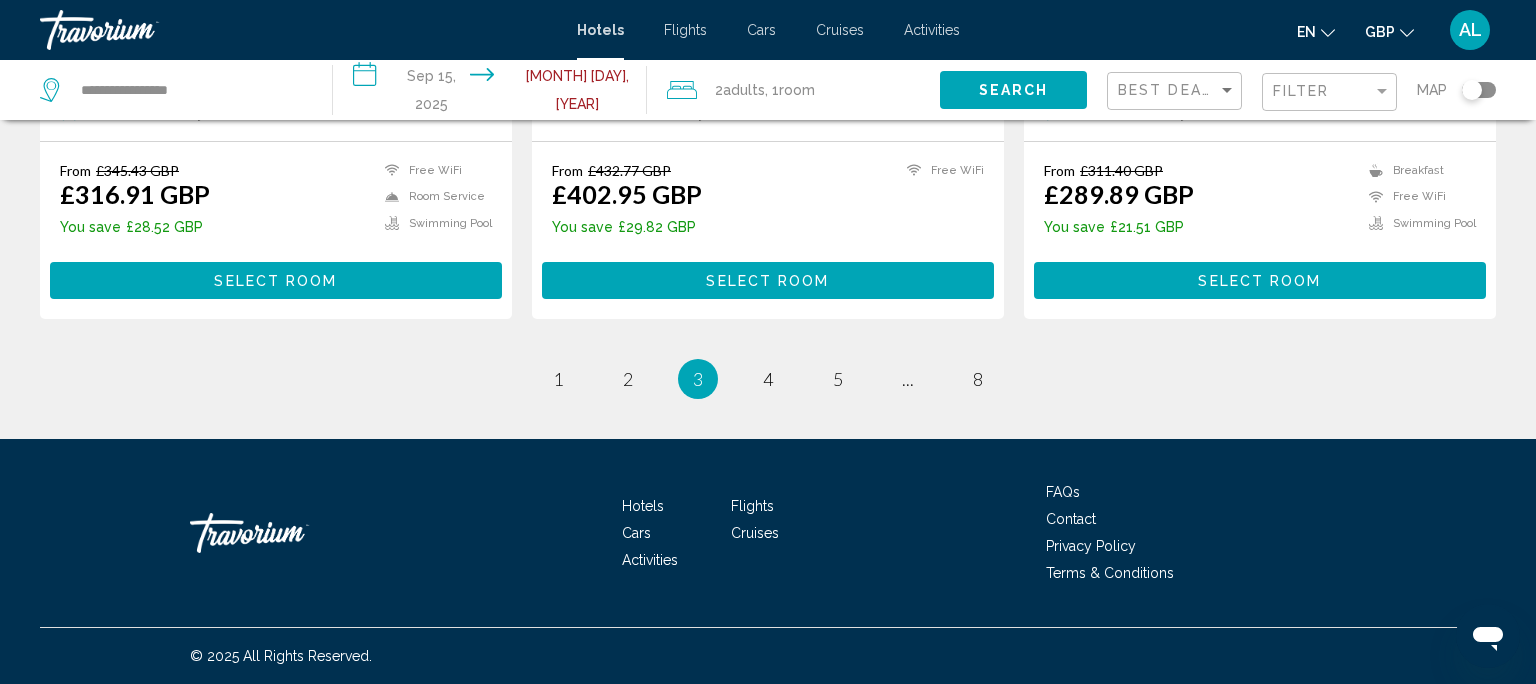 scroll, scrollTop: 2686, scrollLeft: 0, axis: vertical 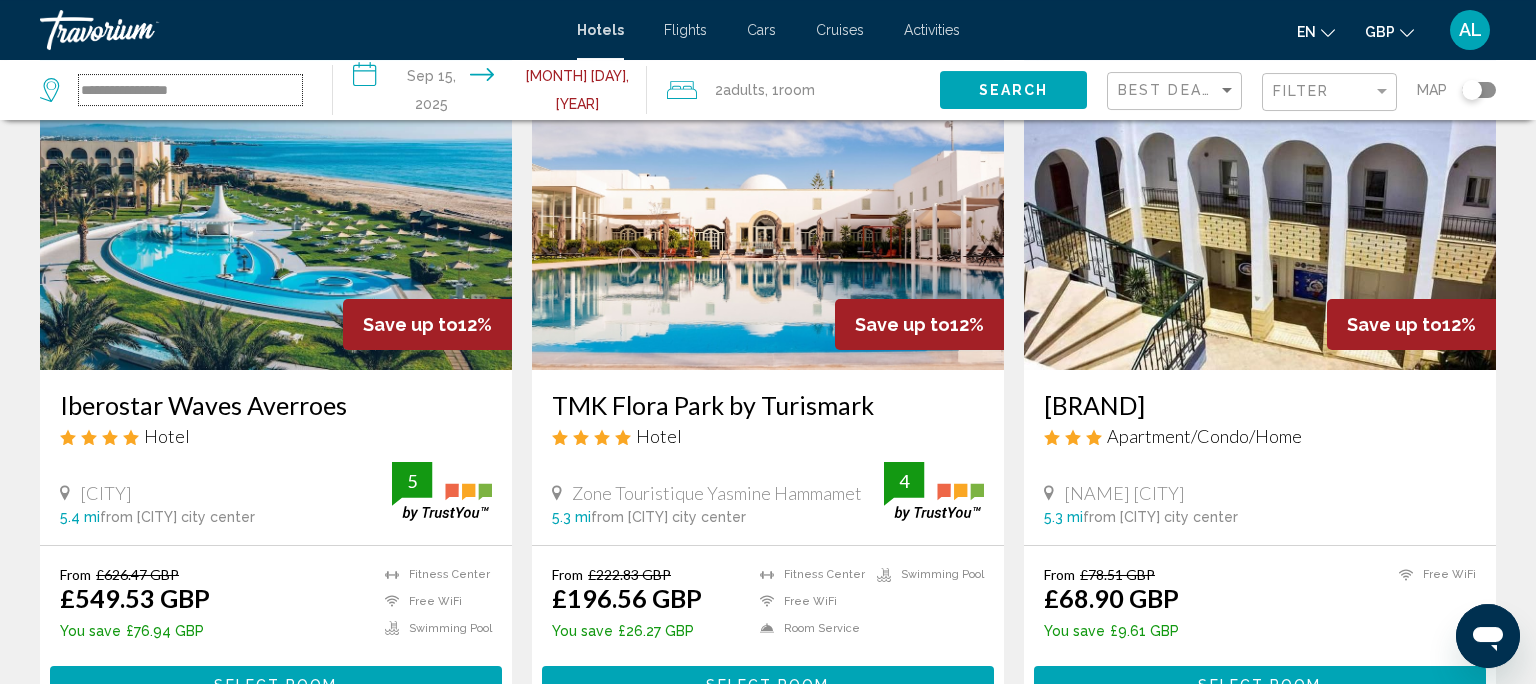 drag, startPoint x: 233, startPoint y: 86, endPoint x: 0, endPoint y: 58, distance: 234.67638 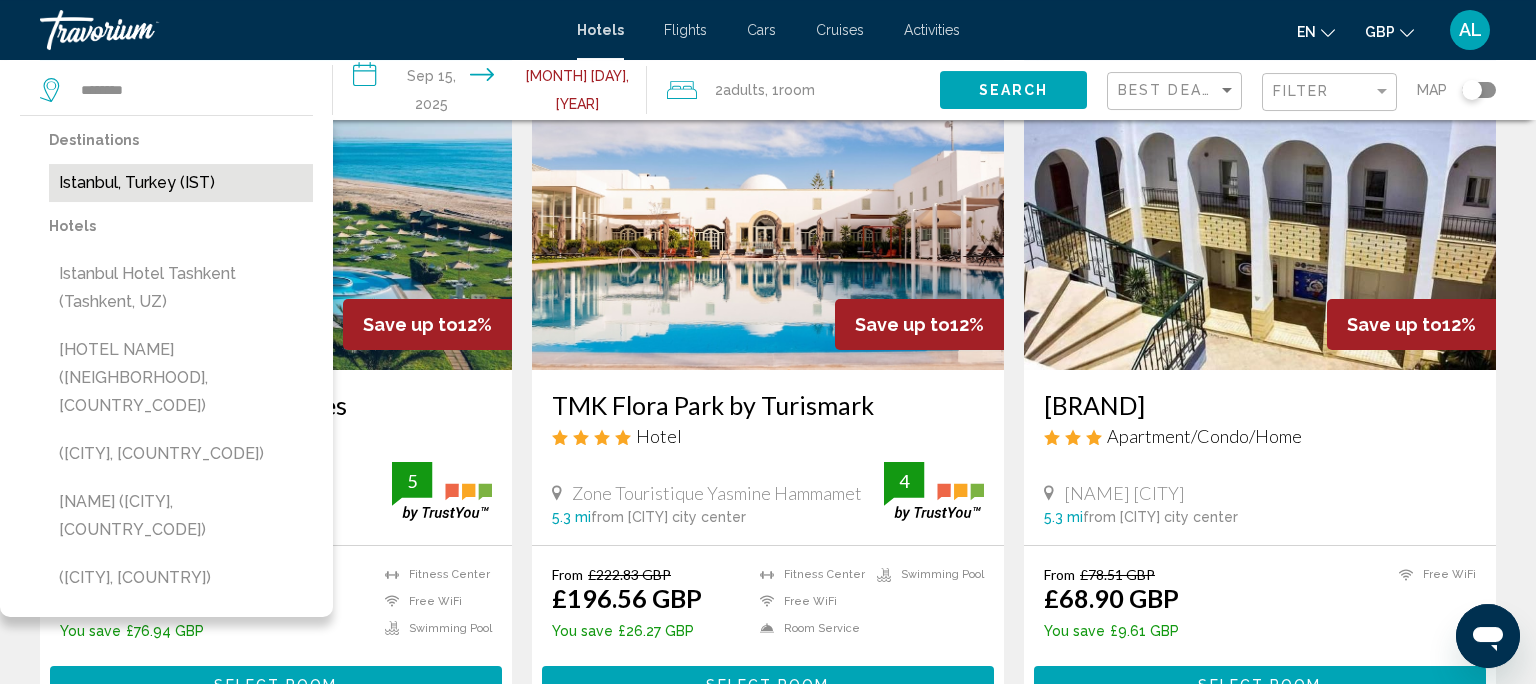 click on "Istanbul, Turkey (IST)" at bounding box center [181, 183] 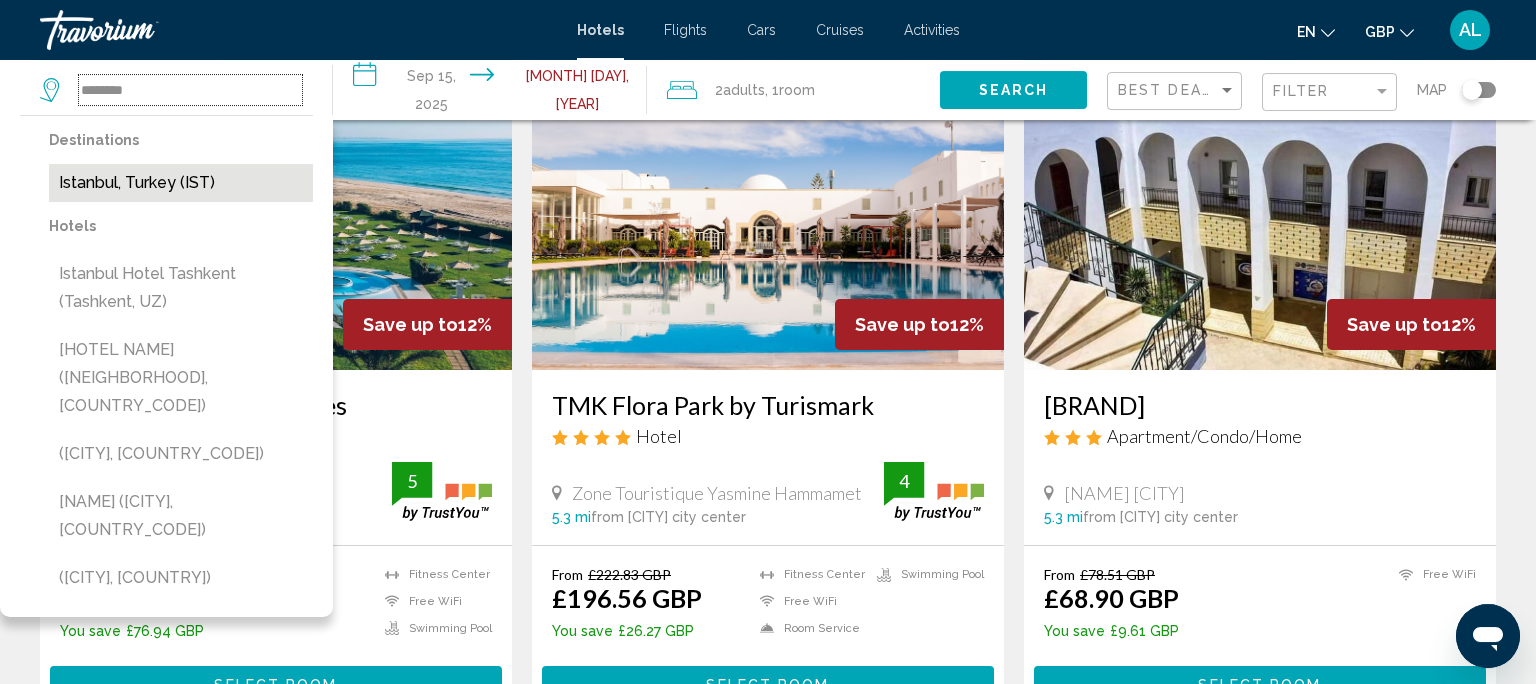 type on "**********" 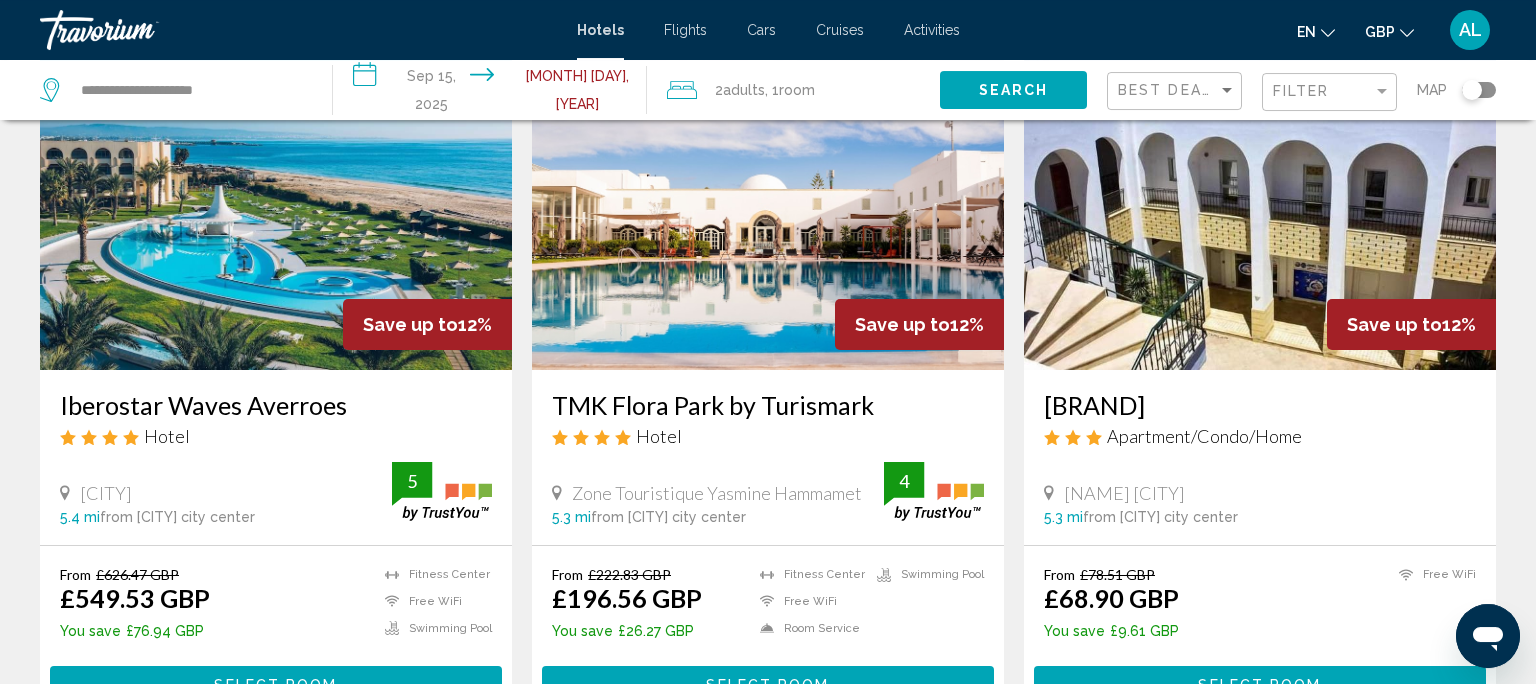 click on "Search" 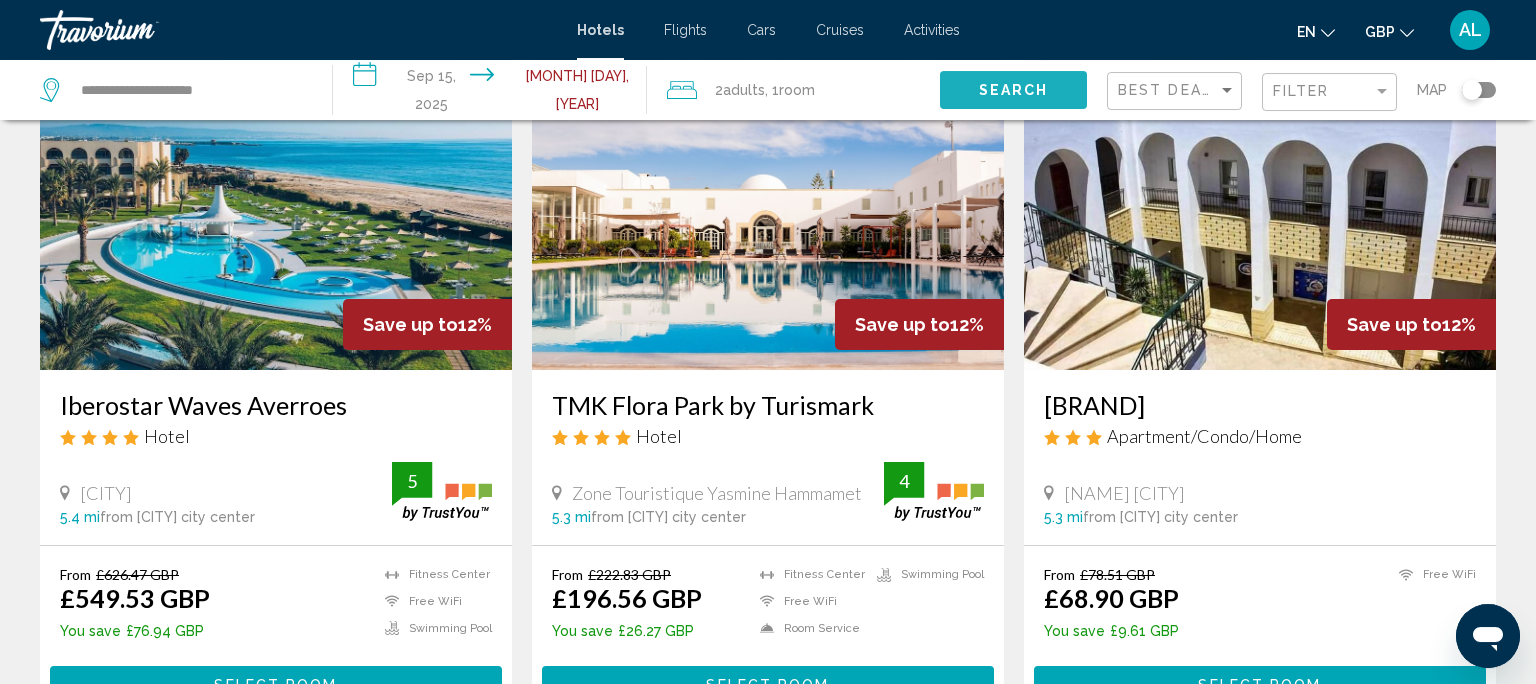 click on "Search" 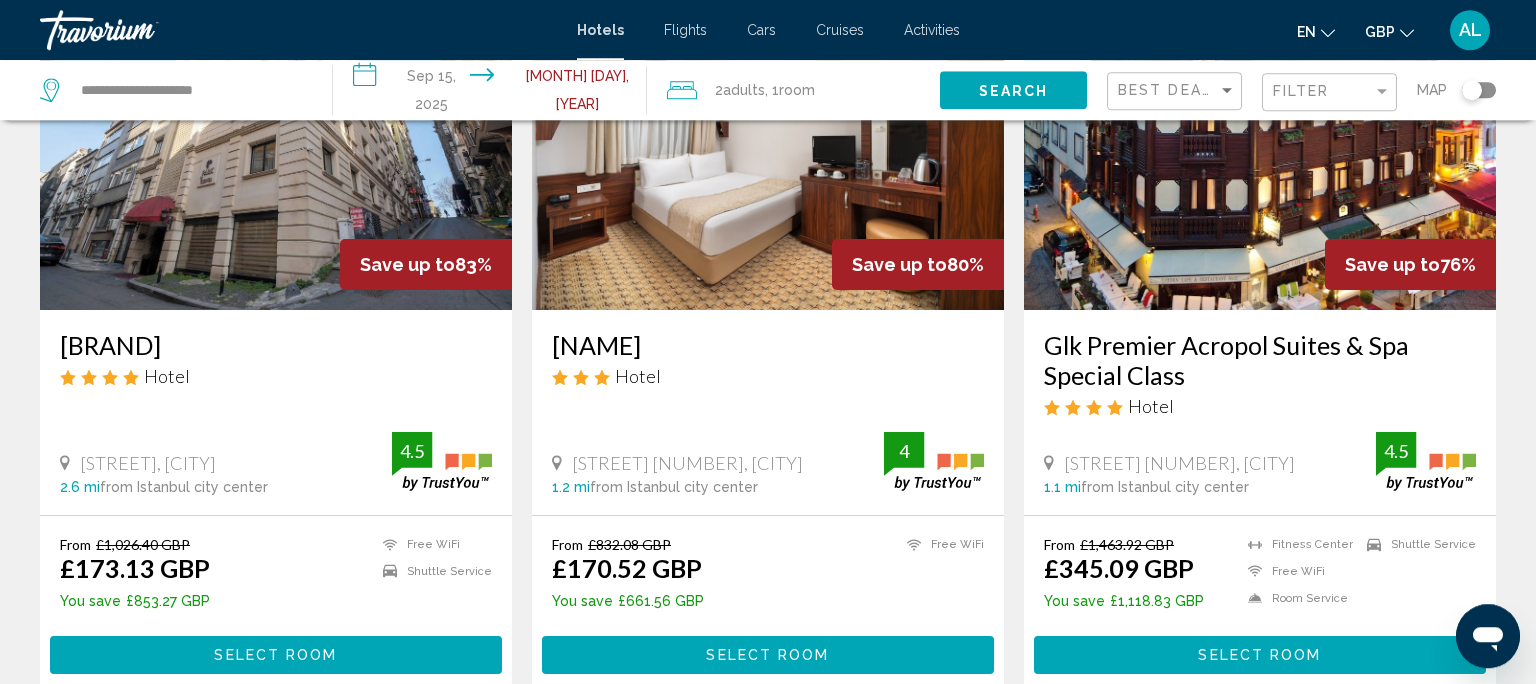 scroll, scrollTop: 188, scrollLeft: 0, axis: vertical 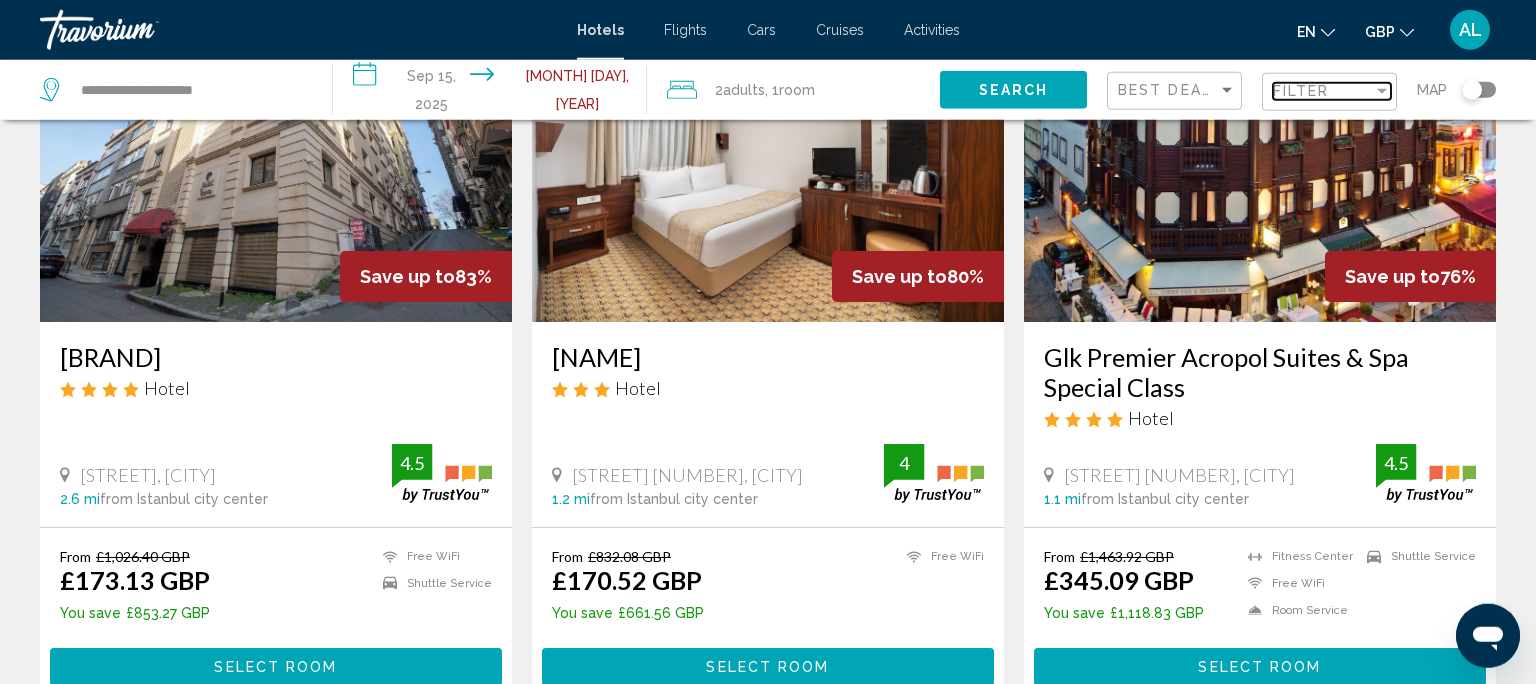 click on "Filter" at bounding box center (1323, 91) 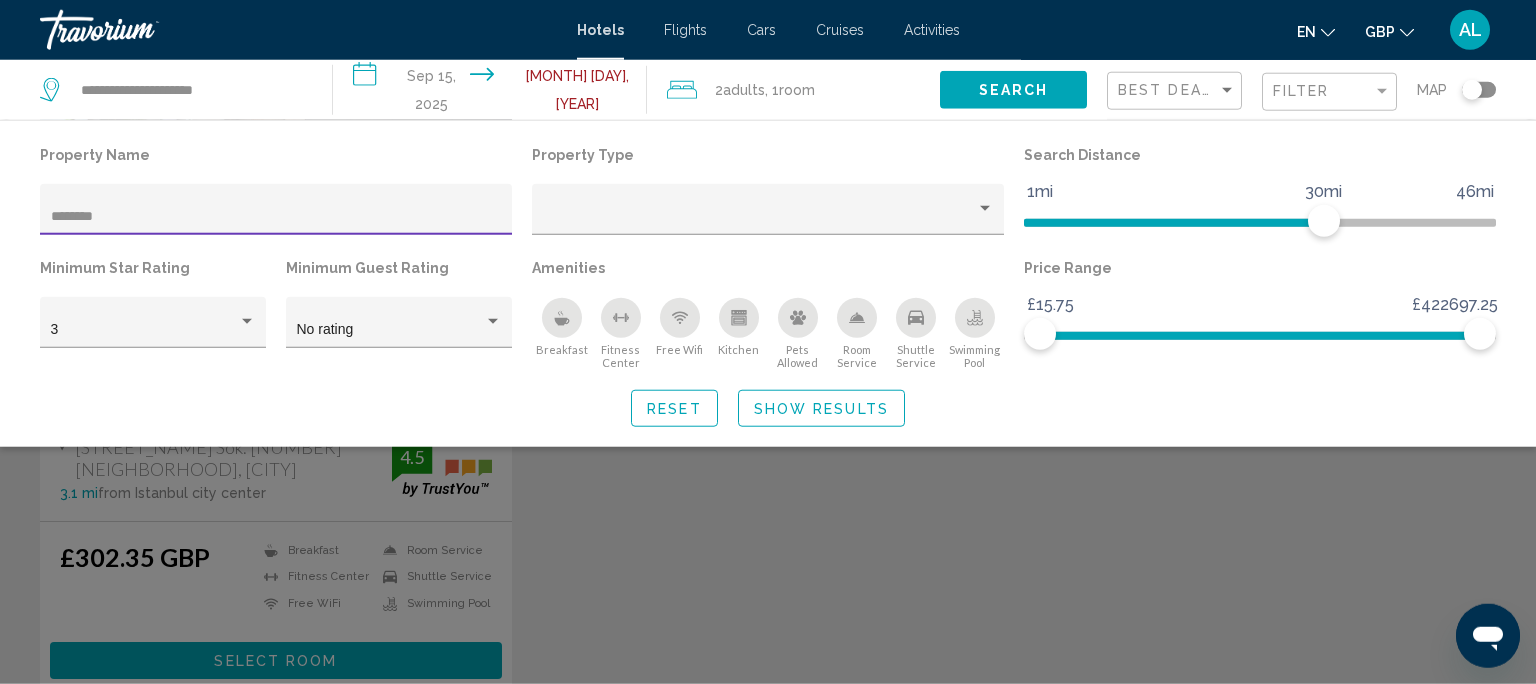 type on "********" 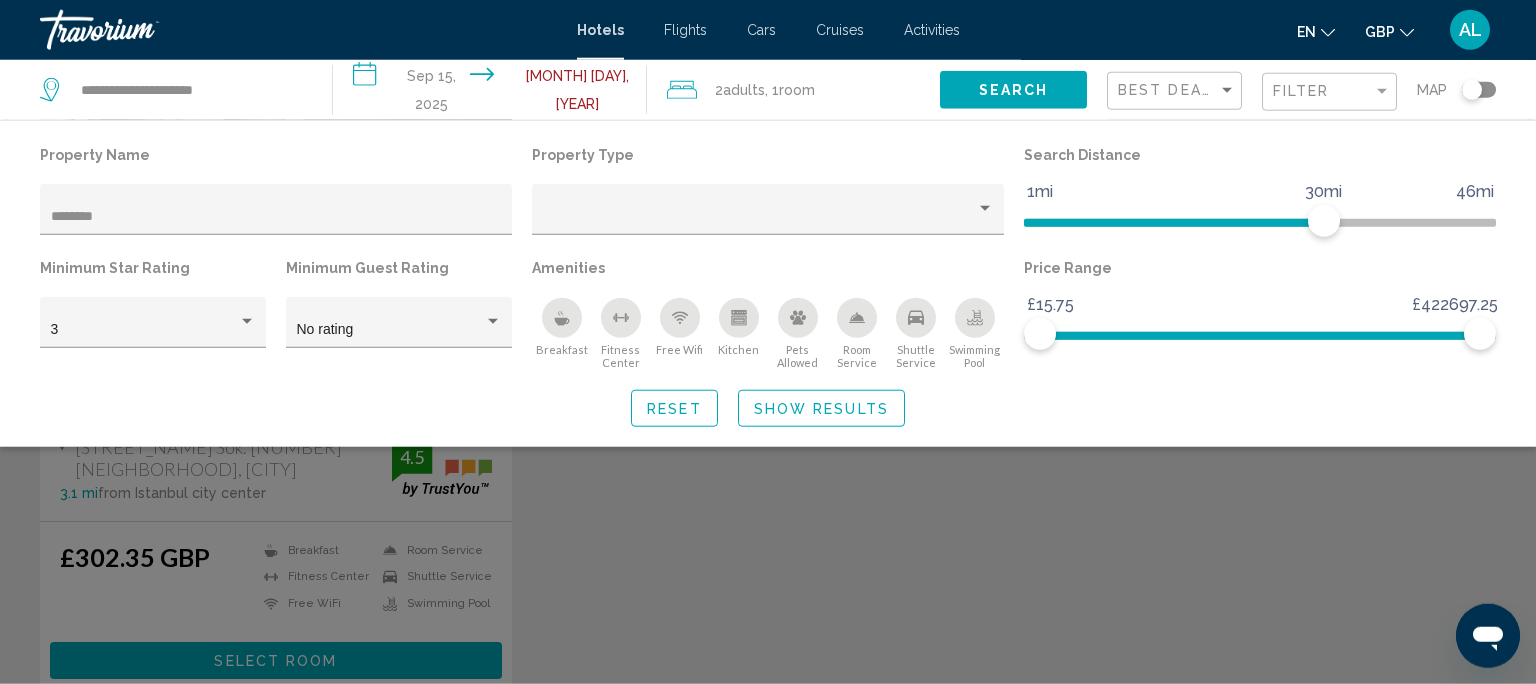 click 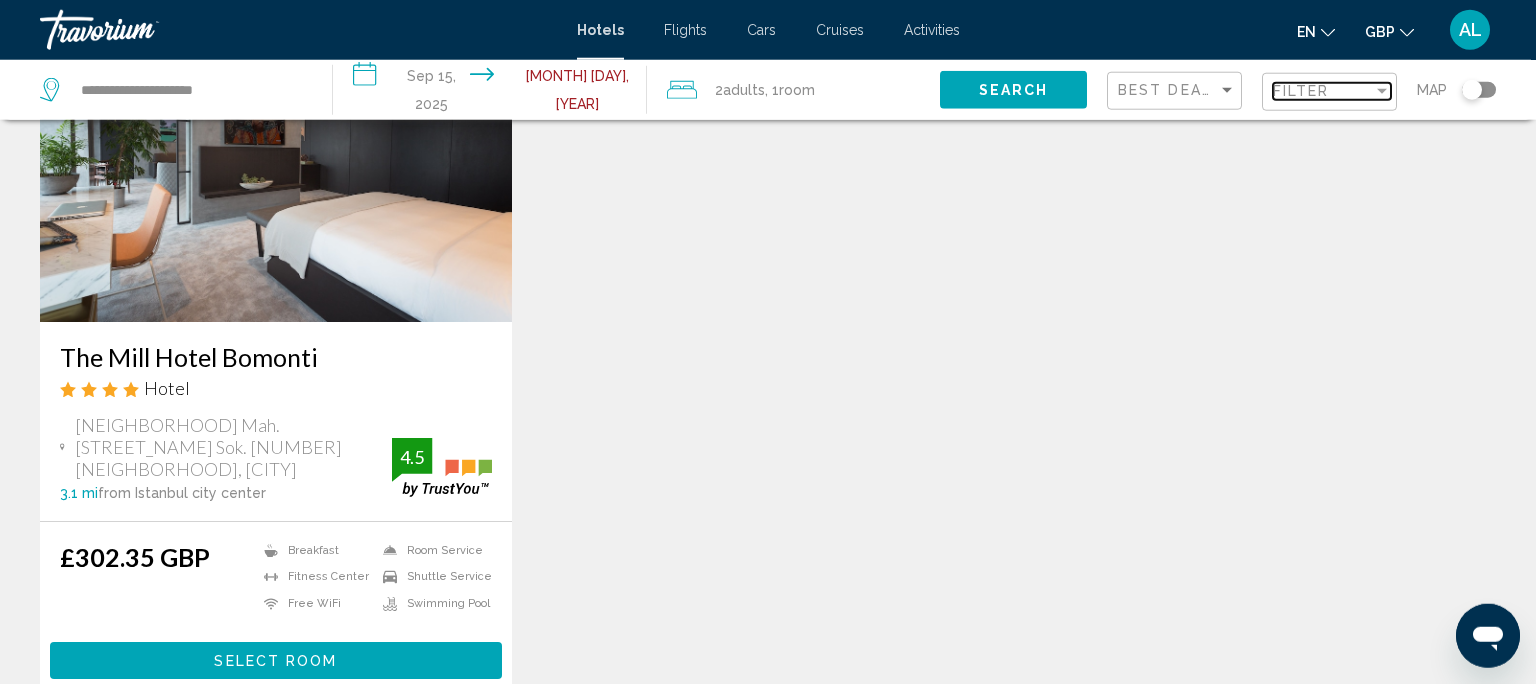 click on "Filter" at bounding box center (1301, 91) 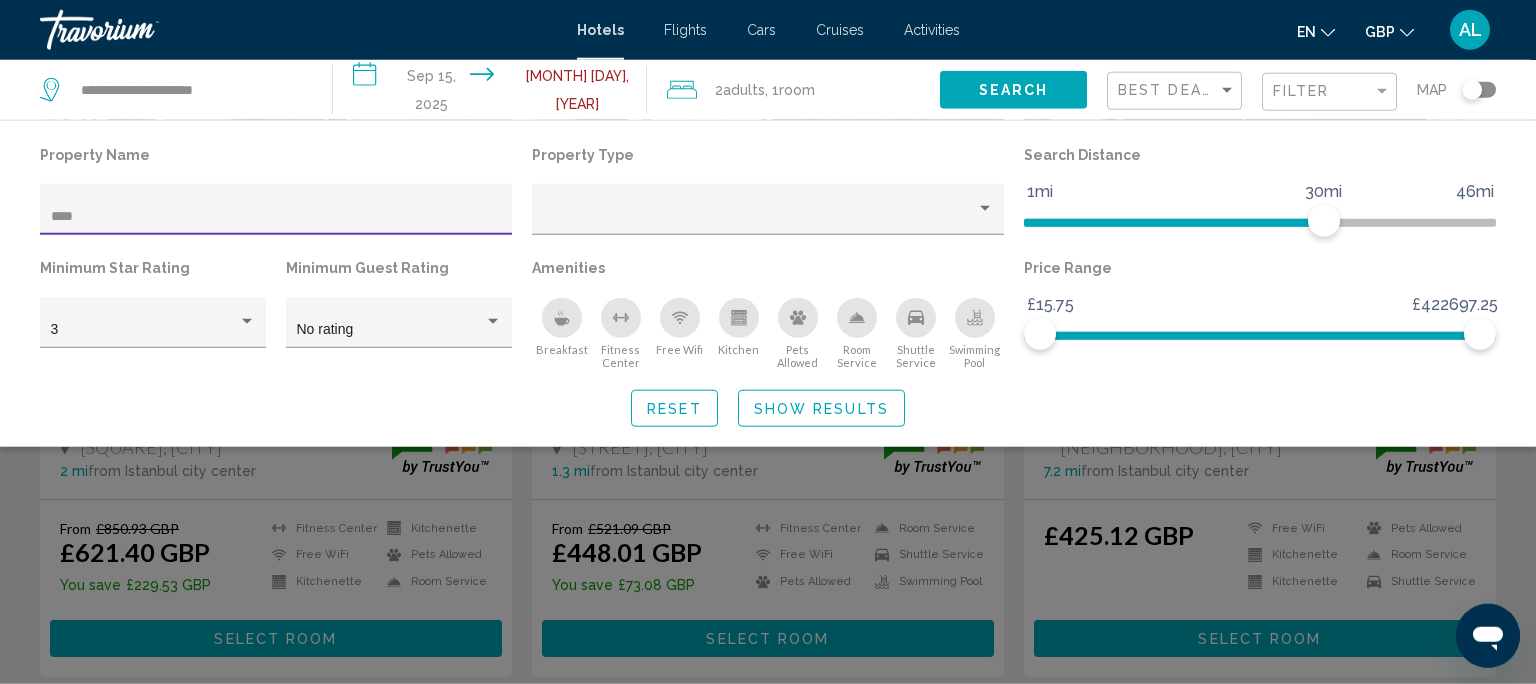 scroll, scrollTop: 901, scrollLeft: 0, axis: vertical 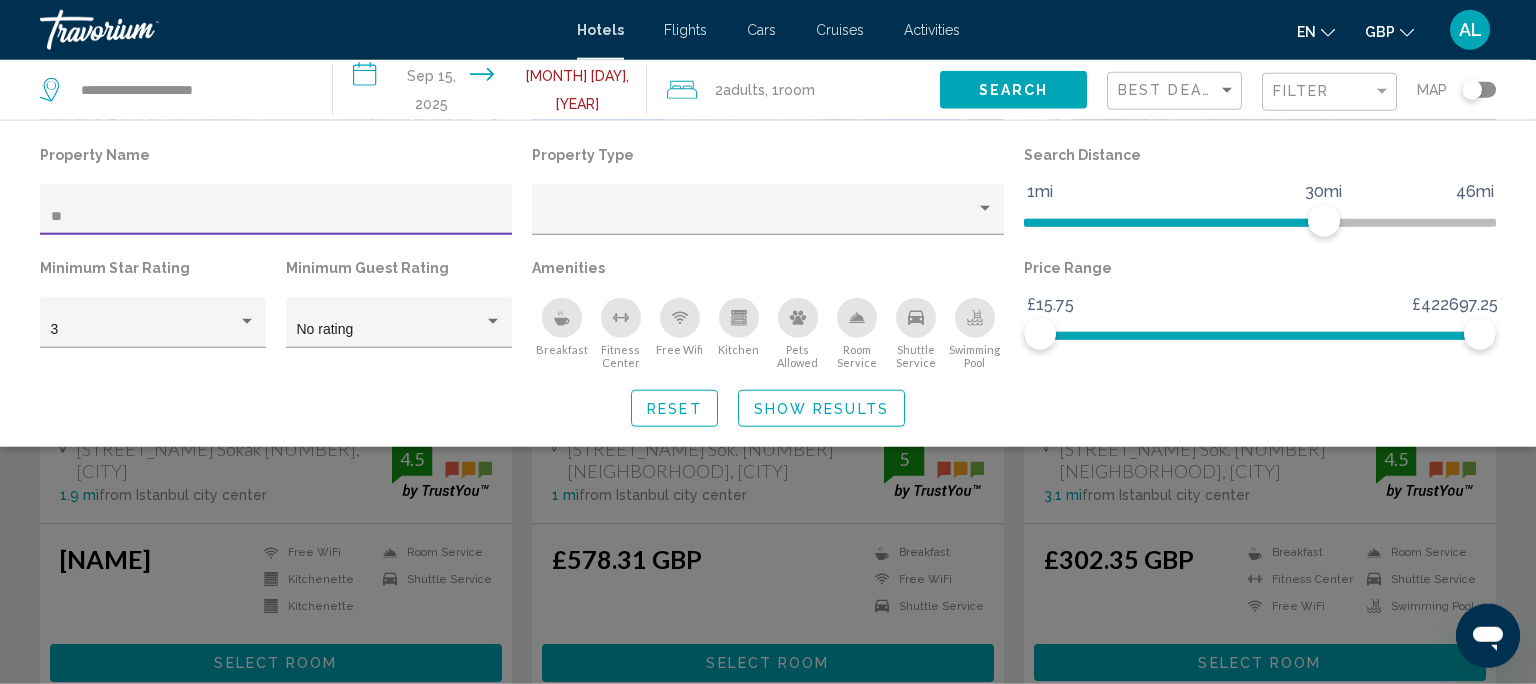 type on "*" 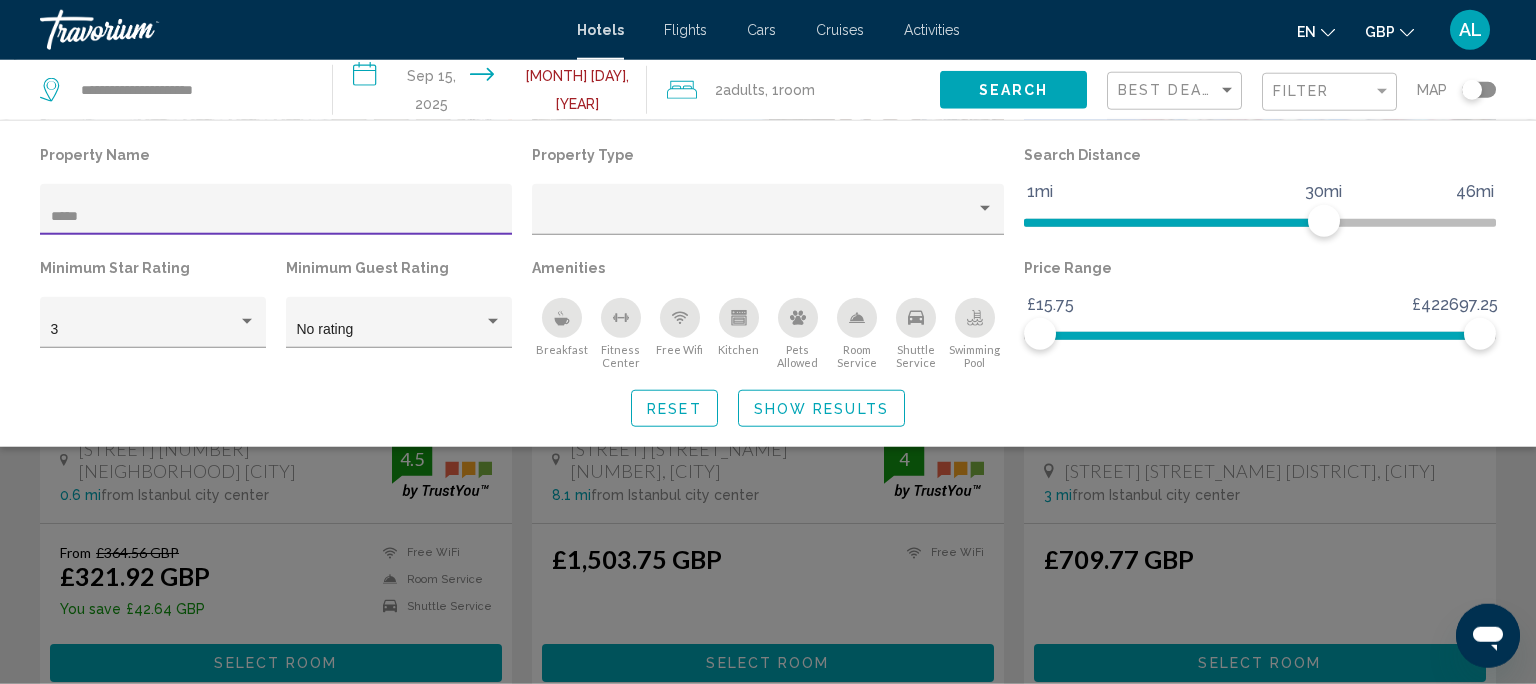 type on "*****" 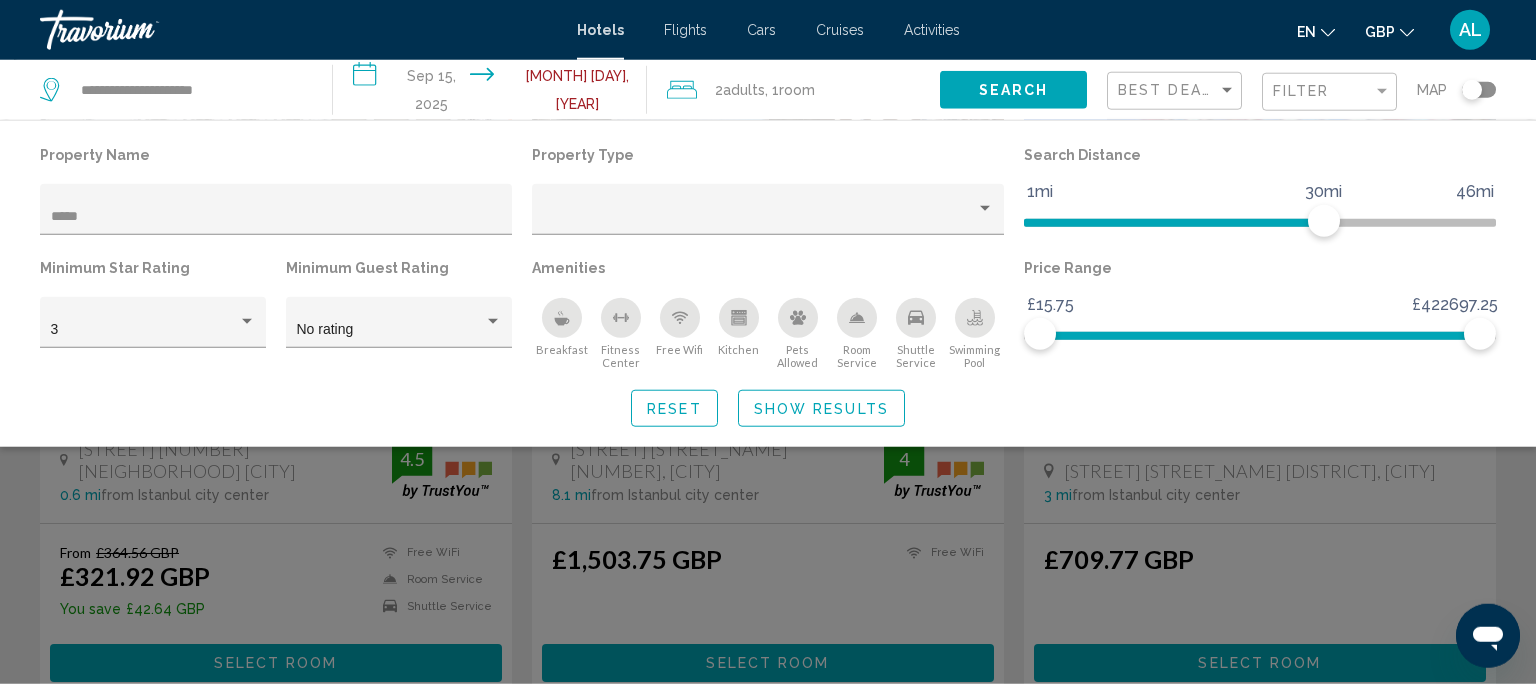 click 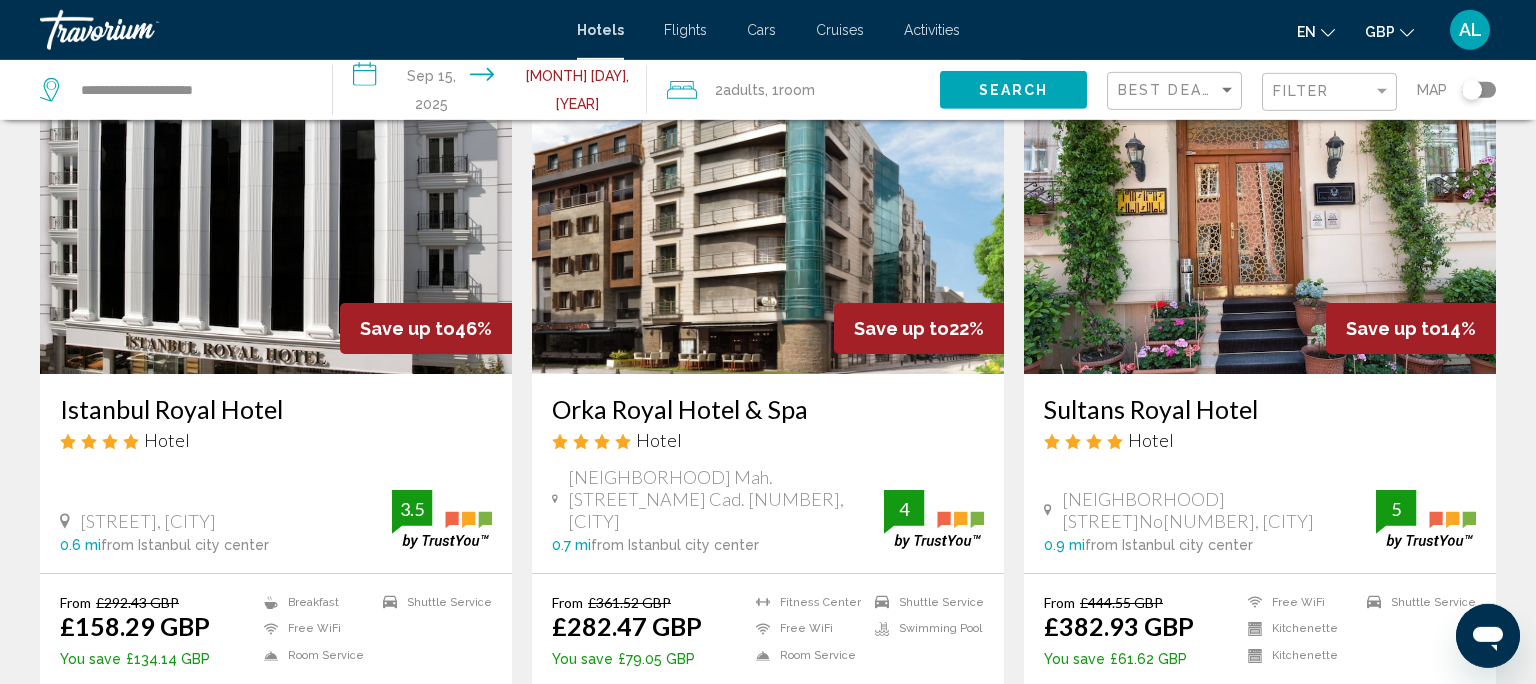 scroll, scrollTop: 148, scrollLeft: 0, axis: vertical 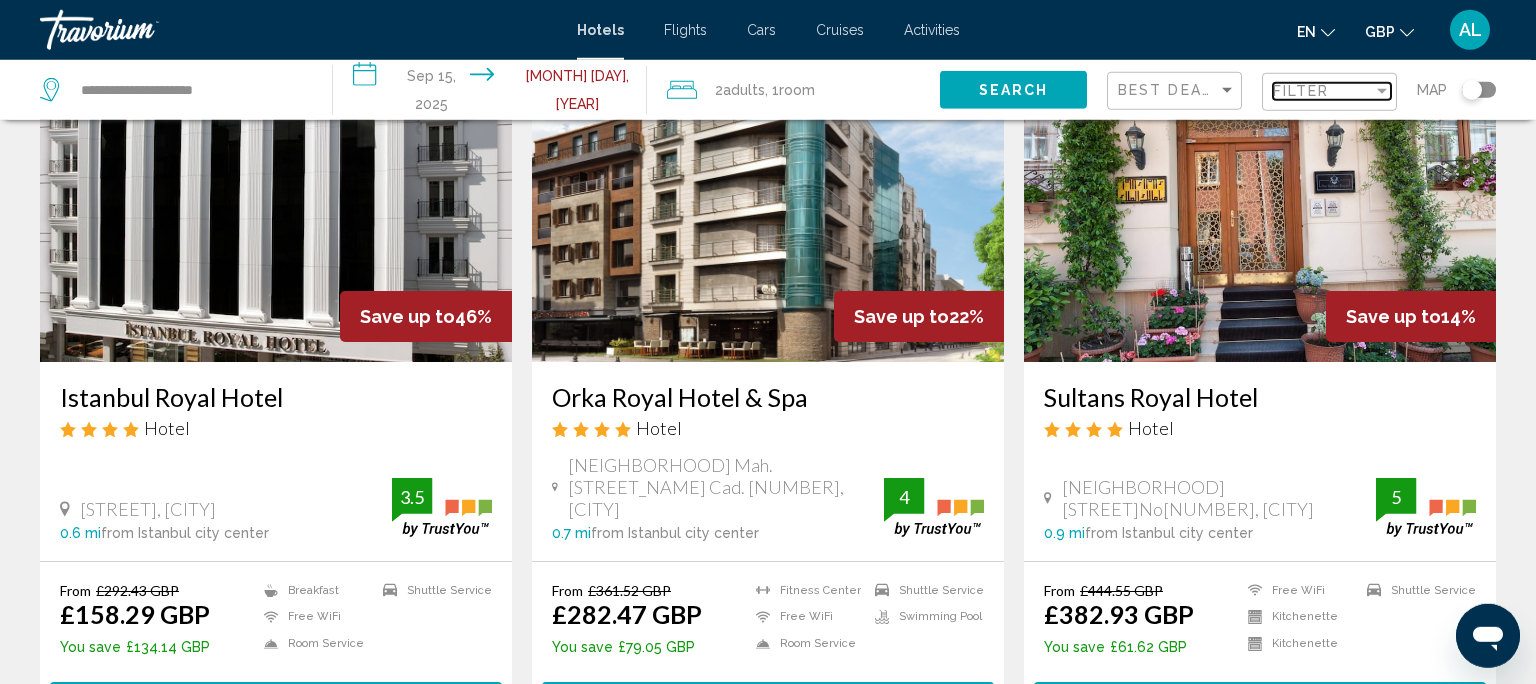 click on "Filter" at bounding box center (1323, 91) 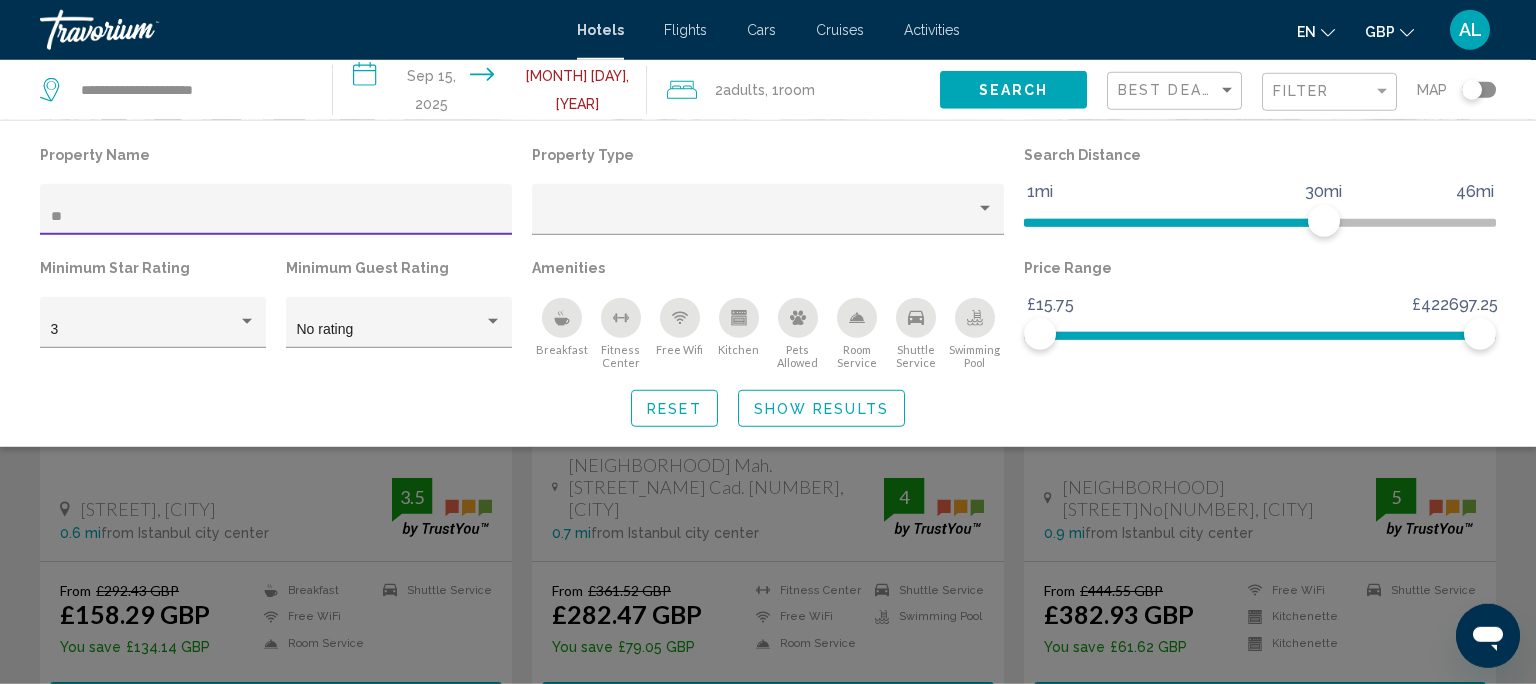 type on "*" 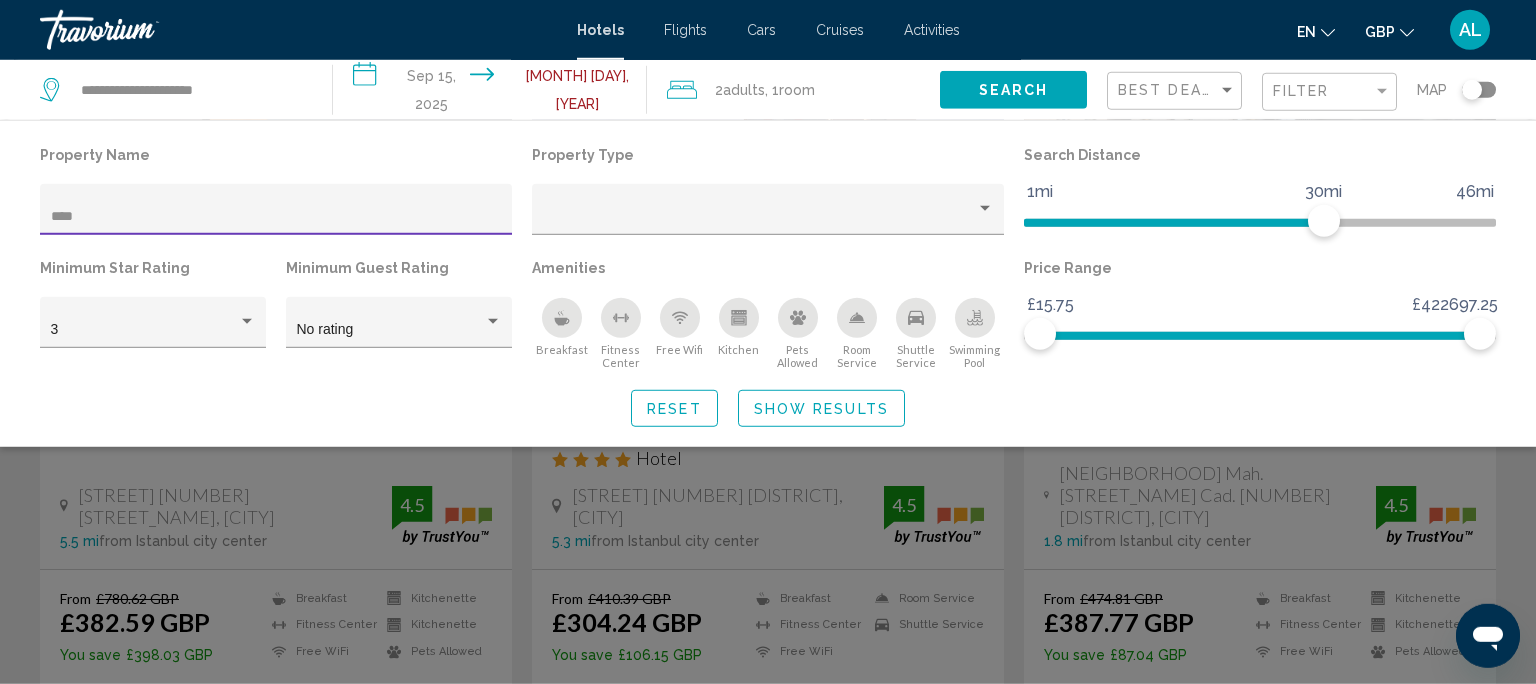 type on "****" 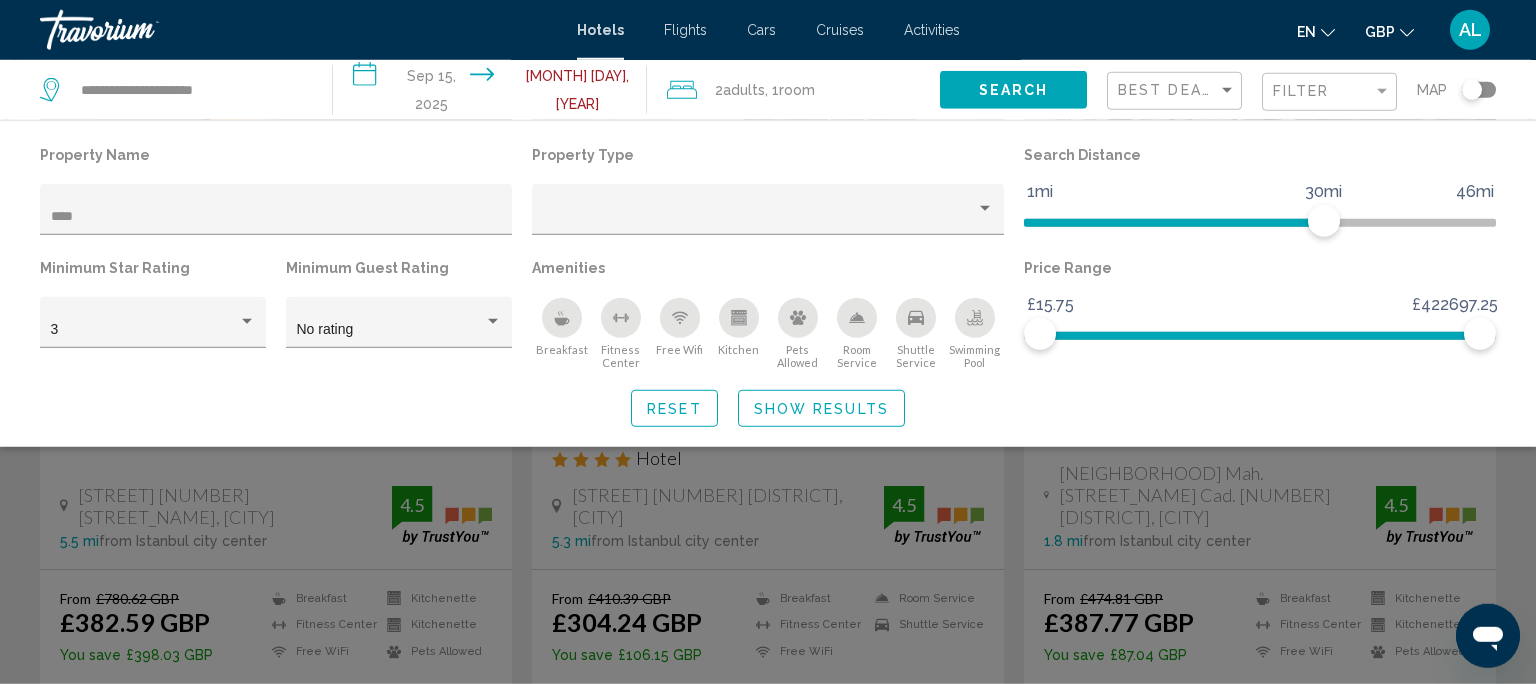 click 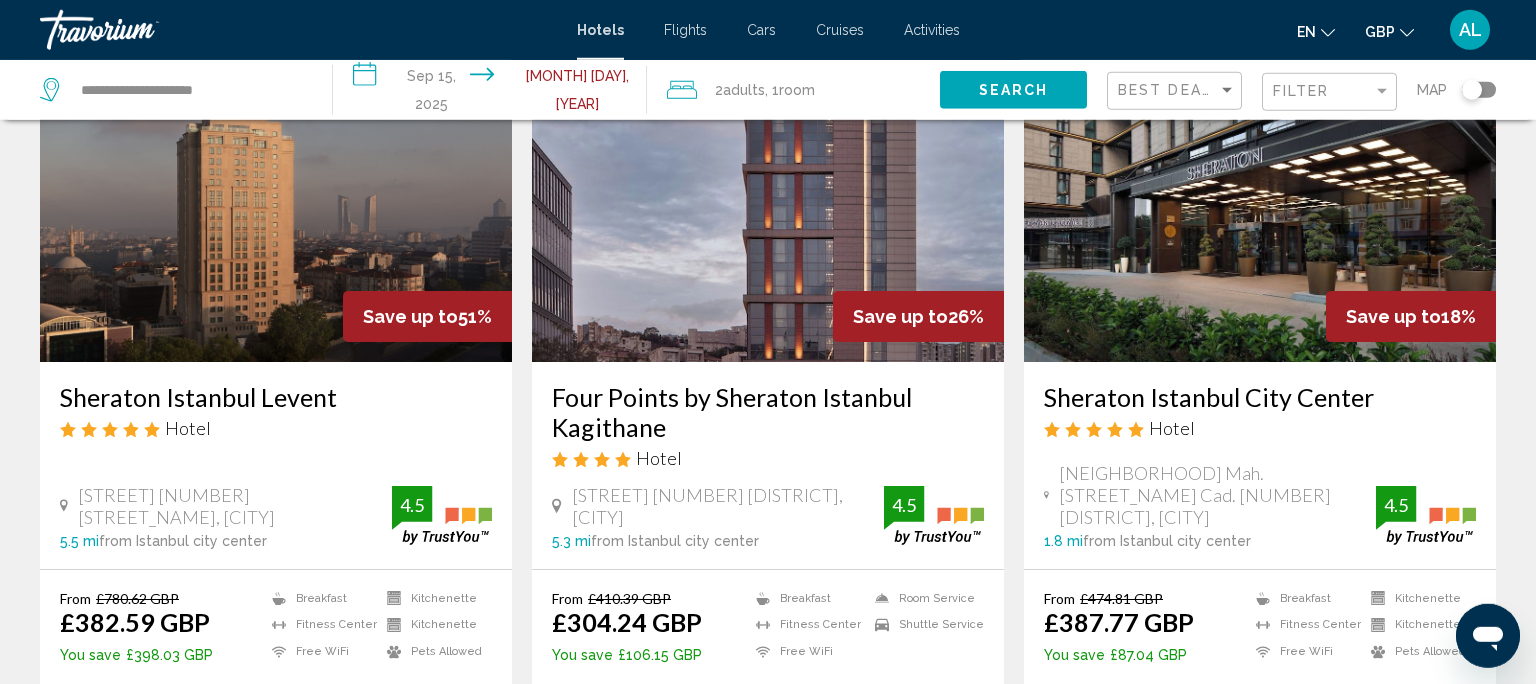 click at bounding box center [276, 202] 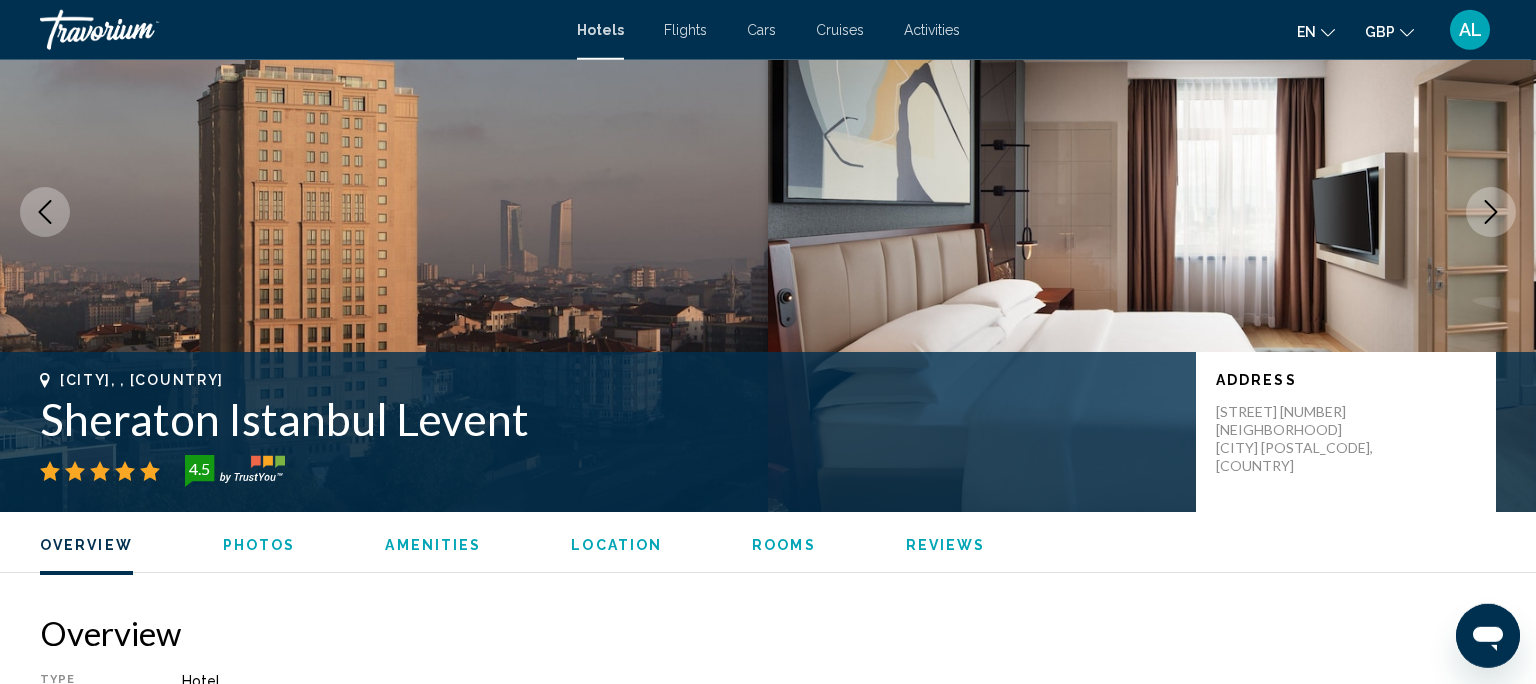 scroll, scrollTop: 2858, scrollLeft: 0, axis: vertical 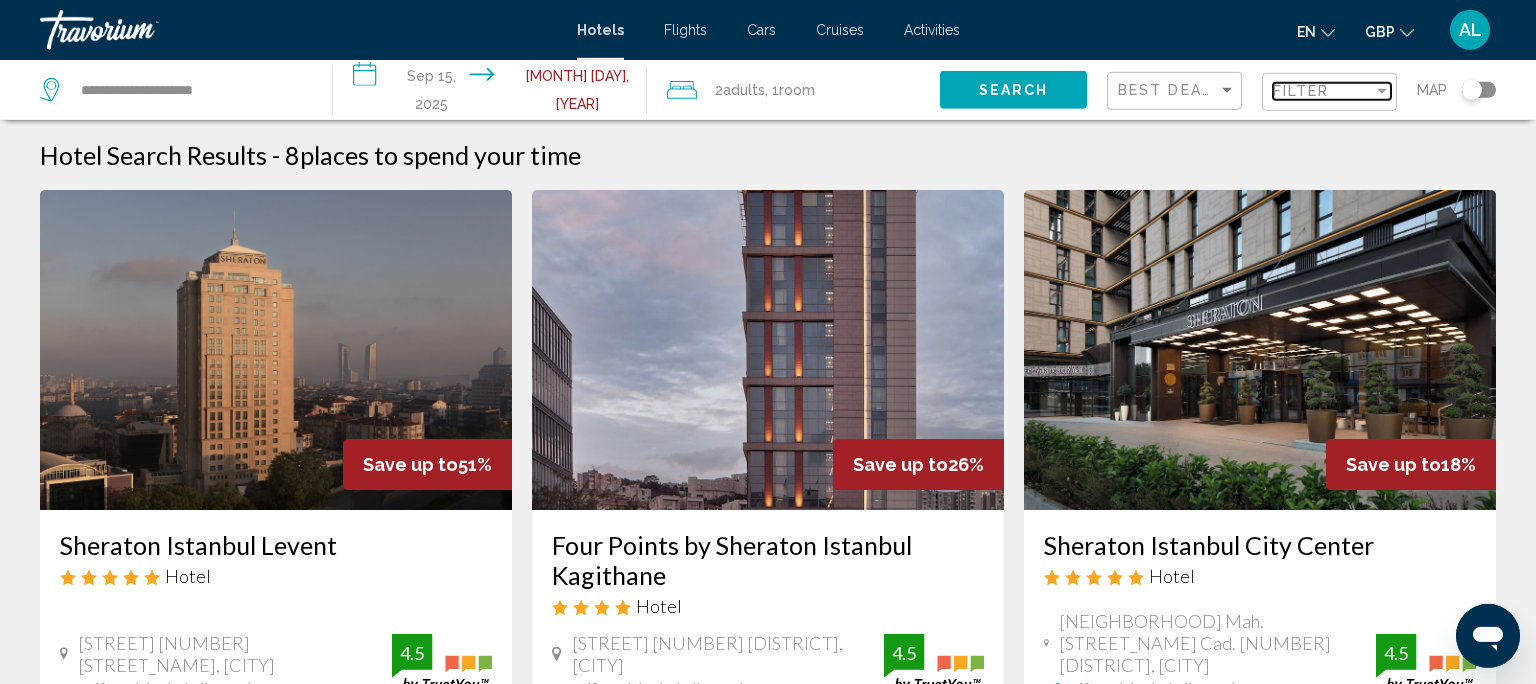 click on "Filter" at bounding box center (1301, 91) 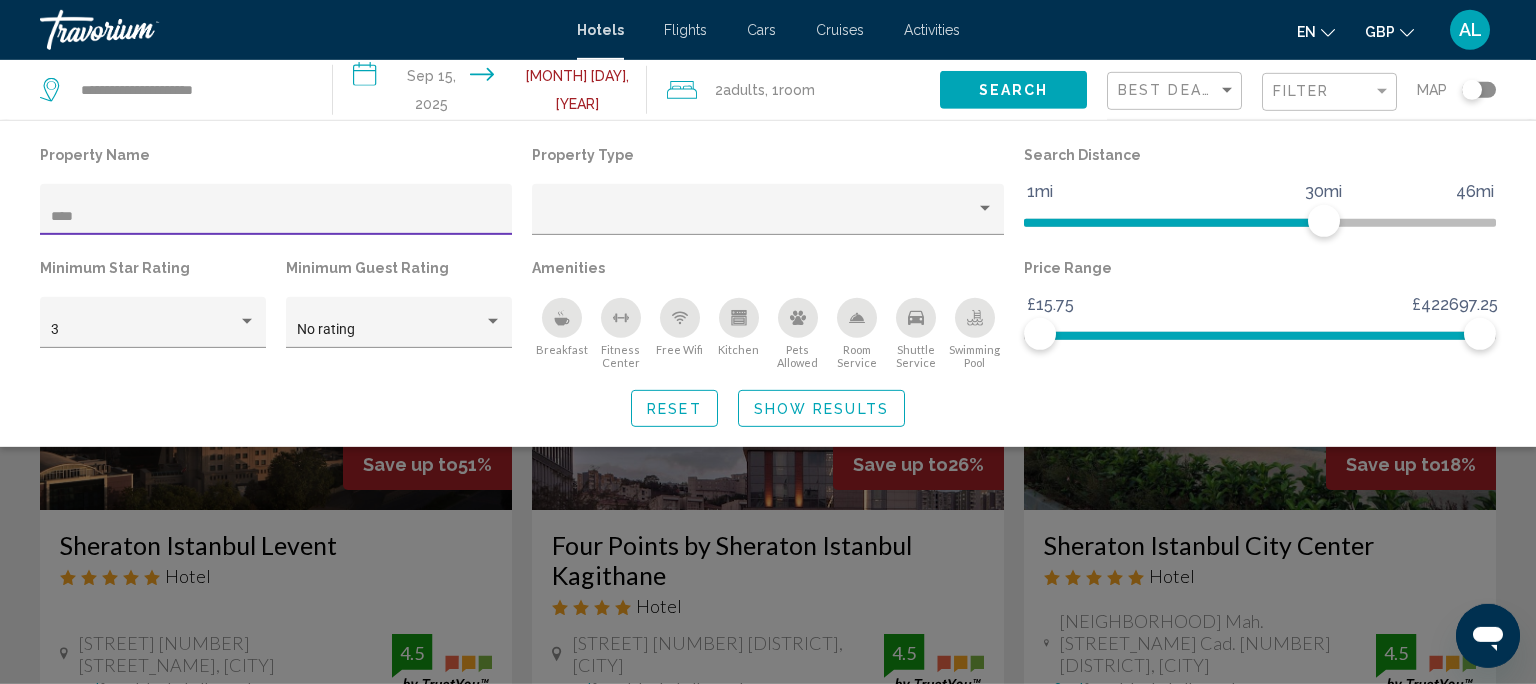 click on "****" at bounding box center (276, 217) 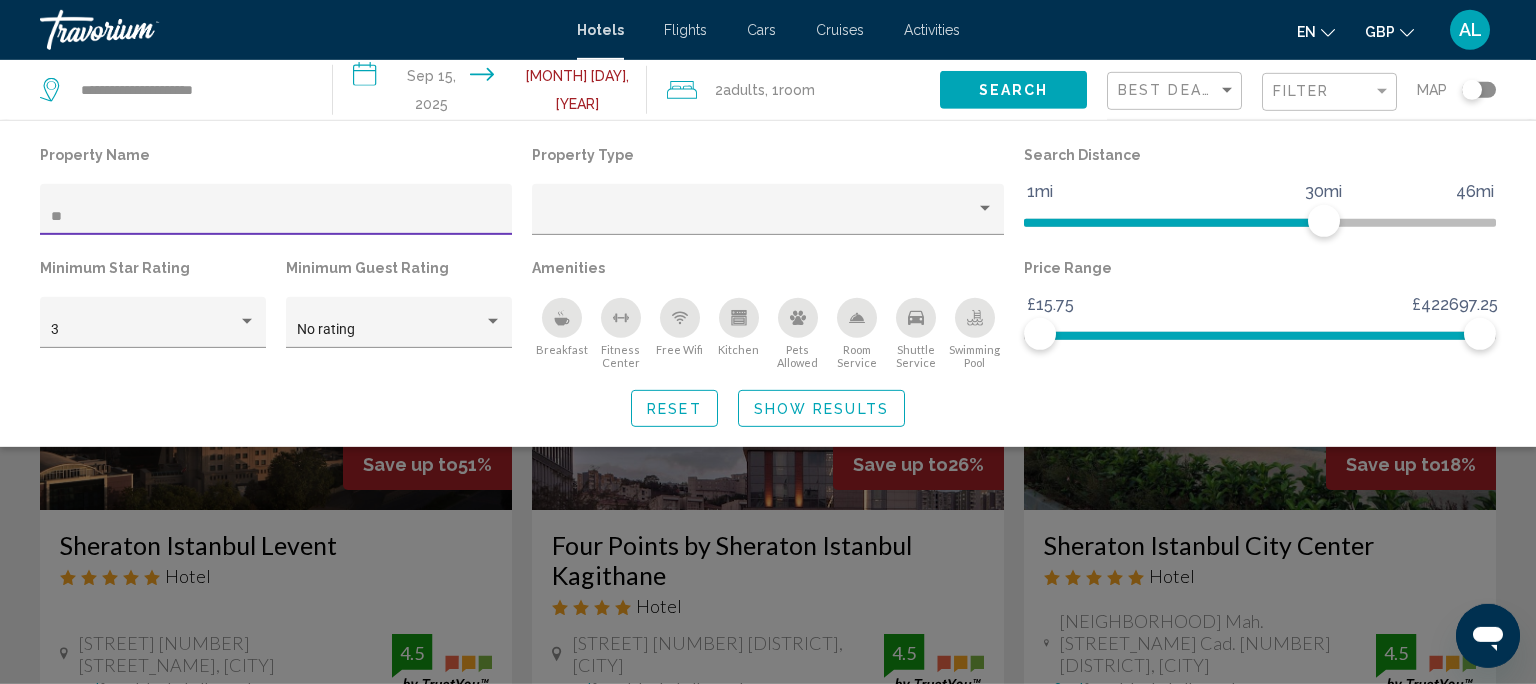 type on "*" 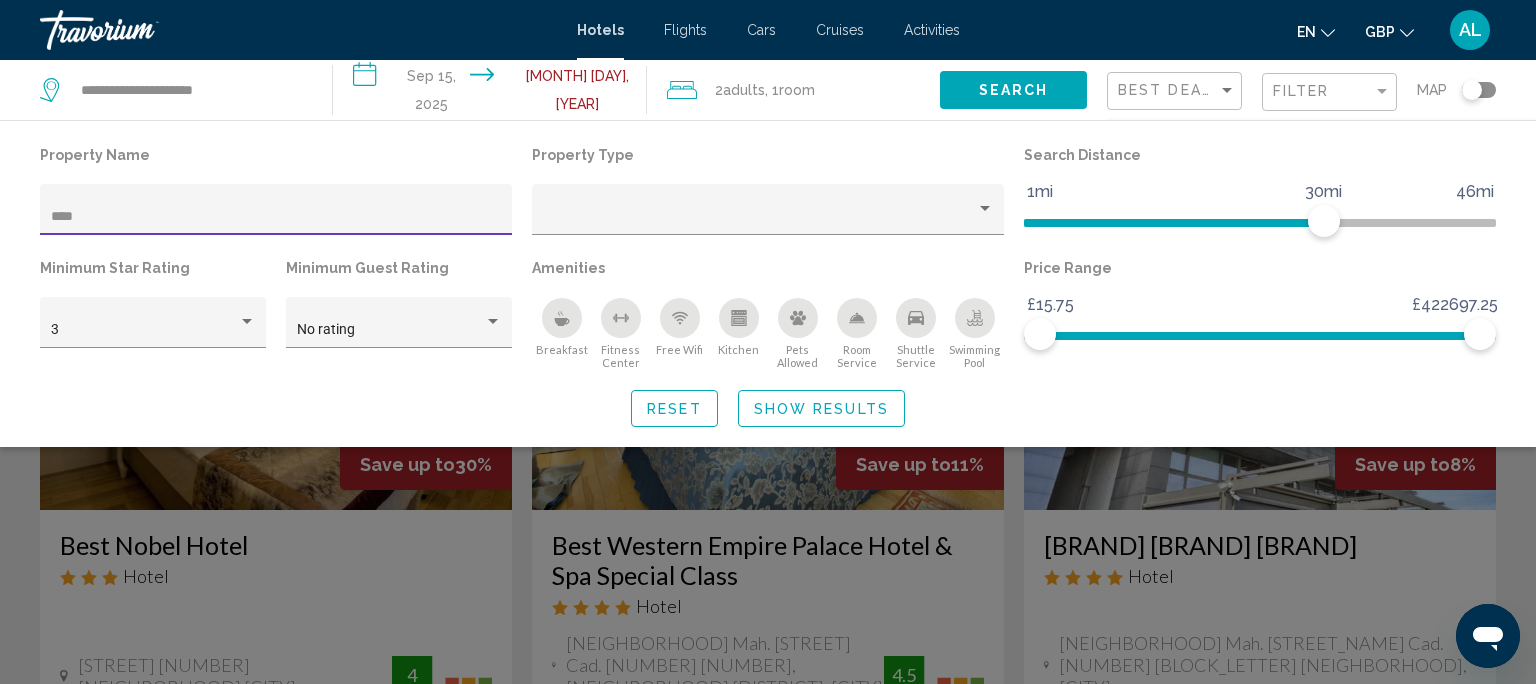 type on "****" 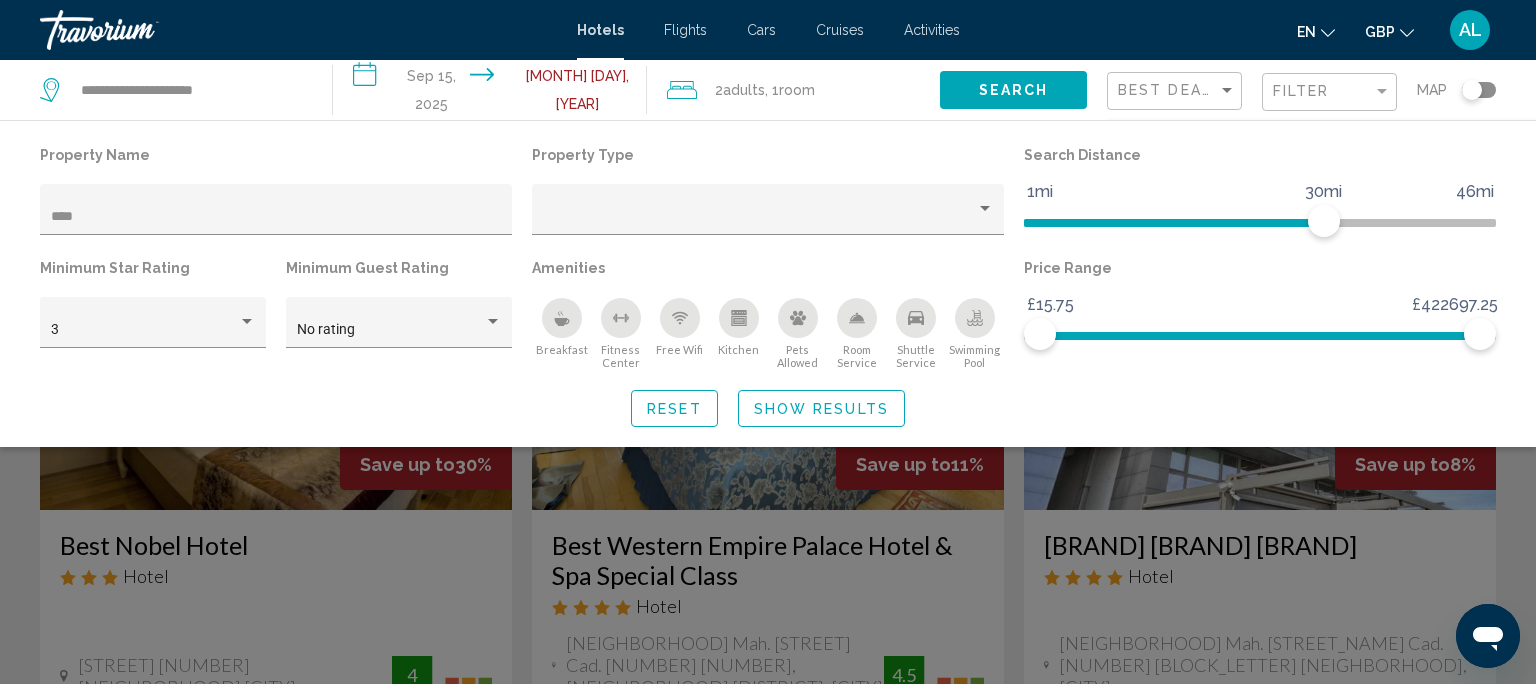 click 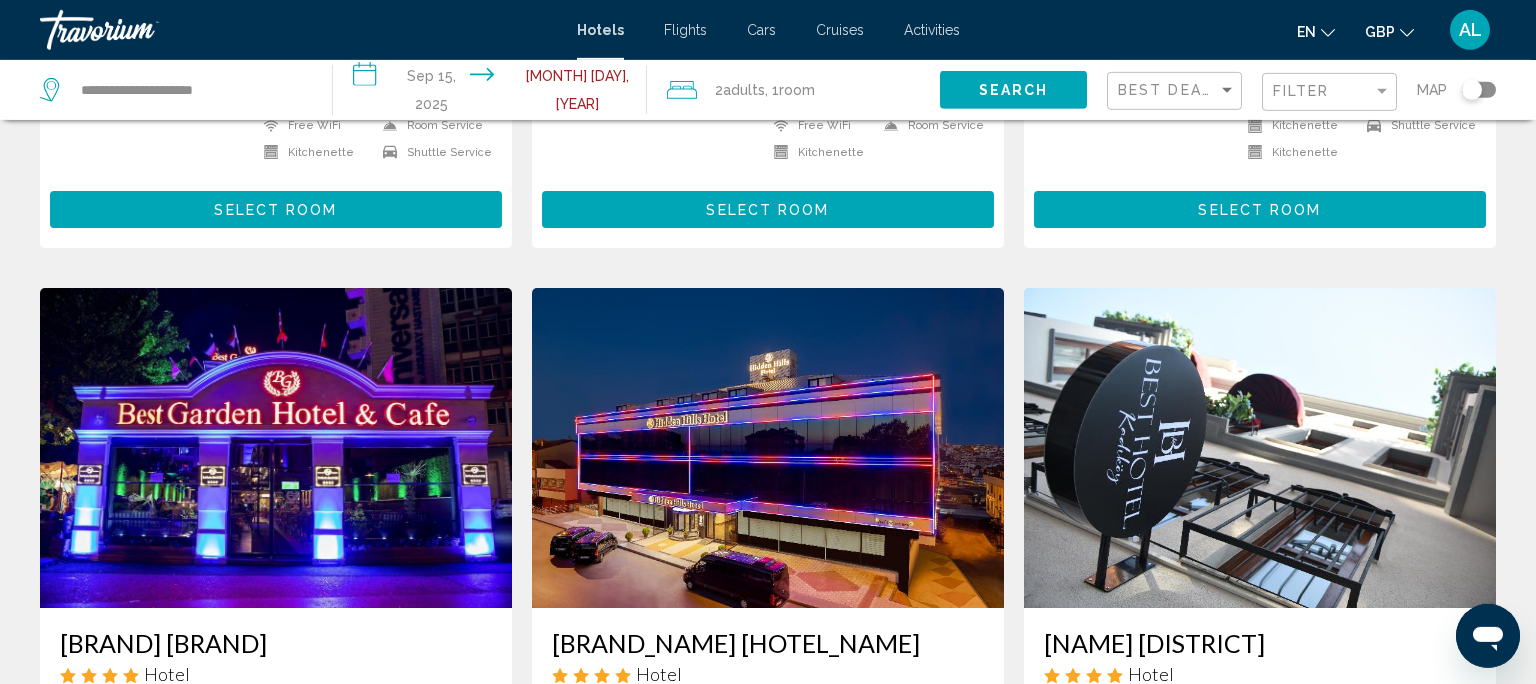 scroll, scrollTop: 1417, scrollLeft: 0, axis: vertical 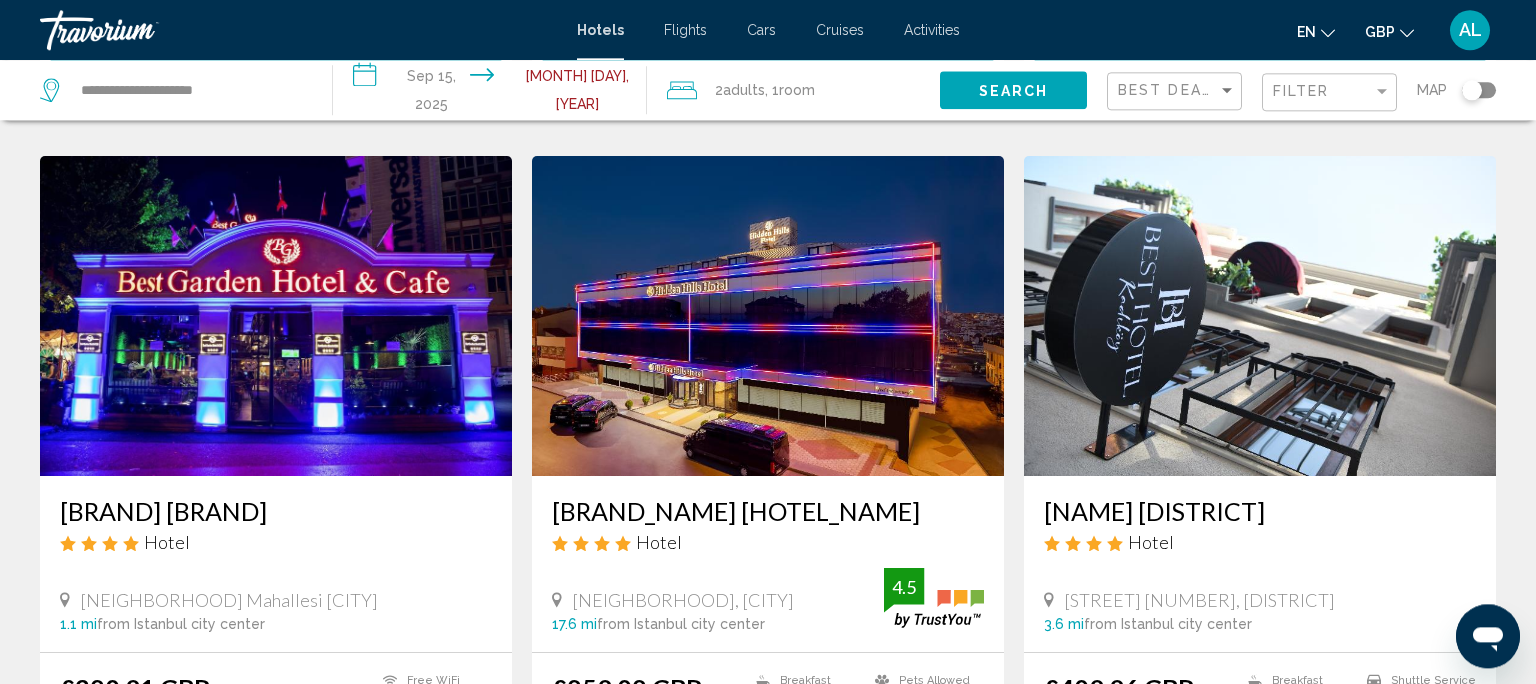 click at bounding box center [1260, 316] 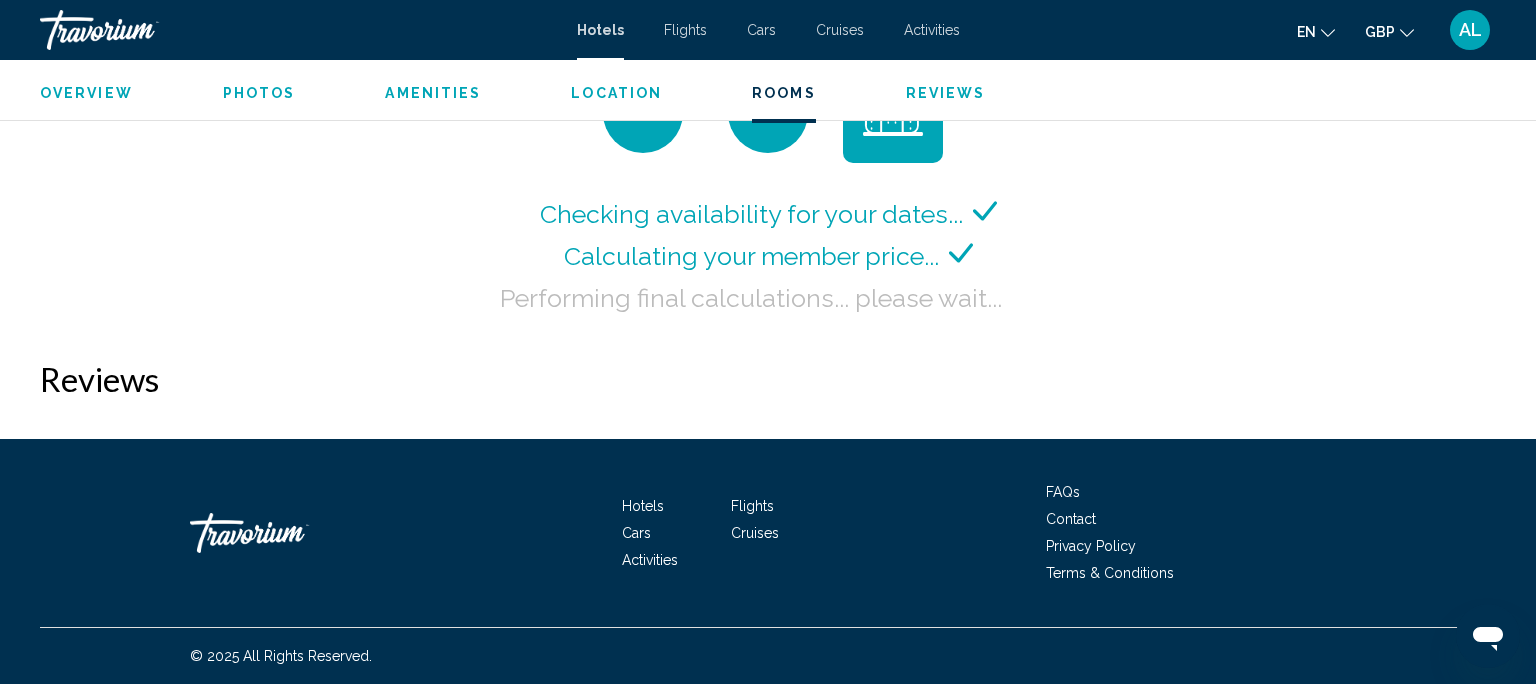 scroll, scrollTop: 2768, scrollLeft: 0, axis: vertical 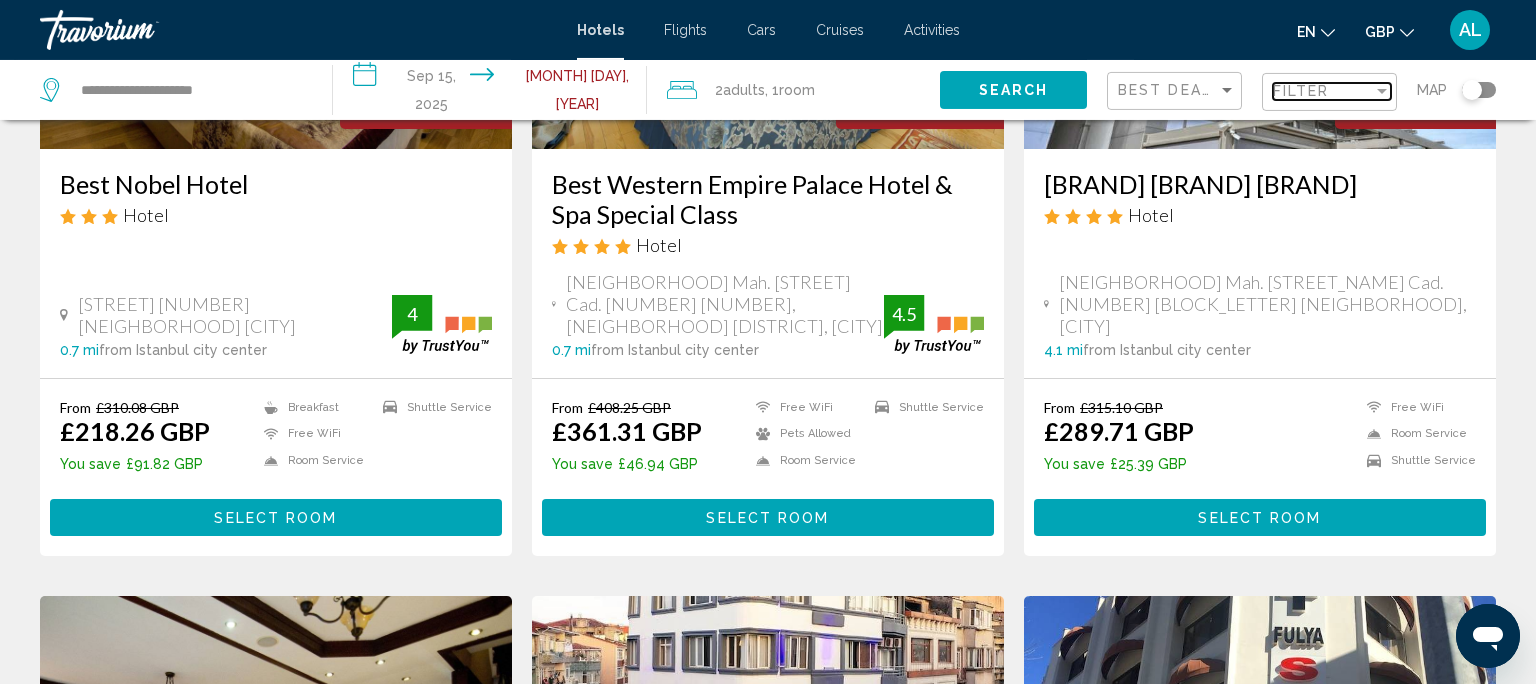 click on "Filter" at bounding box center (1301, 91) 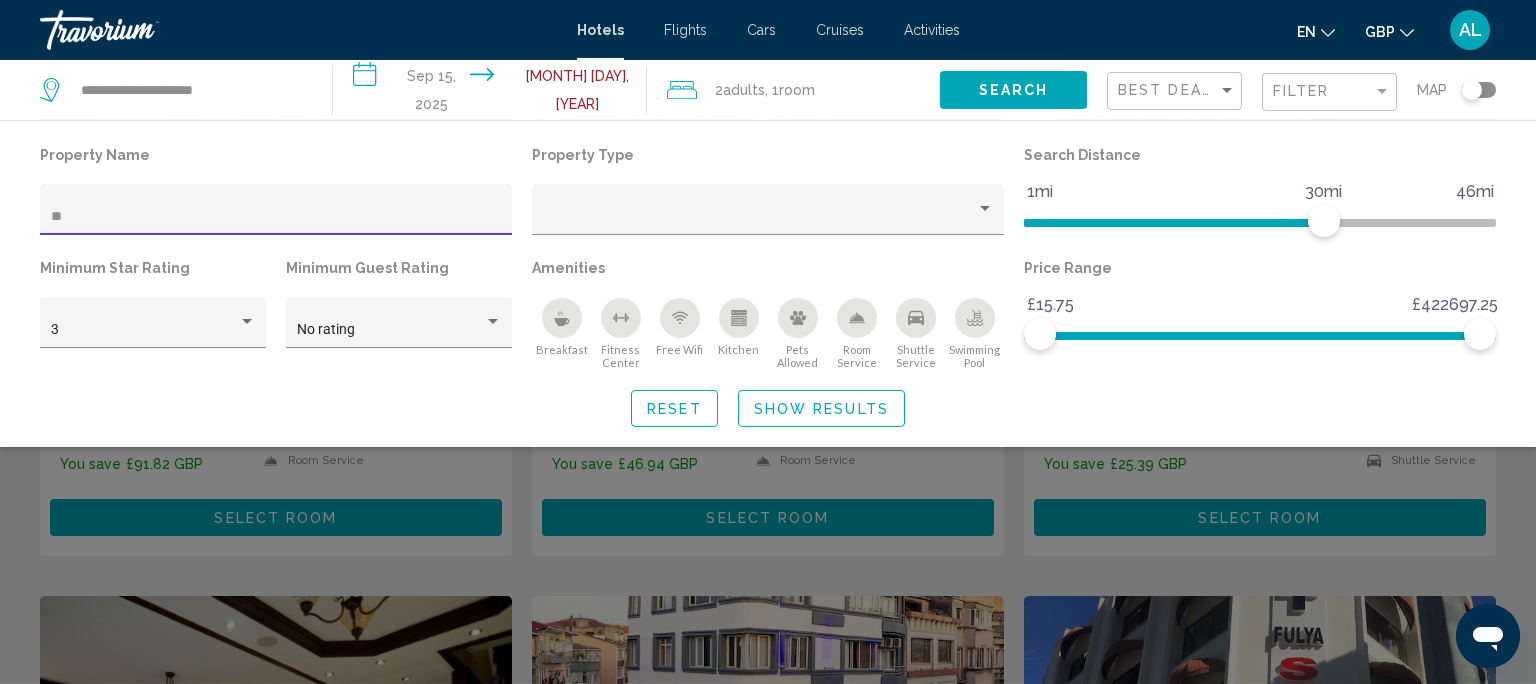 type on "*" 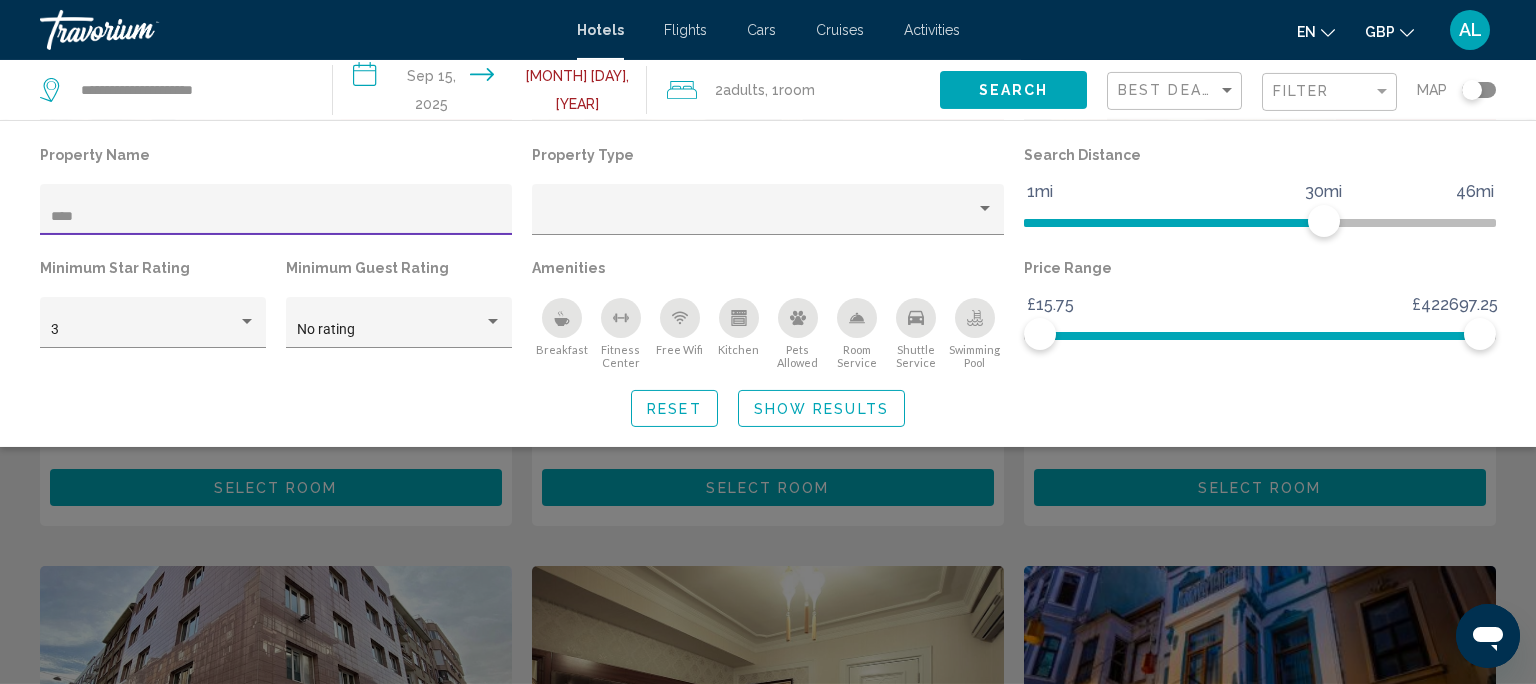 type on "****" 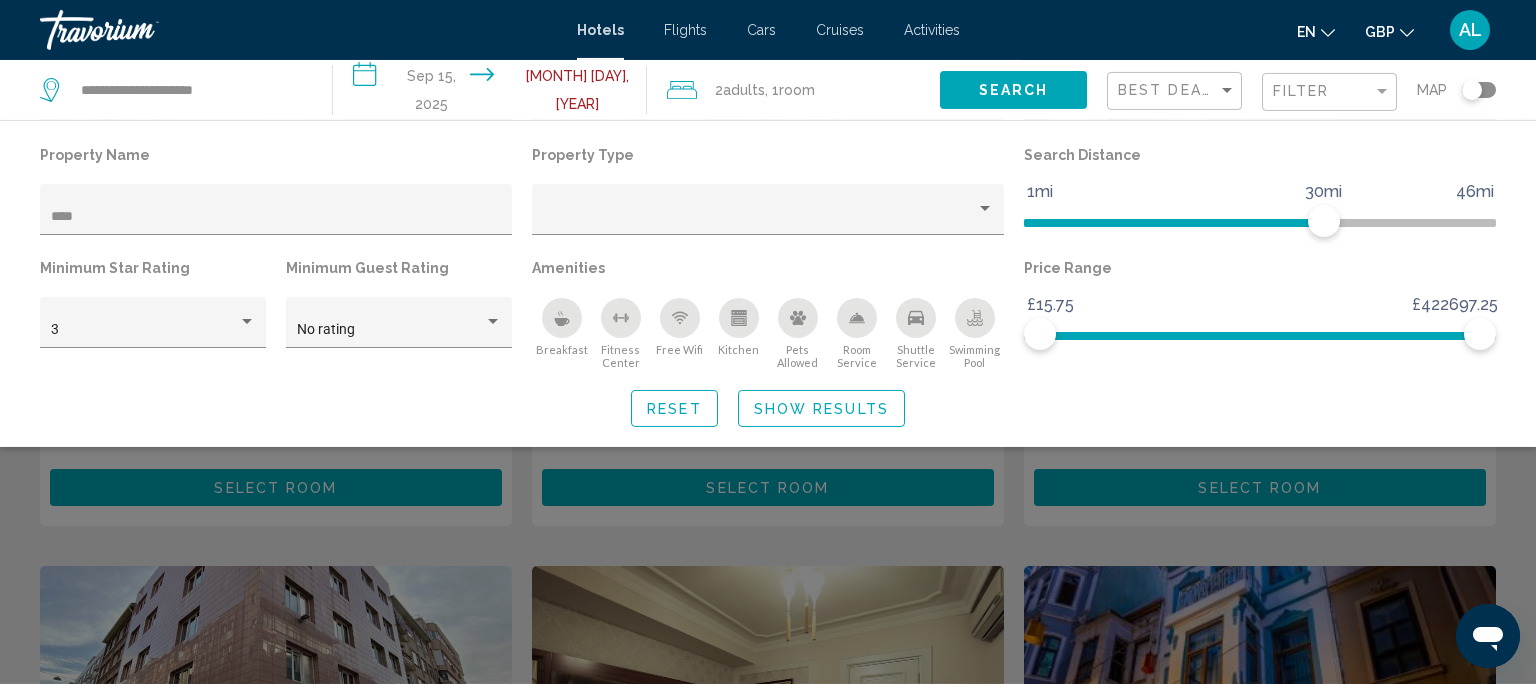 click 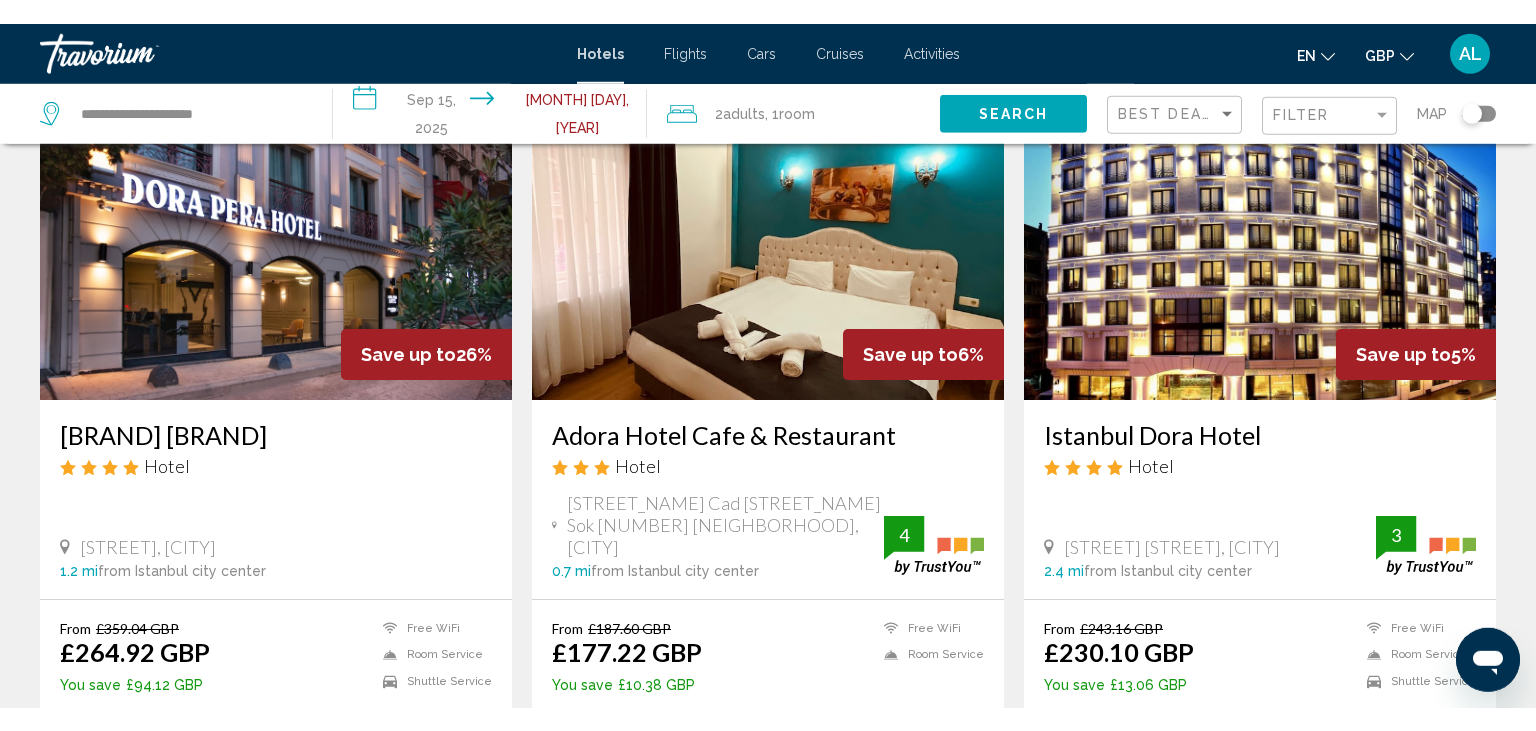 scroll, scrollTop: 137, scrollLeft: 0, axis: vertical 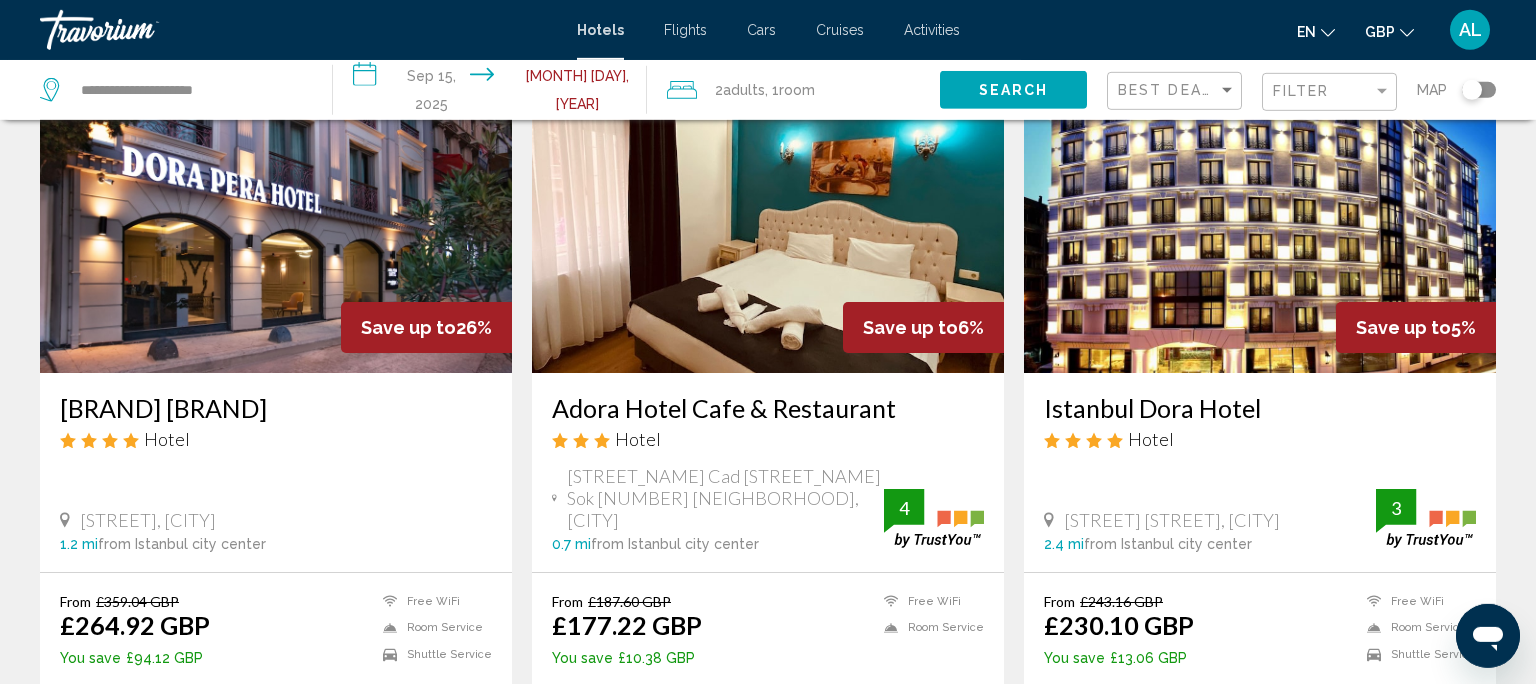 click on "Filter" 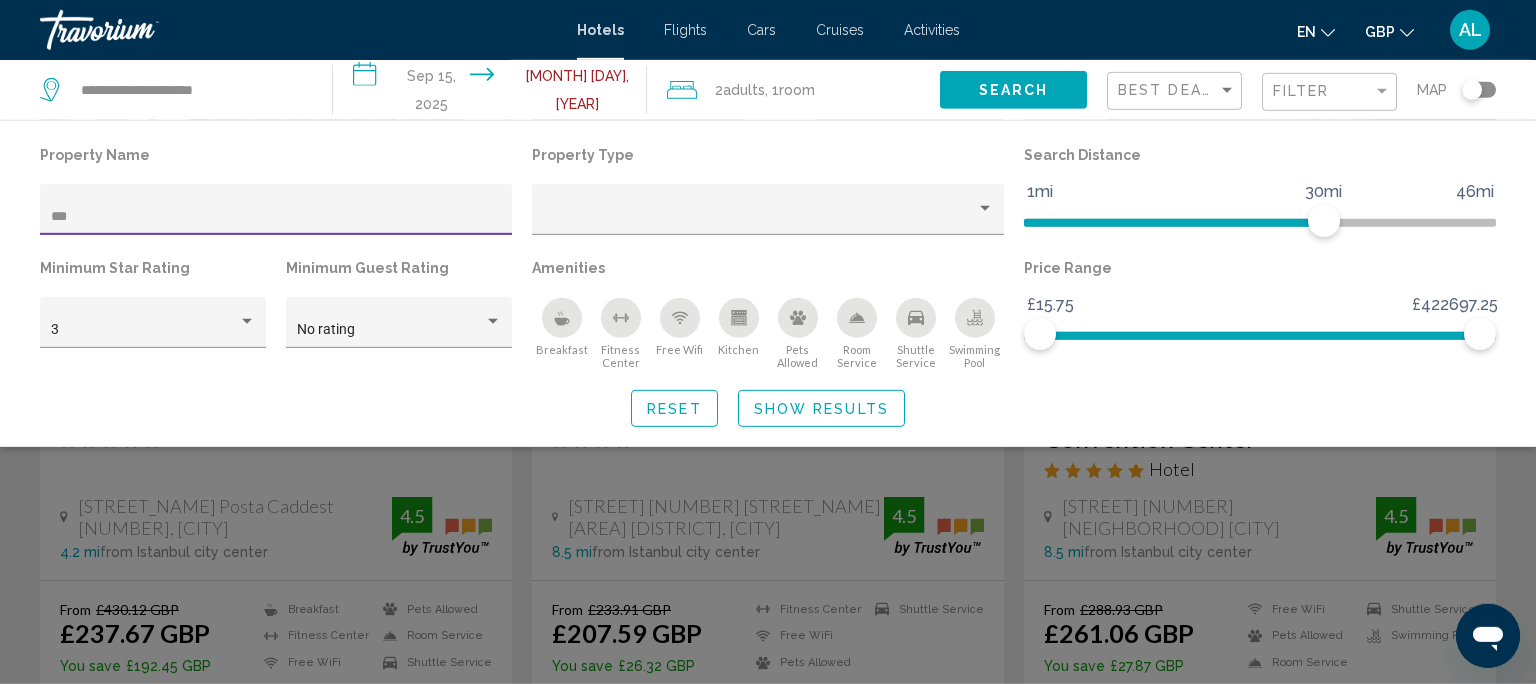 type on "***" 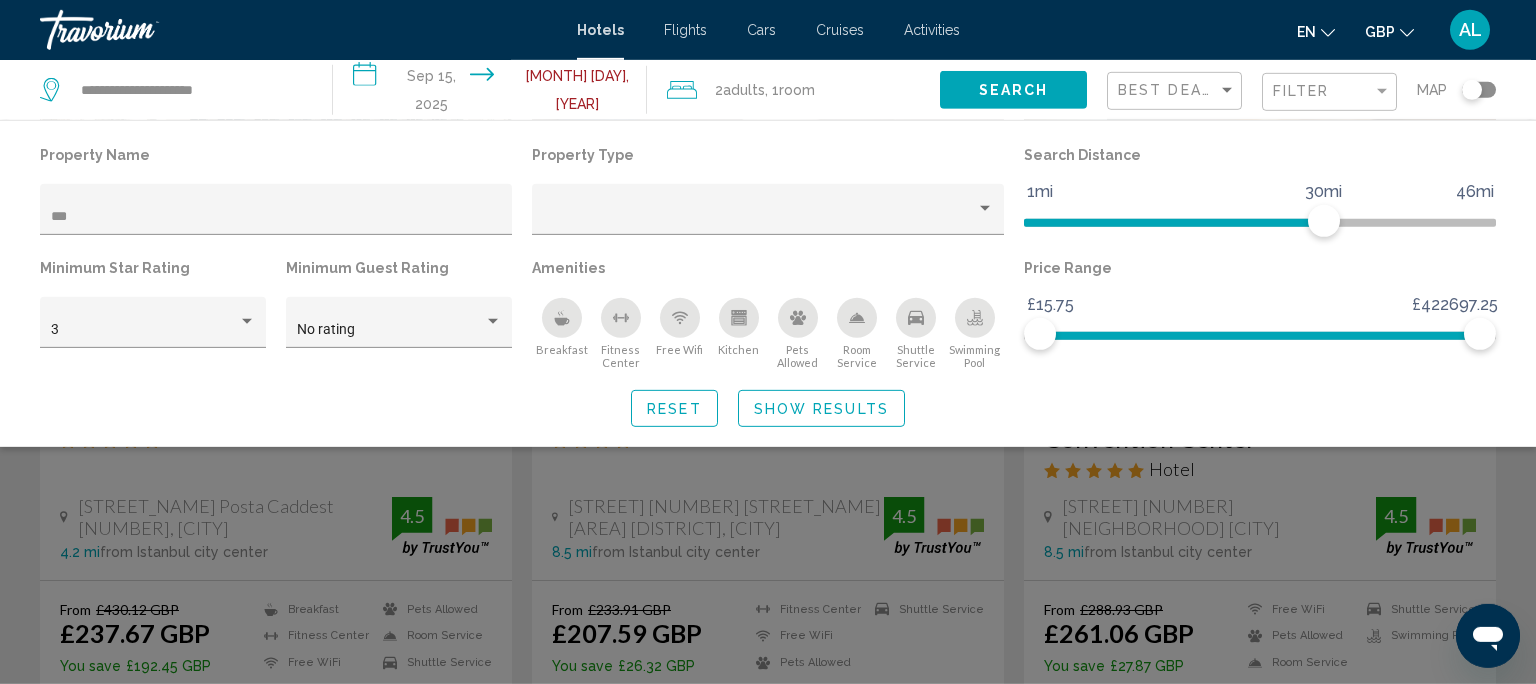 click 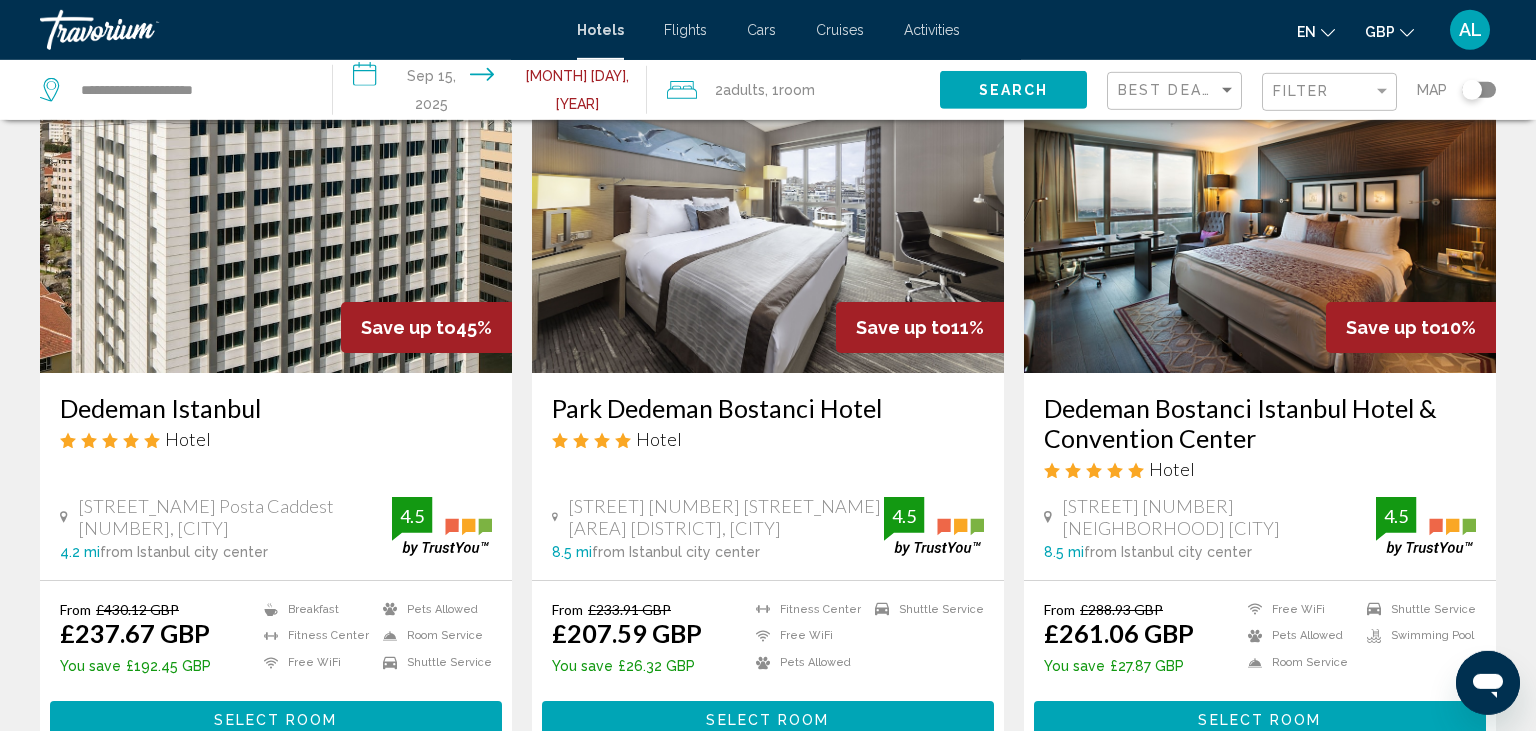 click at bounding box center [276, 213] 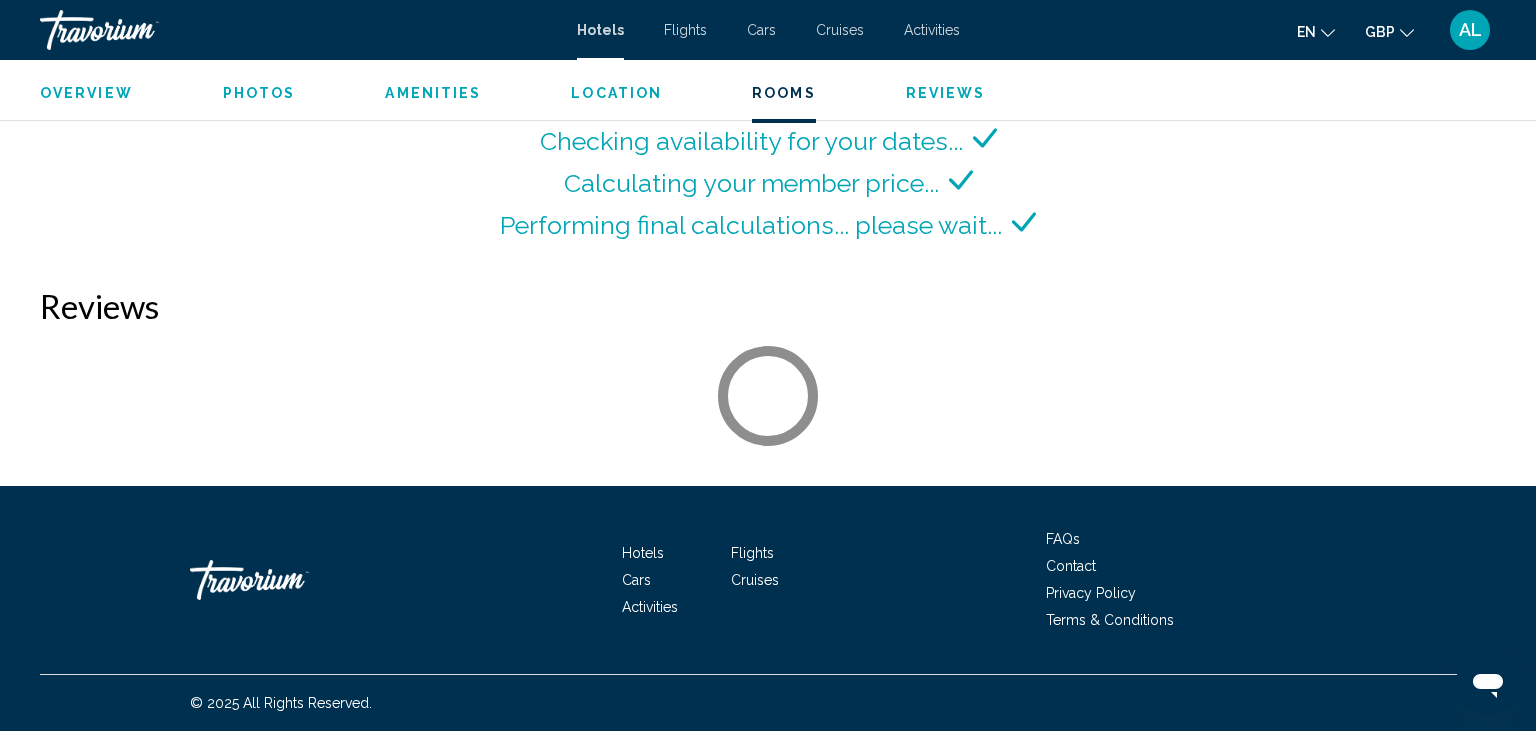 scroll, scrollTop: 2841, scrollLeft: 0, axis: vertical 